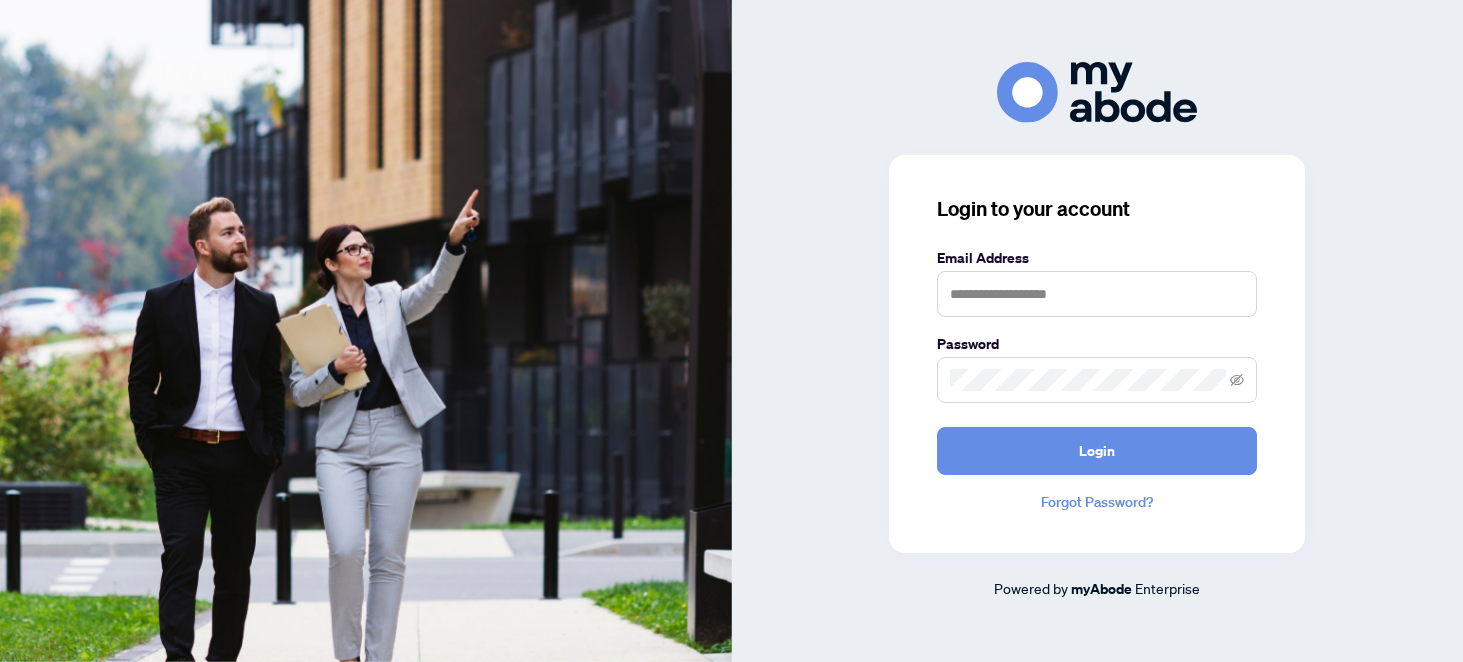 scroll, scrollTop: 0, scrollLeft: 0, axis: both 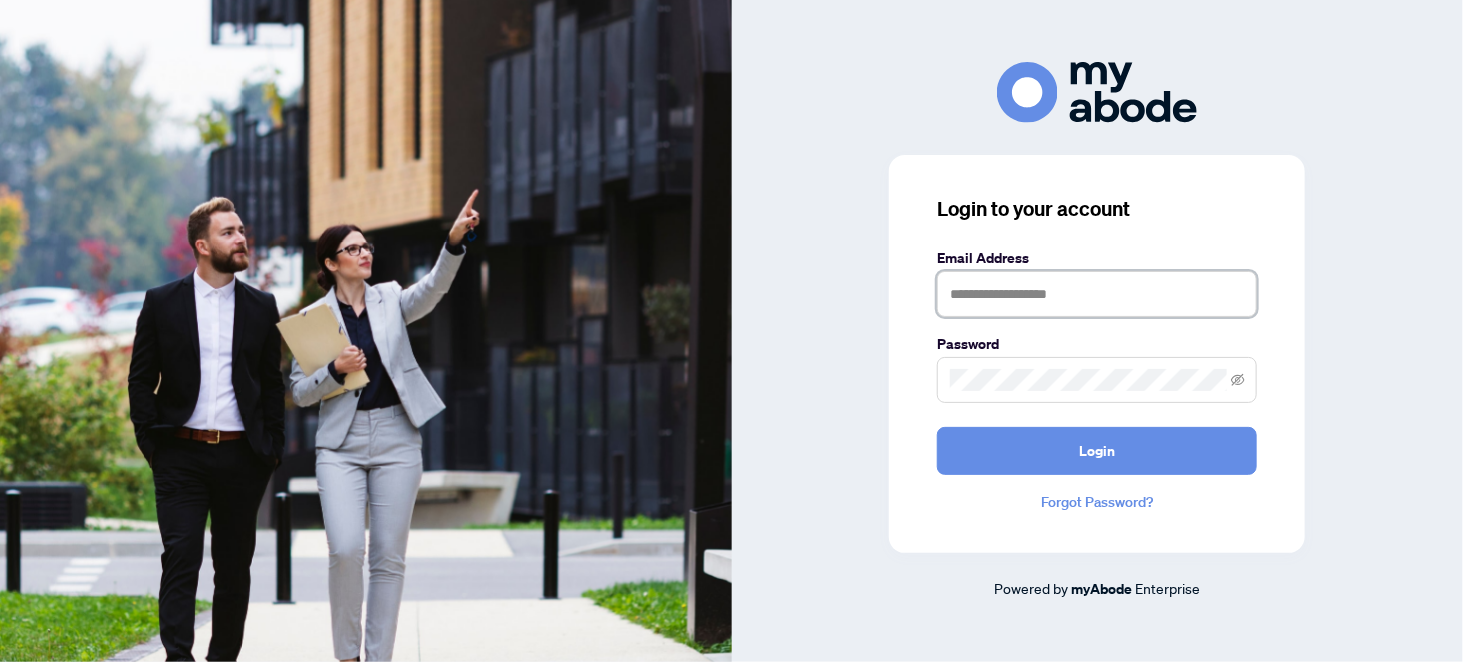 click at bounding box center (1097, 294) 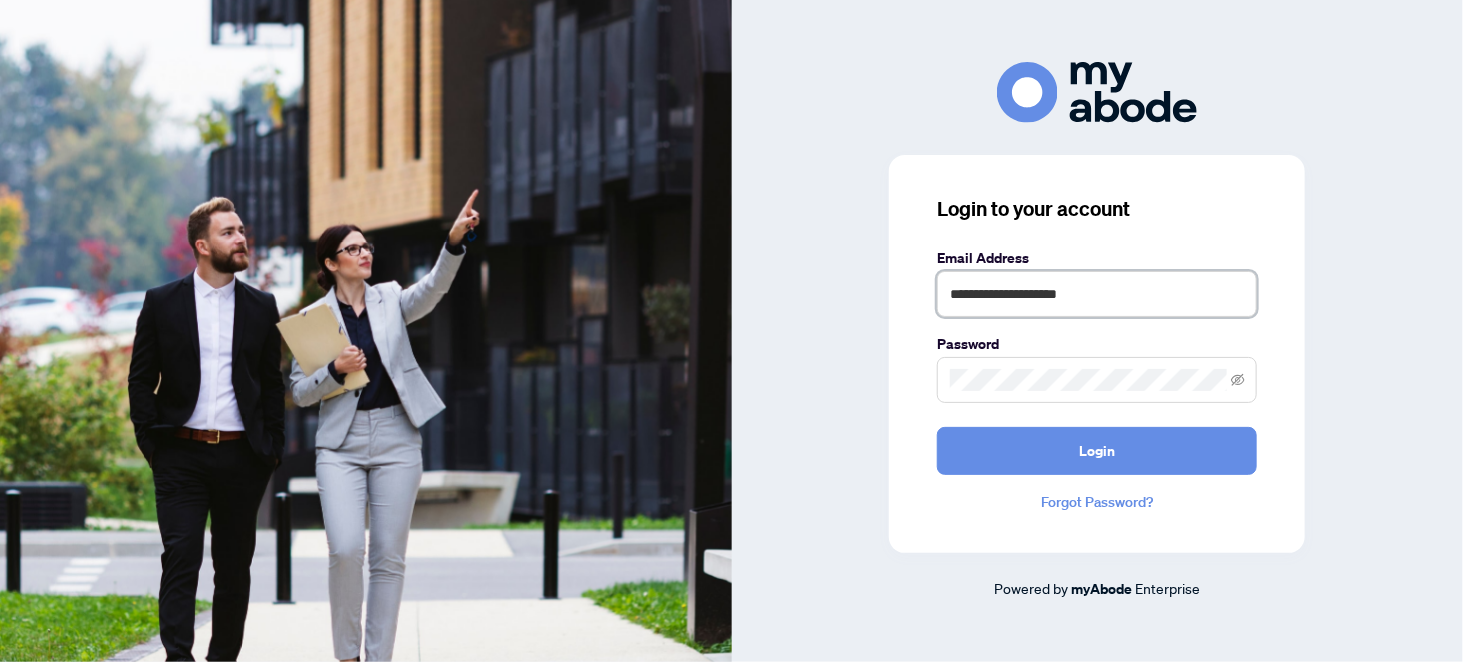 type on "**********" 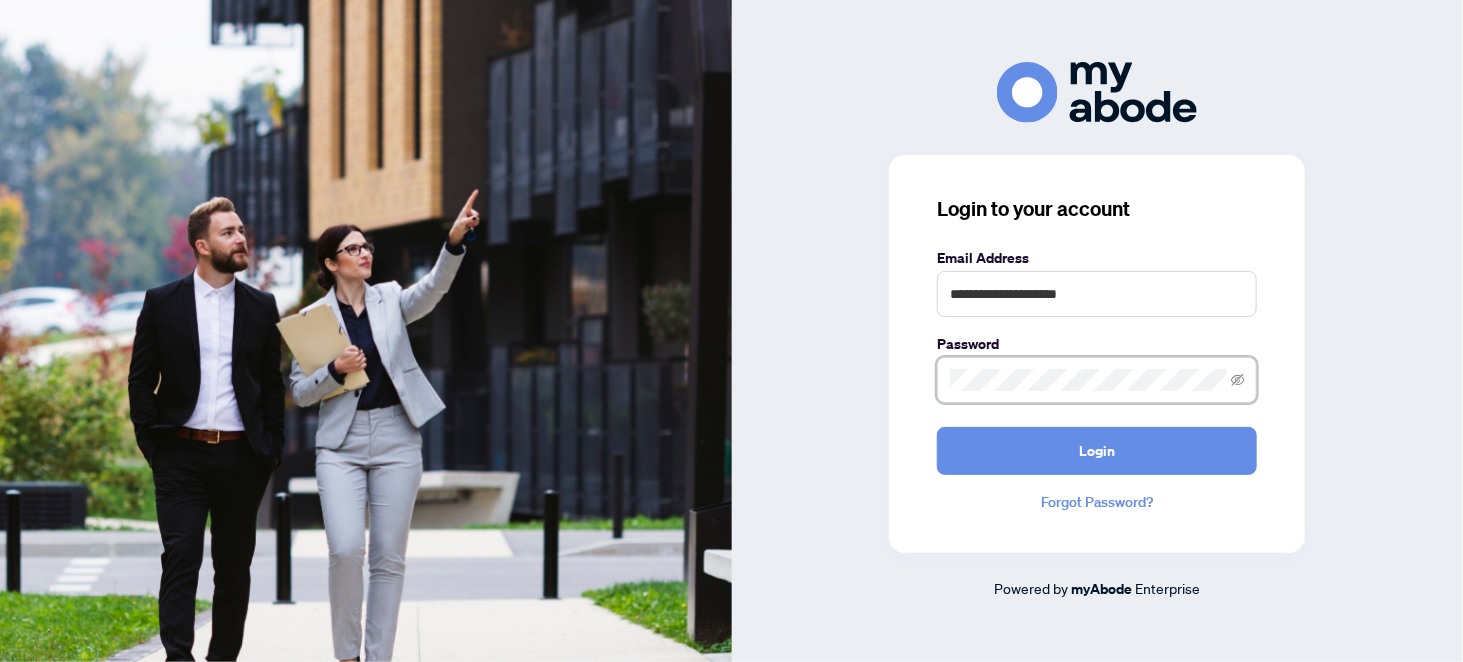 click on "Login" at bounding box center [1097, 451] 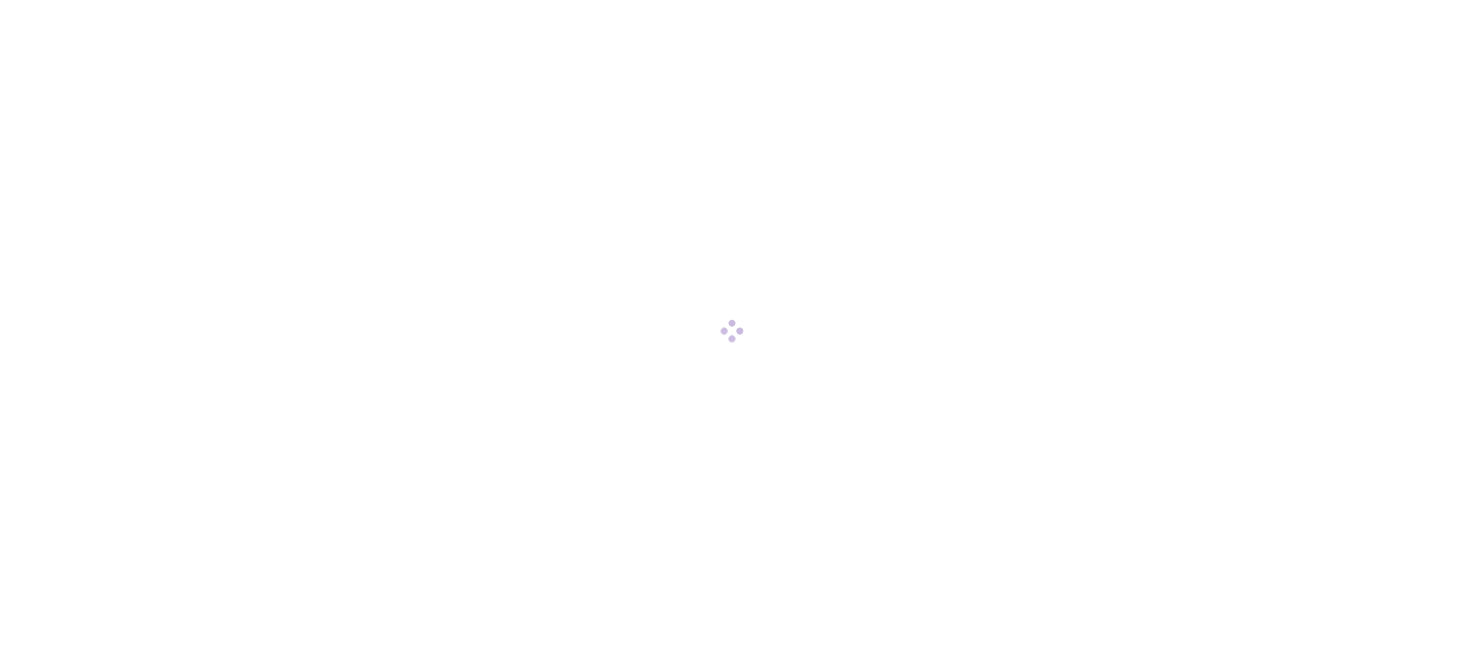 scroll, scrollTop: 0, scrollLeft: 0, axis: both 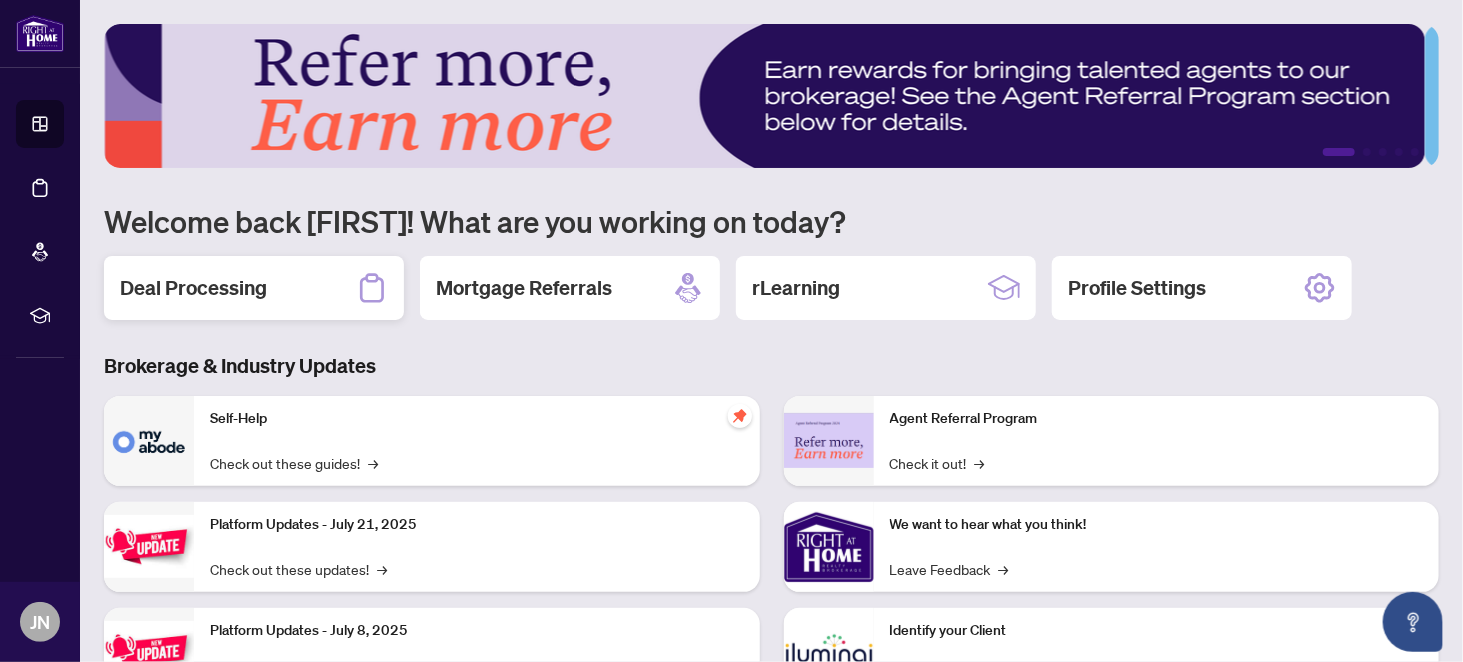 click on "Deal Processing" at bounding box center (193, 288) 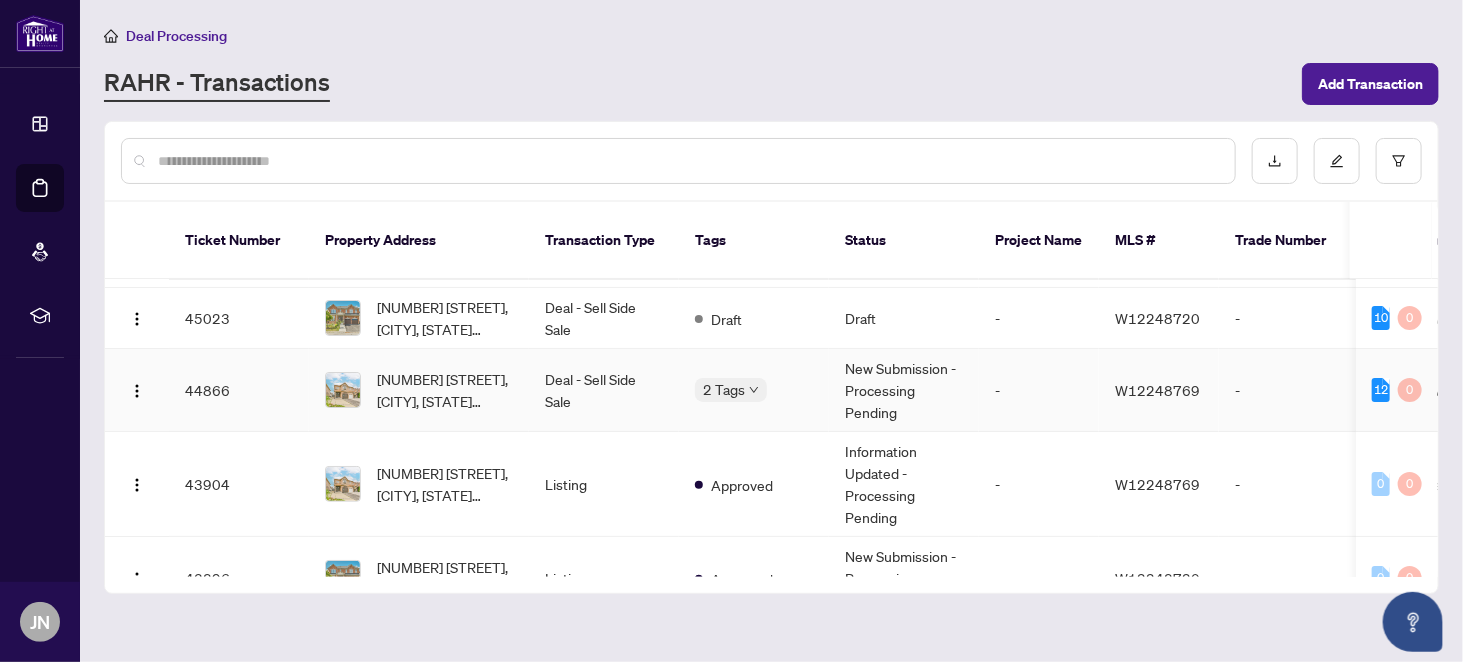 scroll, scrollTop: 0, scrollLeft: 0, axis: both 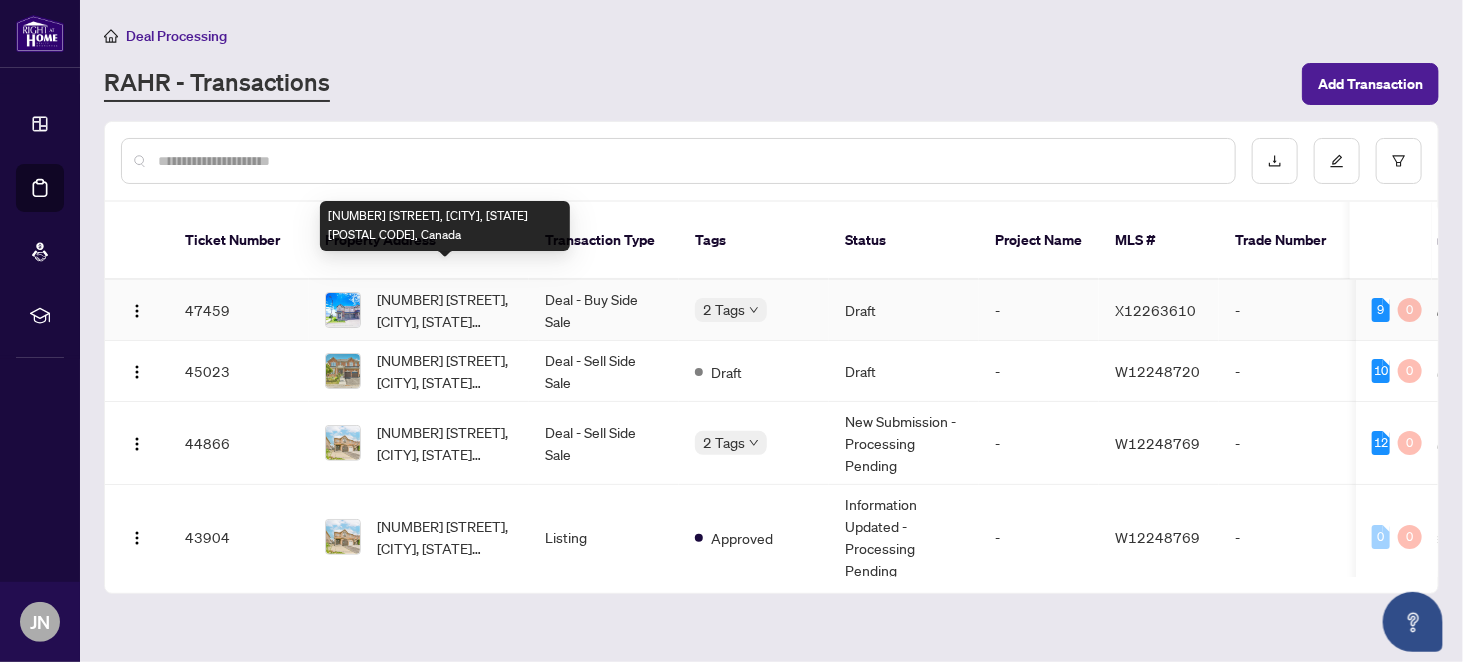 click on "[NUMBER] [STREET], [CITY], [STATE] [POSTAL CODE], Canada" at bounding box center [445, 310] 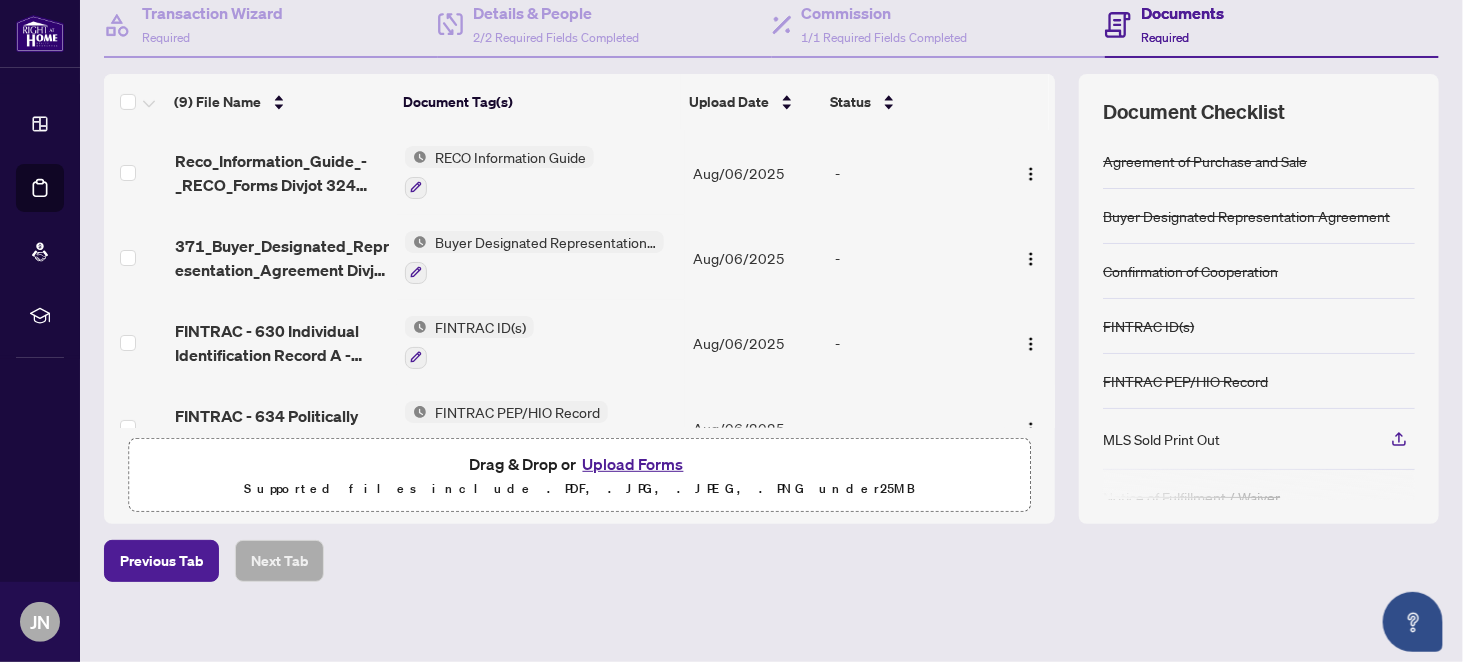 scroll, scrollTop: 0, scrollLeft: 0, axis: both 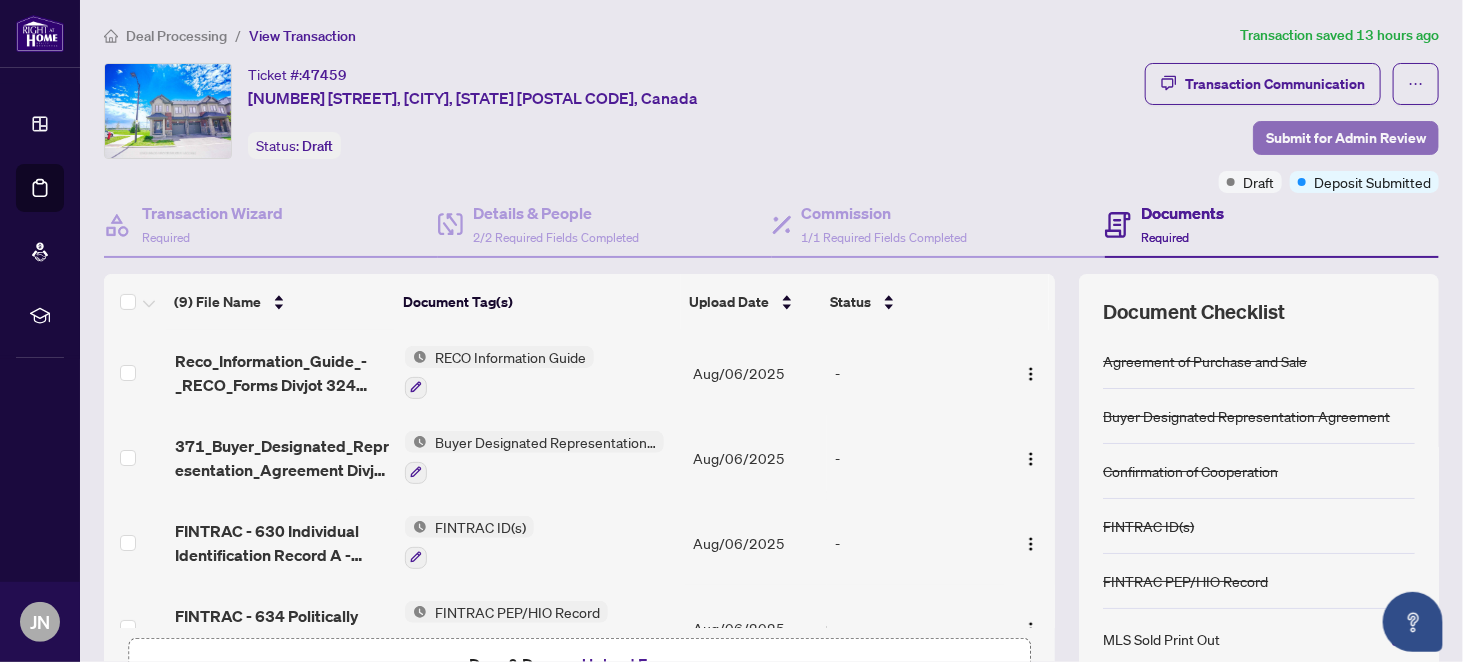 click on "Submit for Admin Review" at bounding box center [1346, 138] 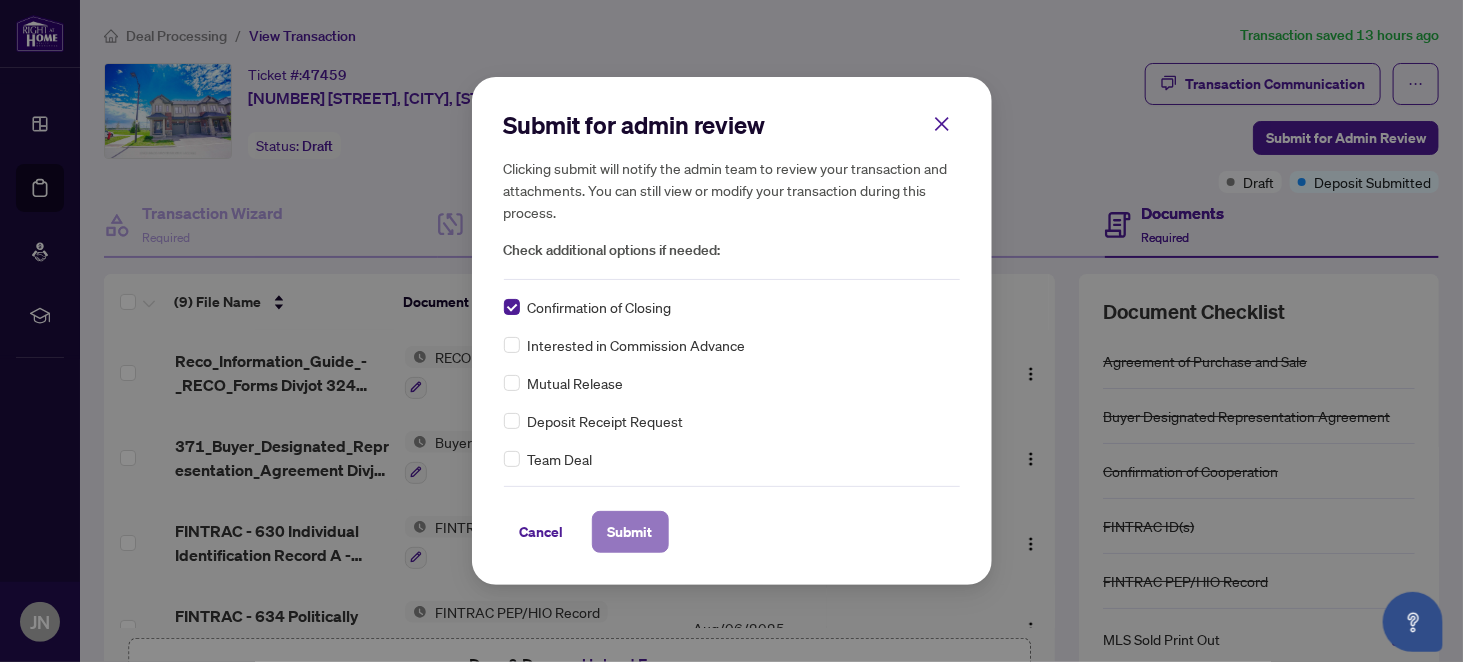 click on "Submit" at bounding box center (630, 532) 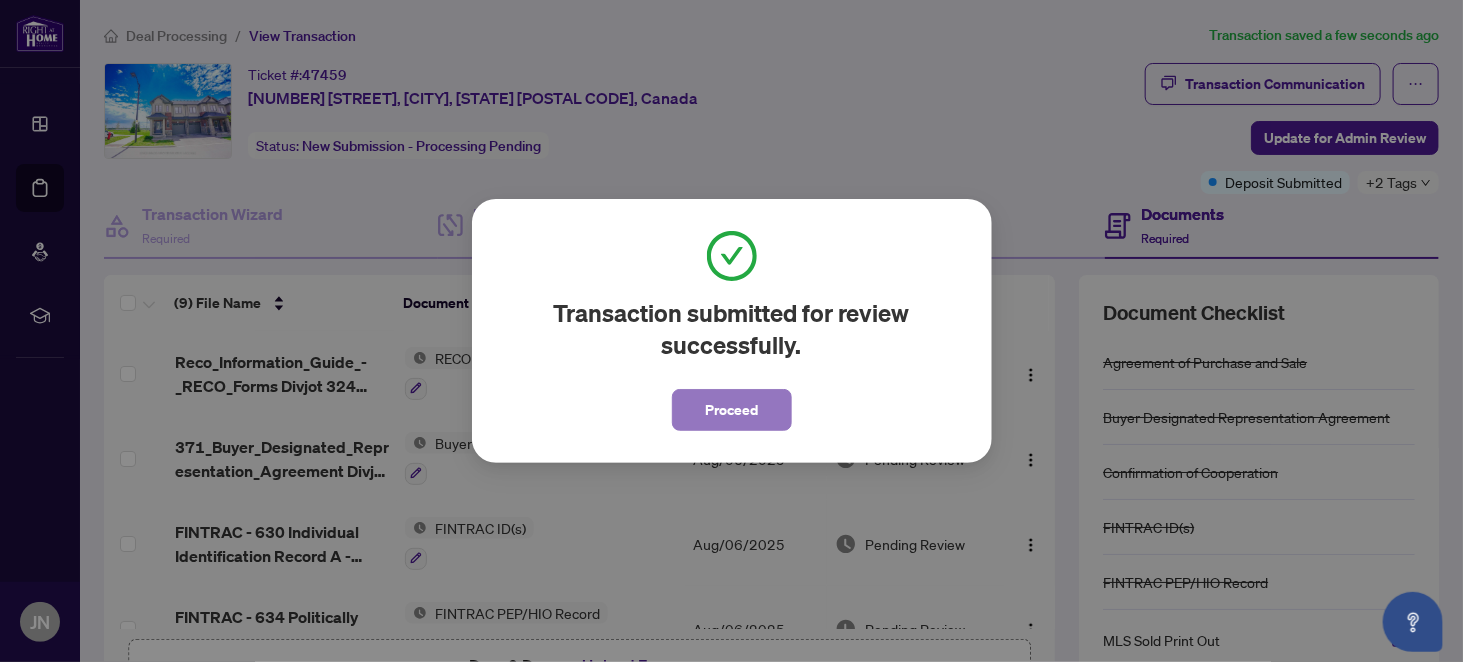 click on "Proceed" at bounding box center [731, 410] 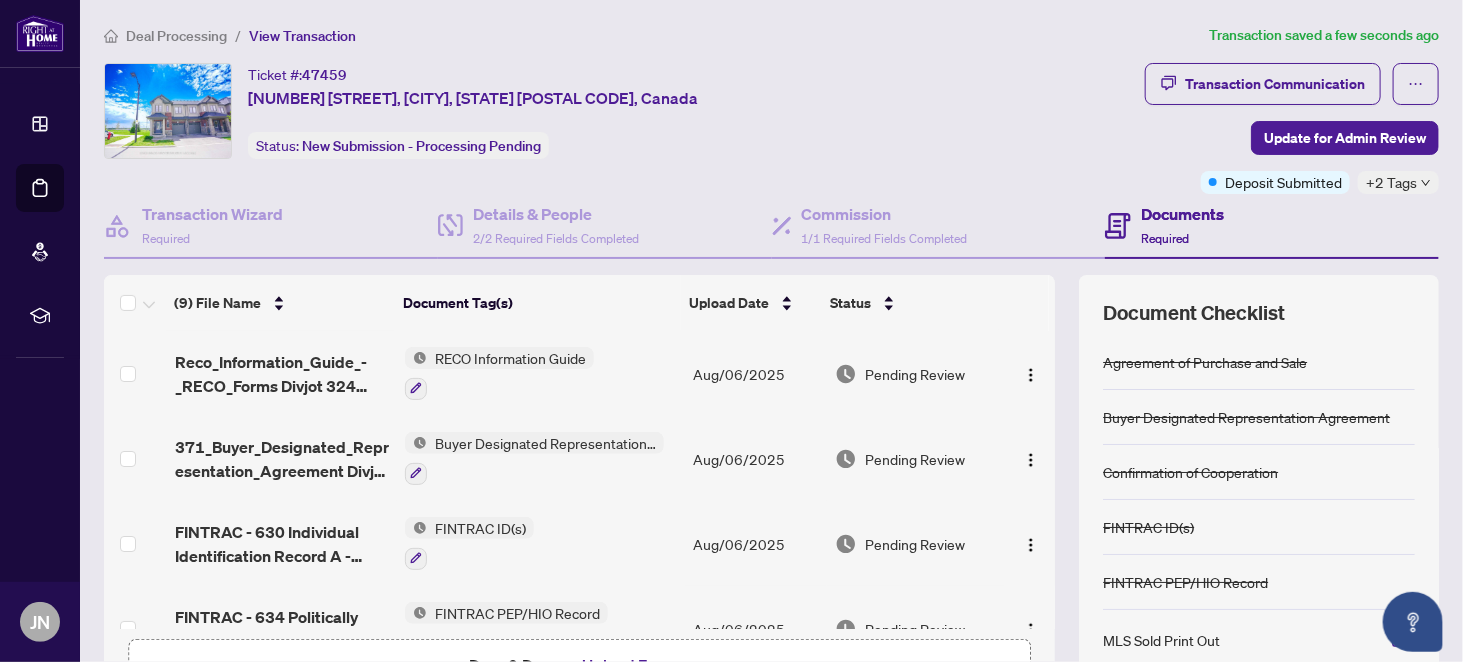 click on "Deal Processing" at bounding box center (176, 36) 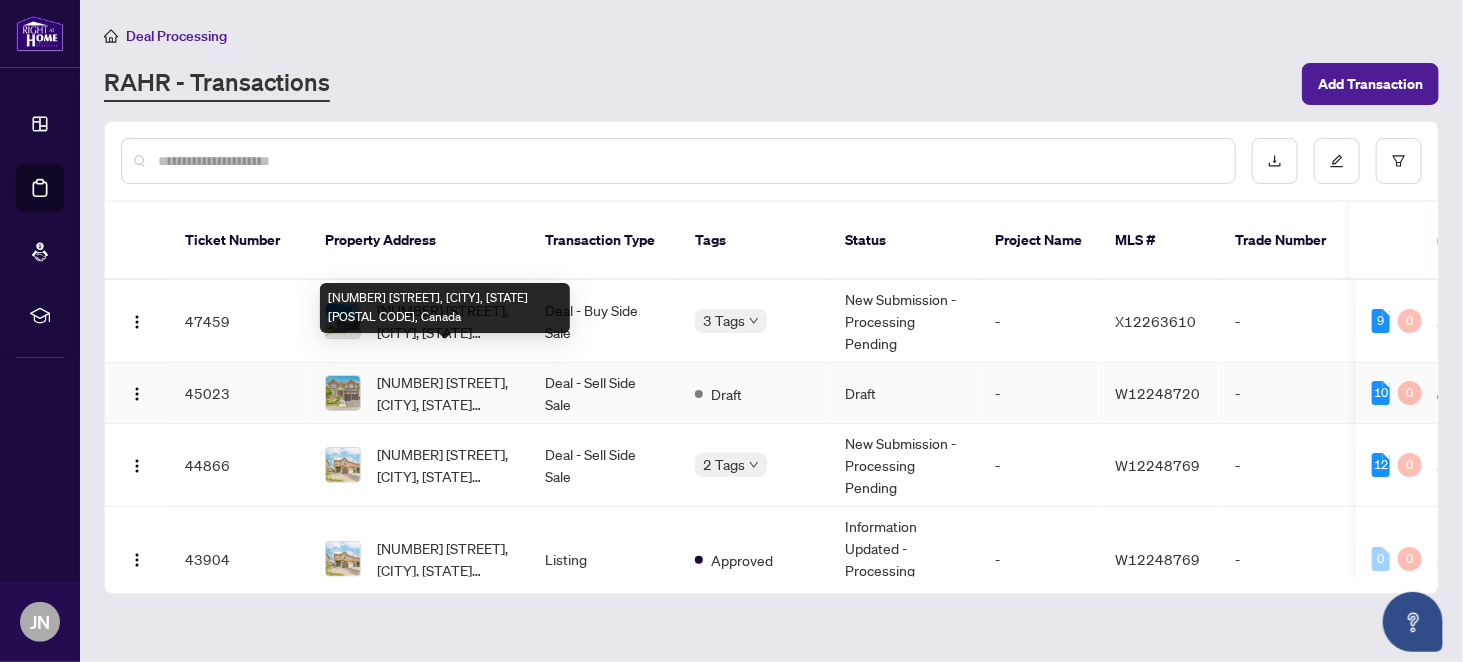 scroll, scrollTop: 100, scrollLeft: 0, axis: vertical 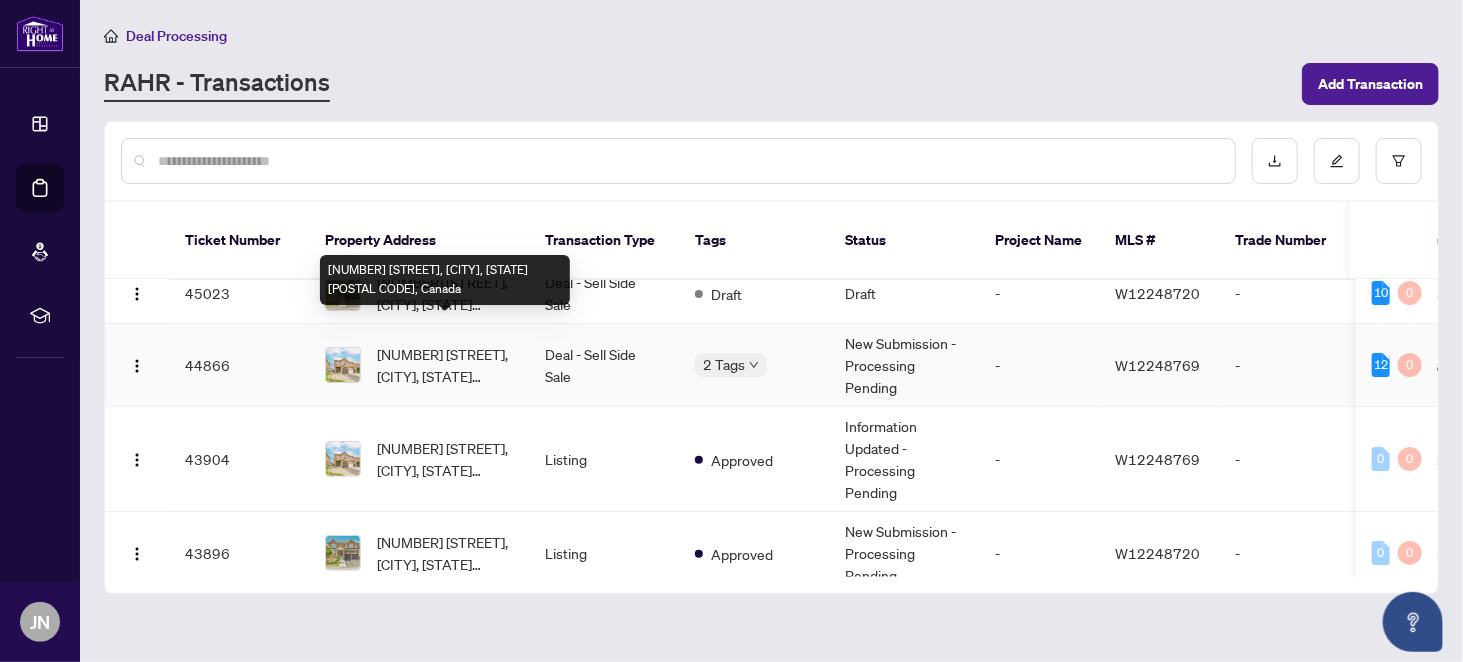 click on "[NUMBER] [STREET], [CITY], [STATE] [POSTAL CODE], Canada" at bounding box center (445, 365) 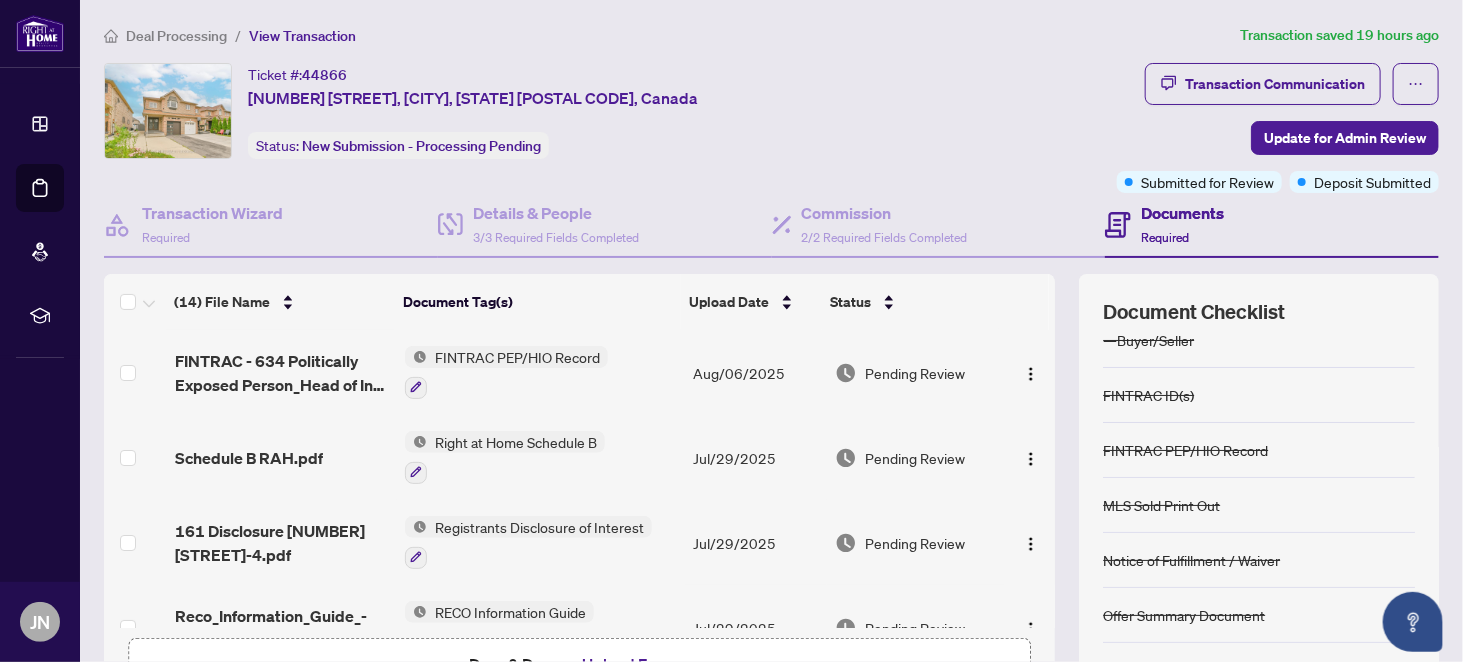 scroll, scrollTop: 209, scrollLeft: 0, axis: vertical 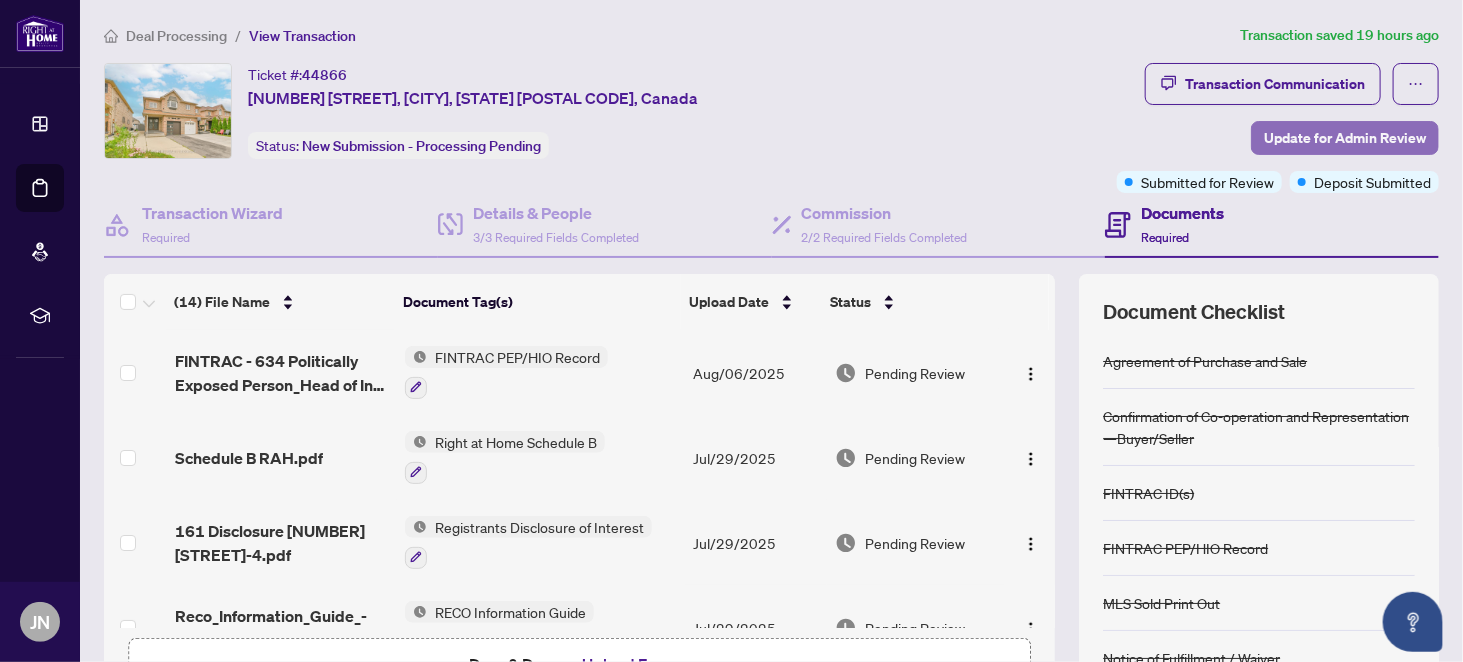 click on "Update for Admin Review" at bounding box center (1345, 138) 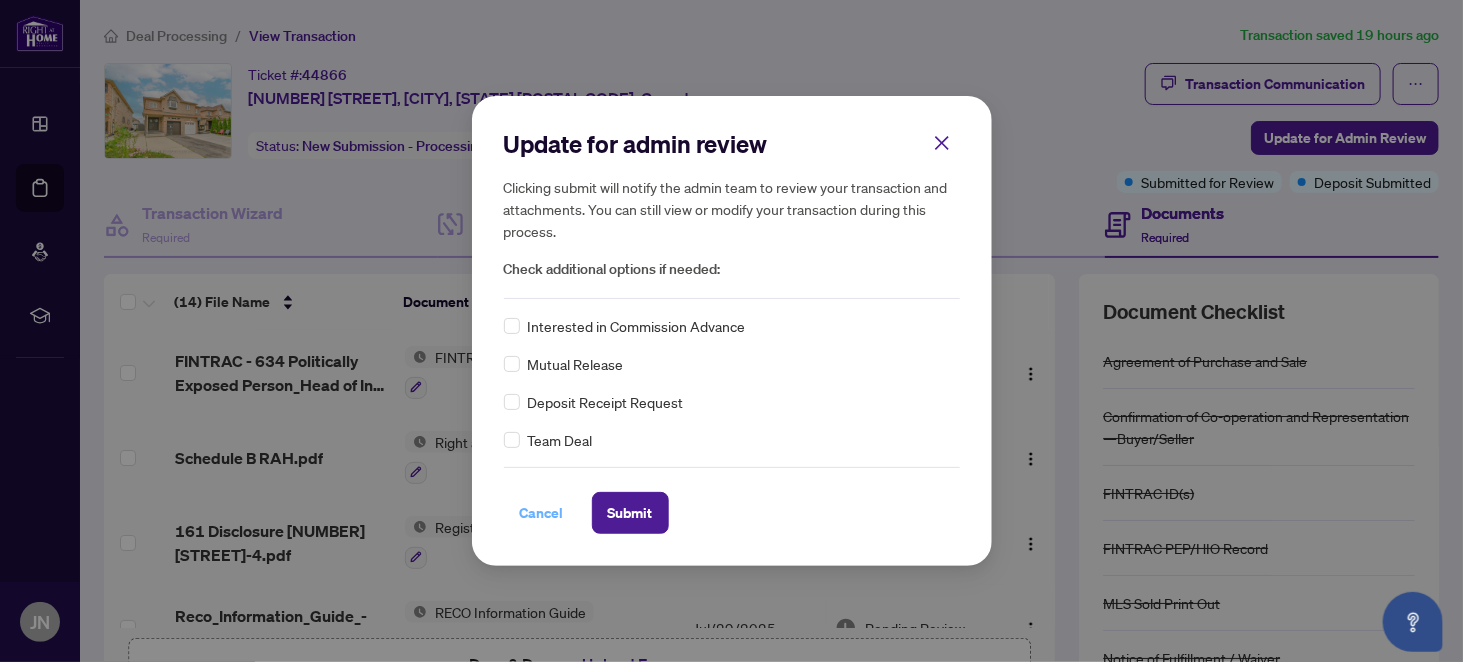 click on "Cancel" at bounding box center (542, 513) 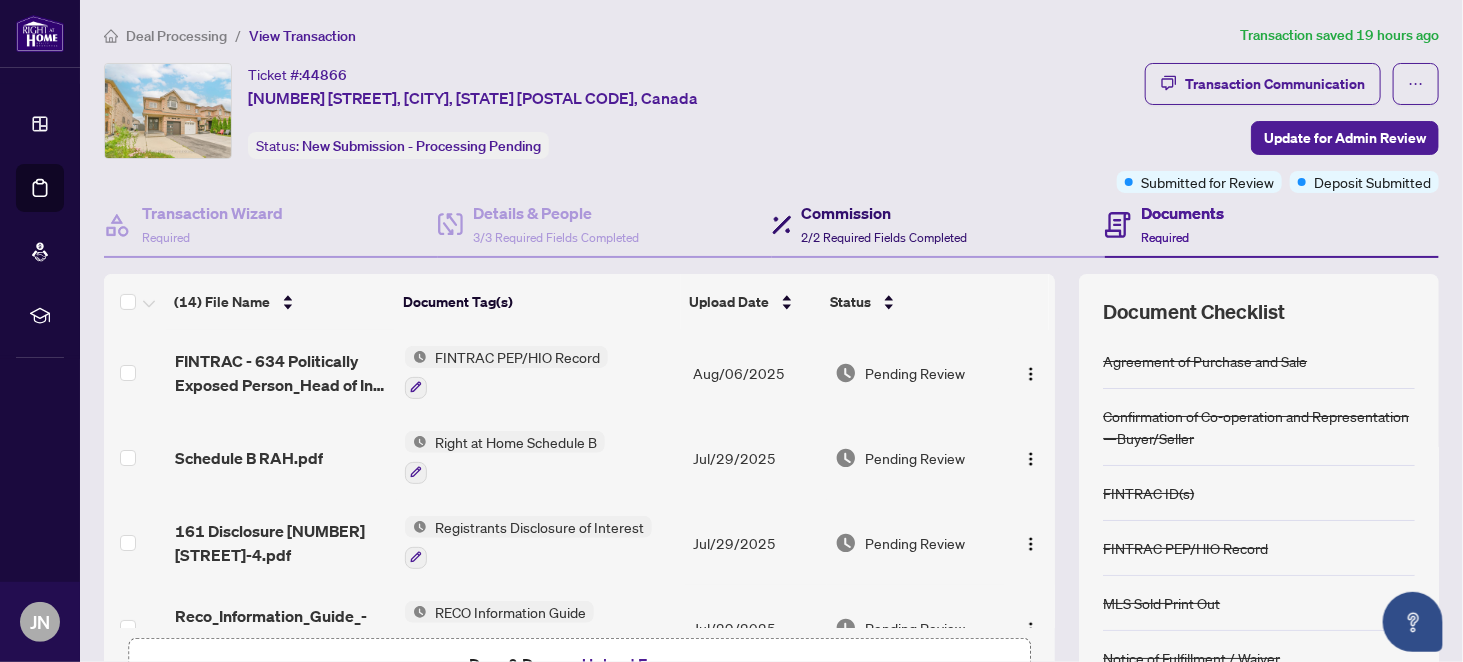 click on "Commission" at bounding box center [885, 213] 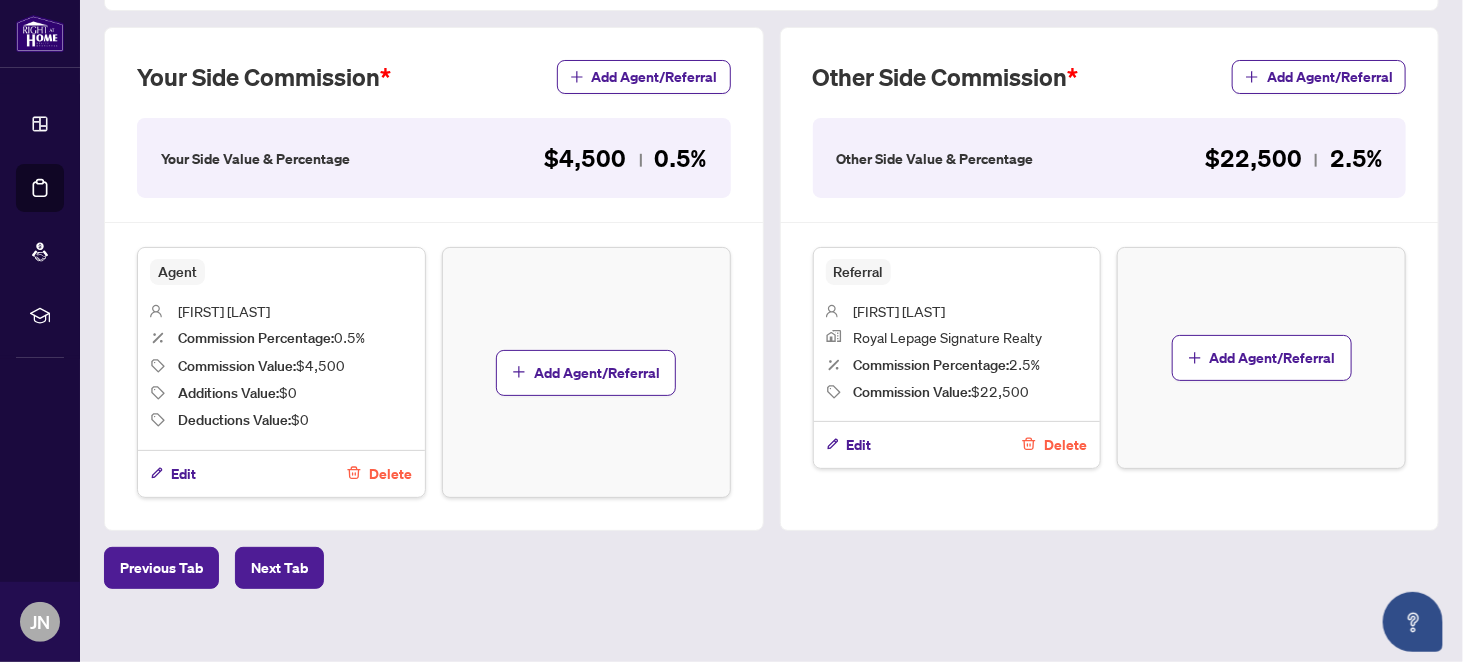 scroll, scrollTop: 564, scrollLeft: 0, axis: vertical 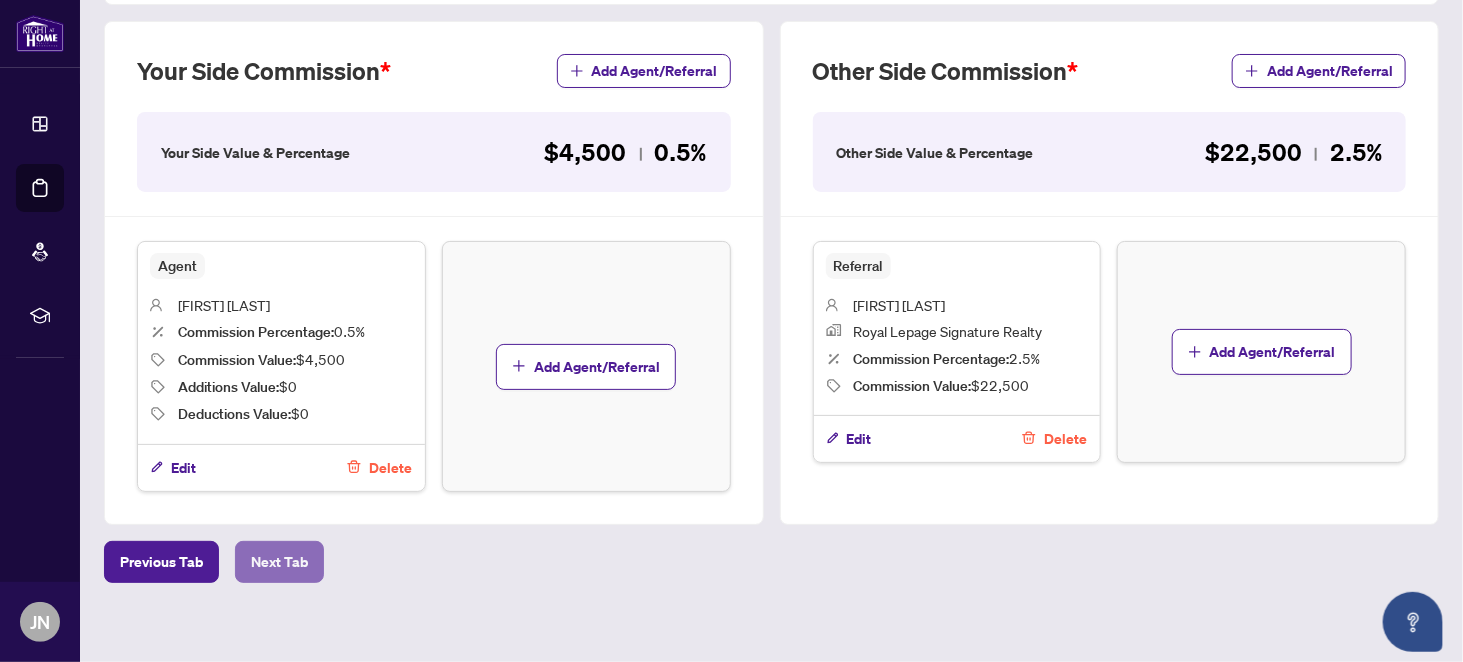 click on "Next Tab" at bounding box center (279, 562) 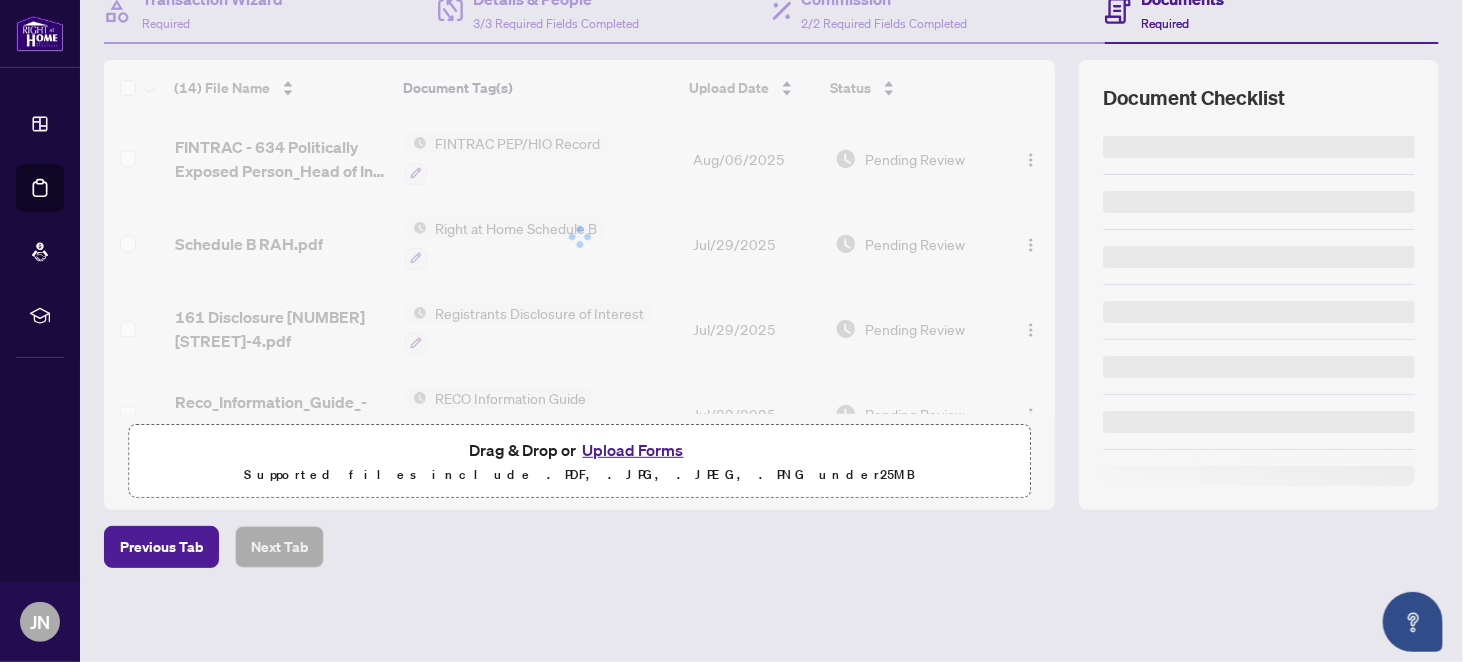 scroll, scrollTop: 0, scrollLeft: 0, axis: both 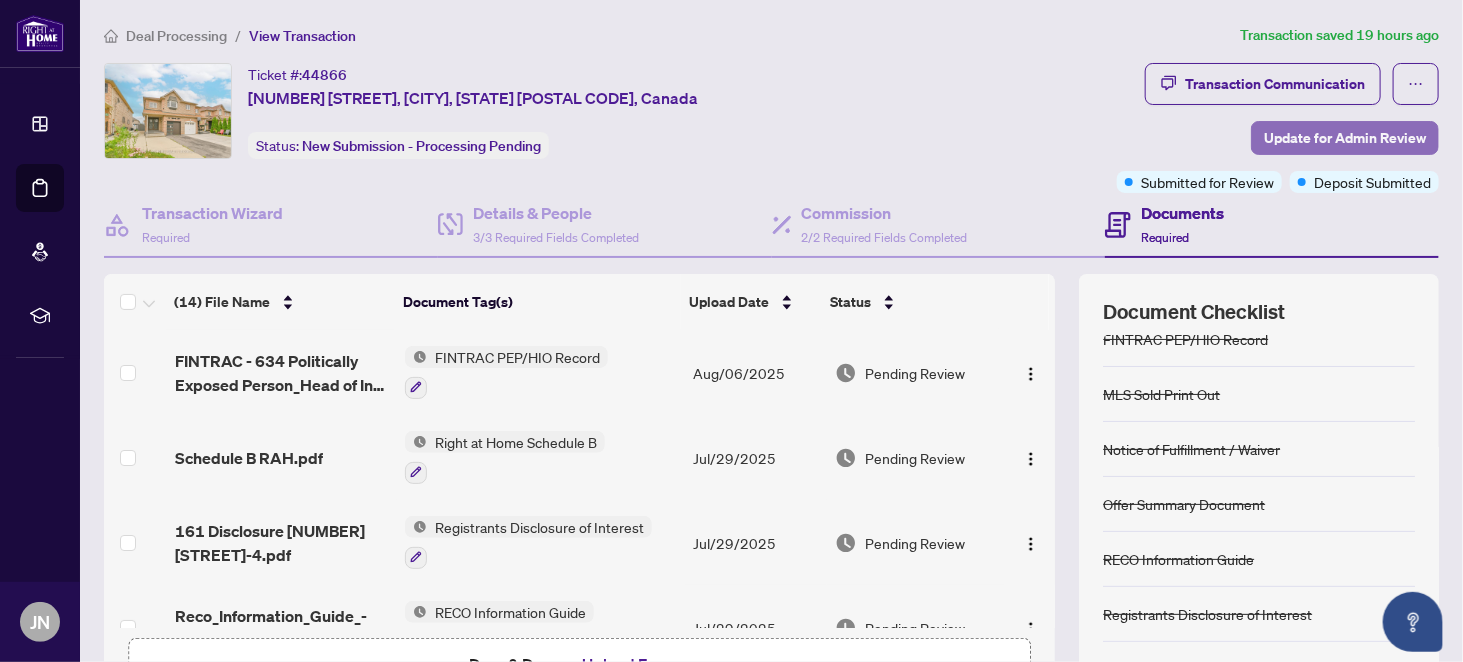click on "Update for Admin Review" at bounding box center (1345, 138) 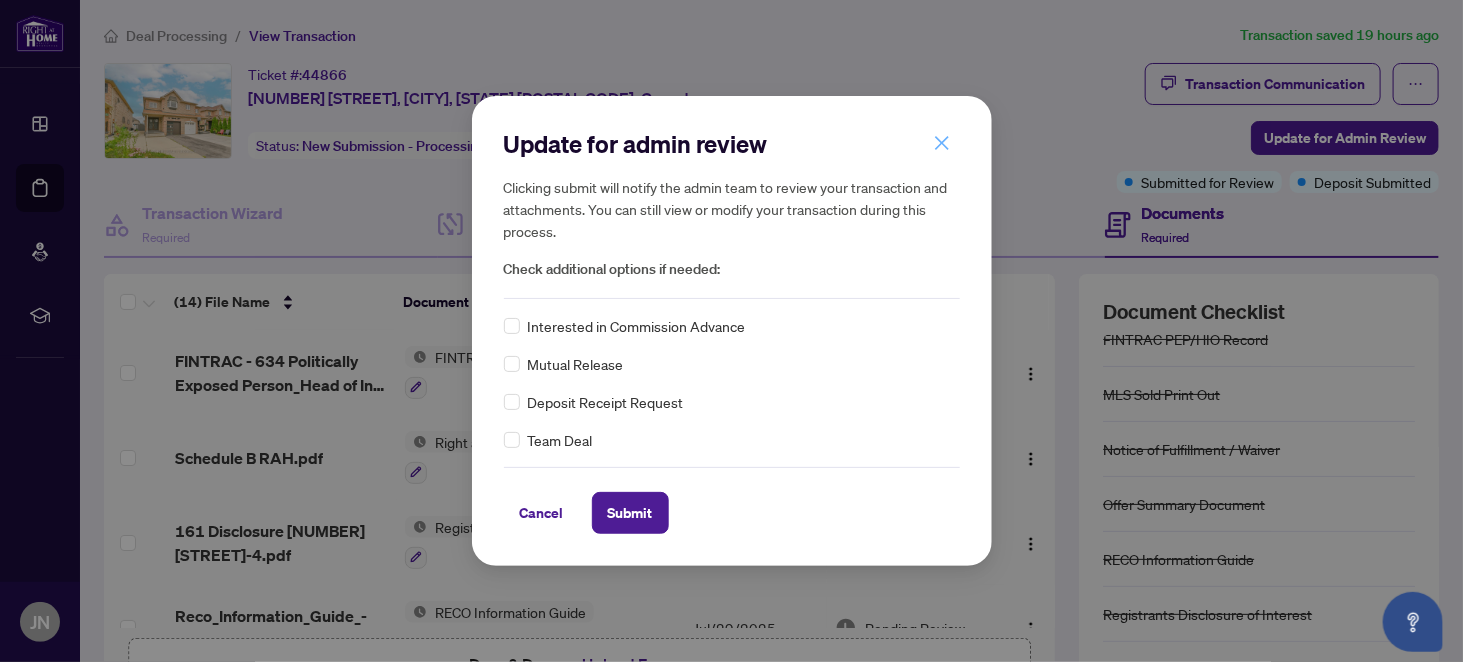 click at bounding box center [942, 143] 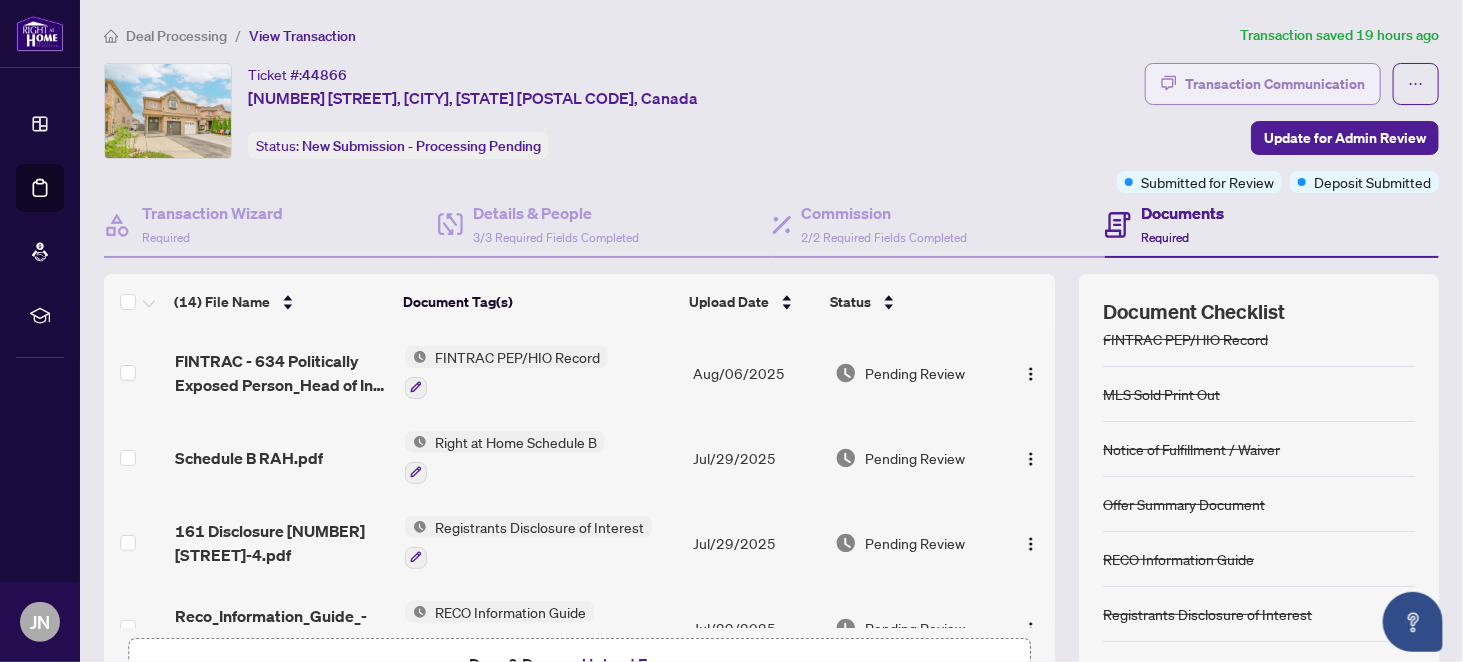 click on "Transaction Communication" at bounding box center [1275, 84] 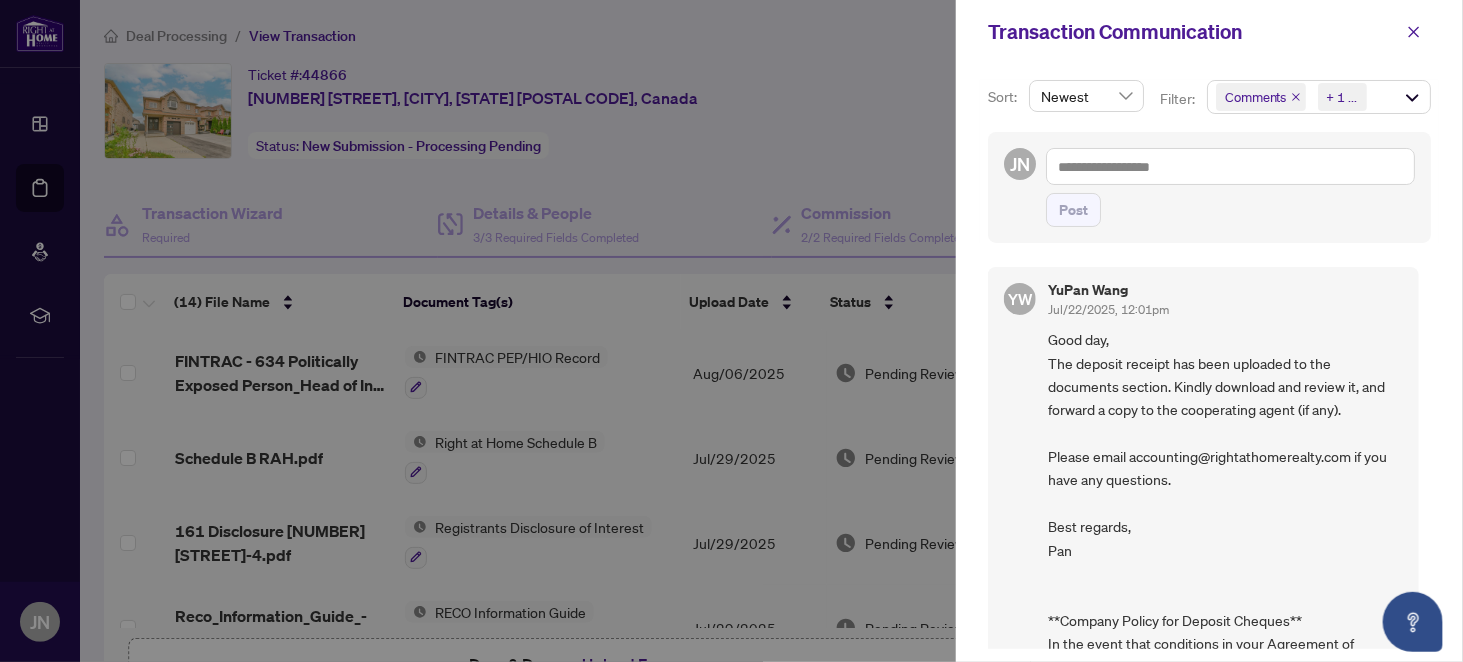 scroll, scrollTop: 1, scrollLeft: 0, axis: vertical 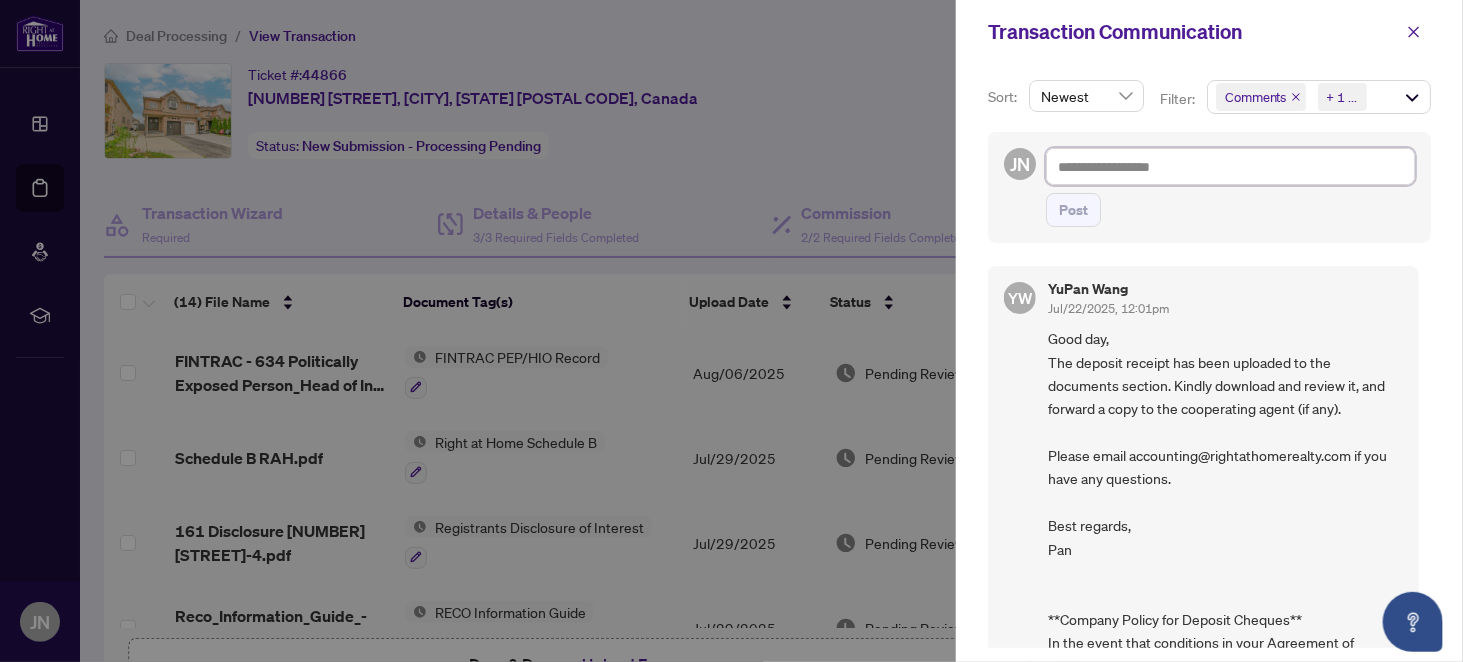 click at bounding box center [1230, 166] 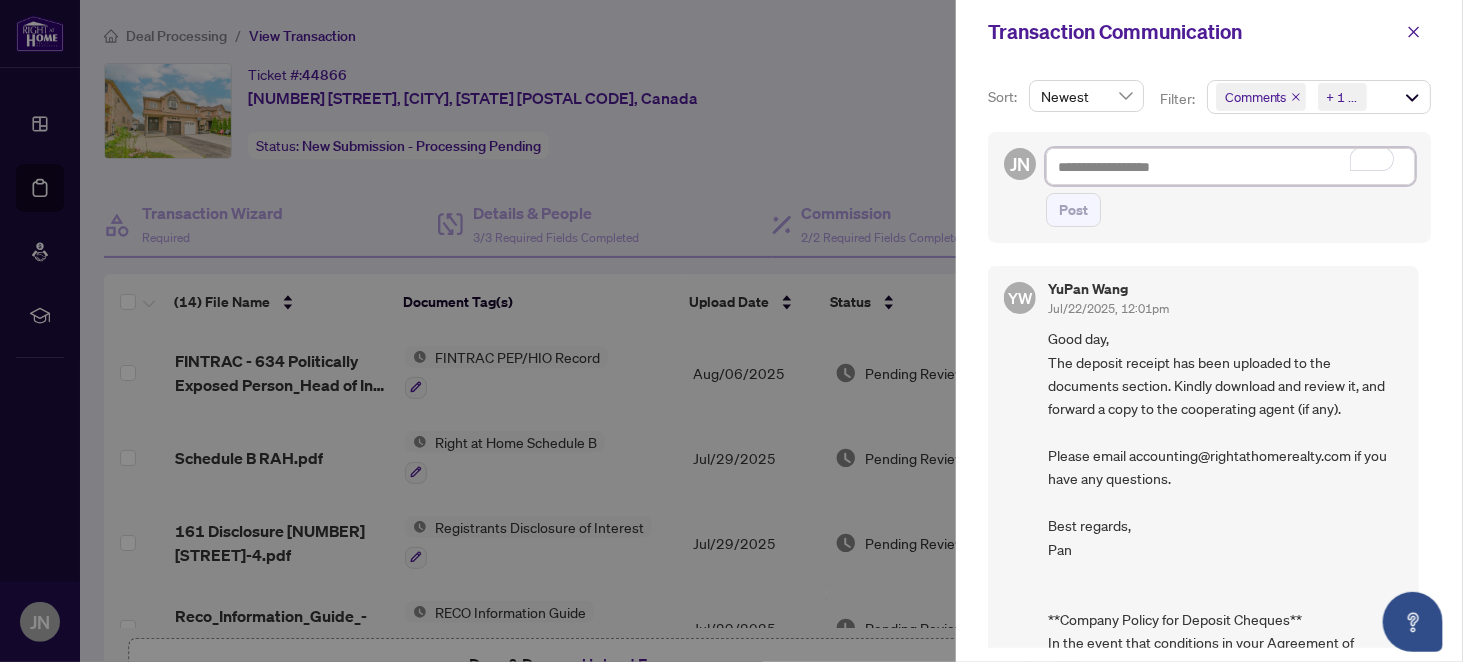 type on "*" 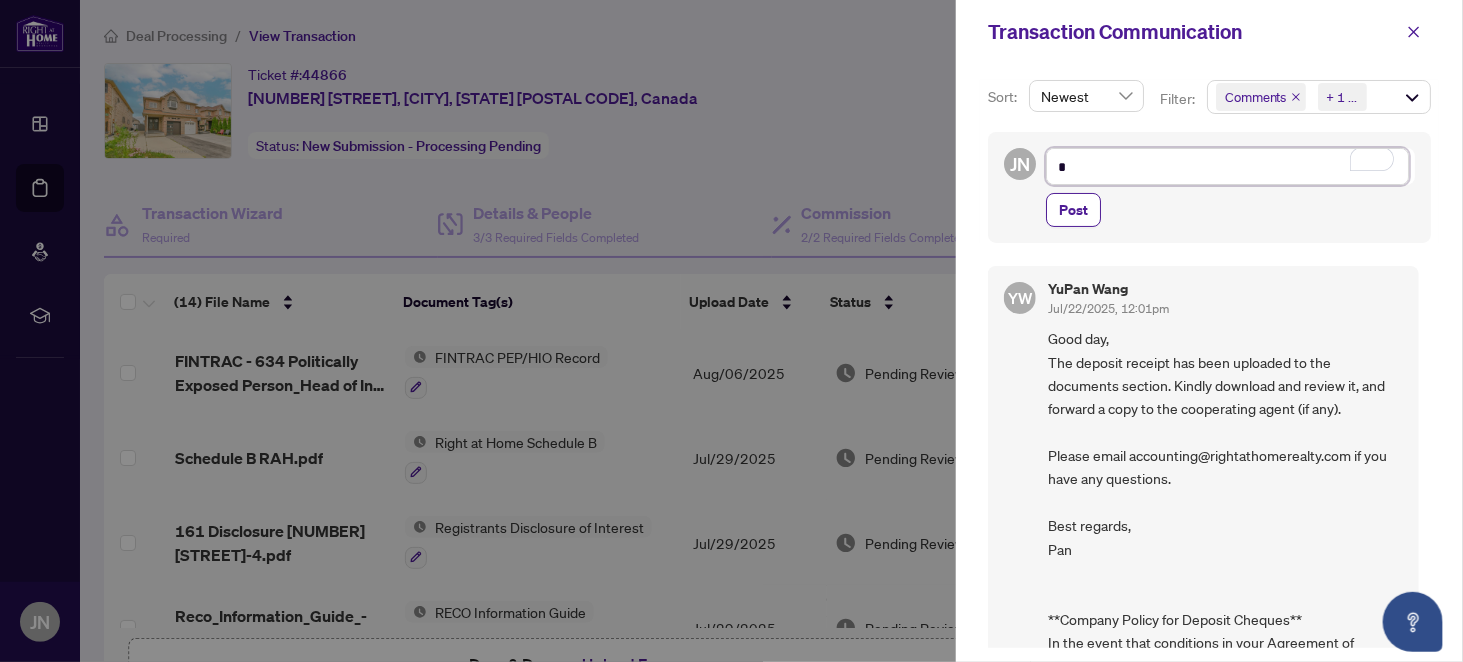 type on "**" 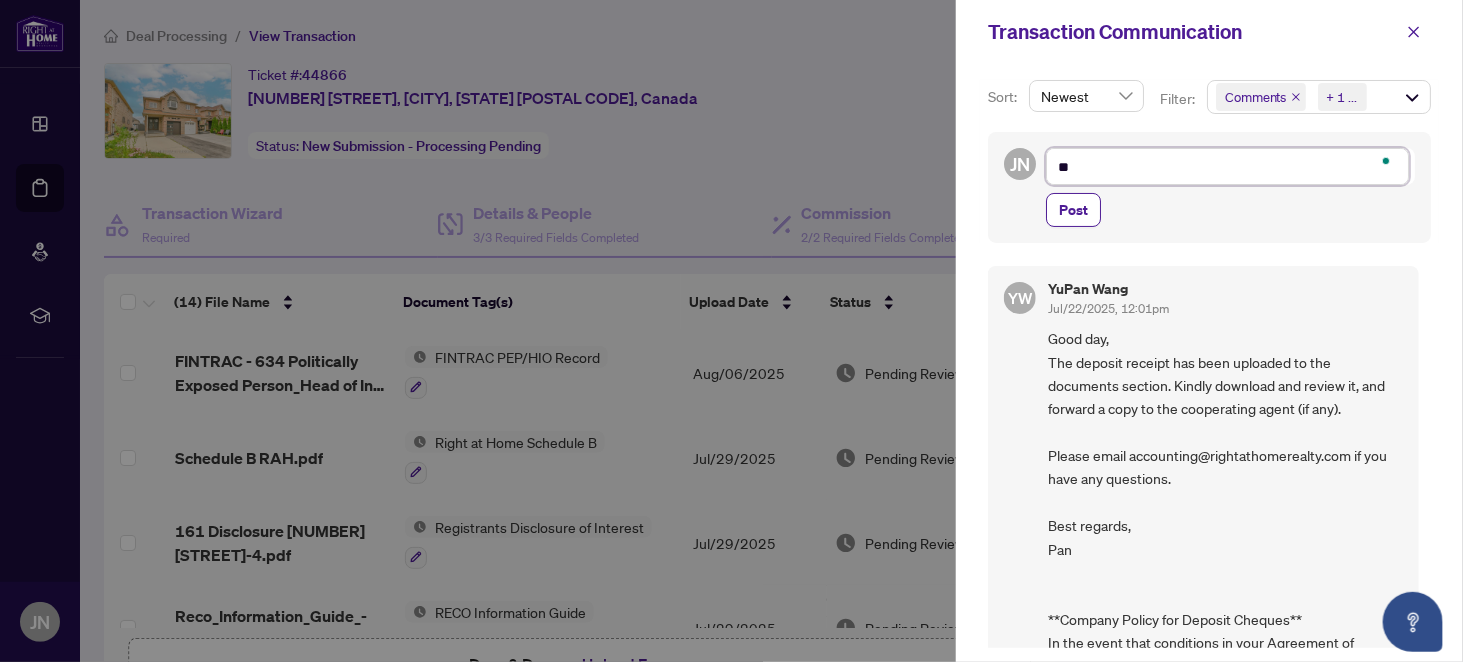 type on "***" 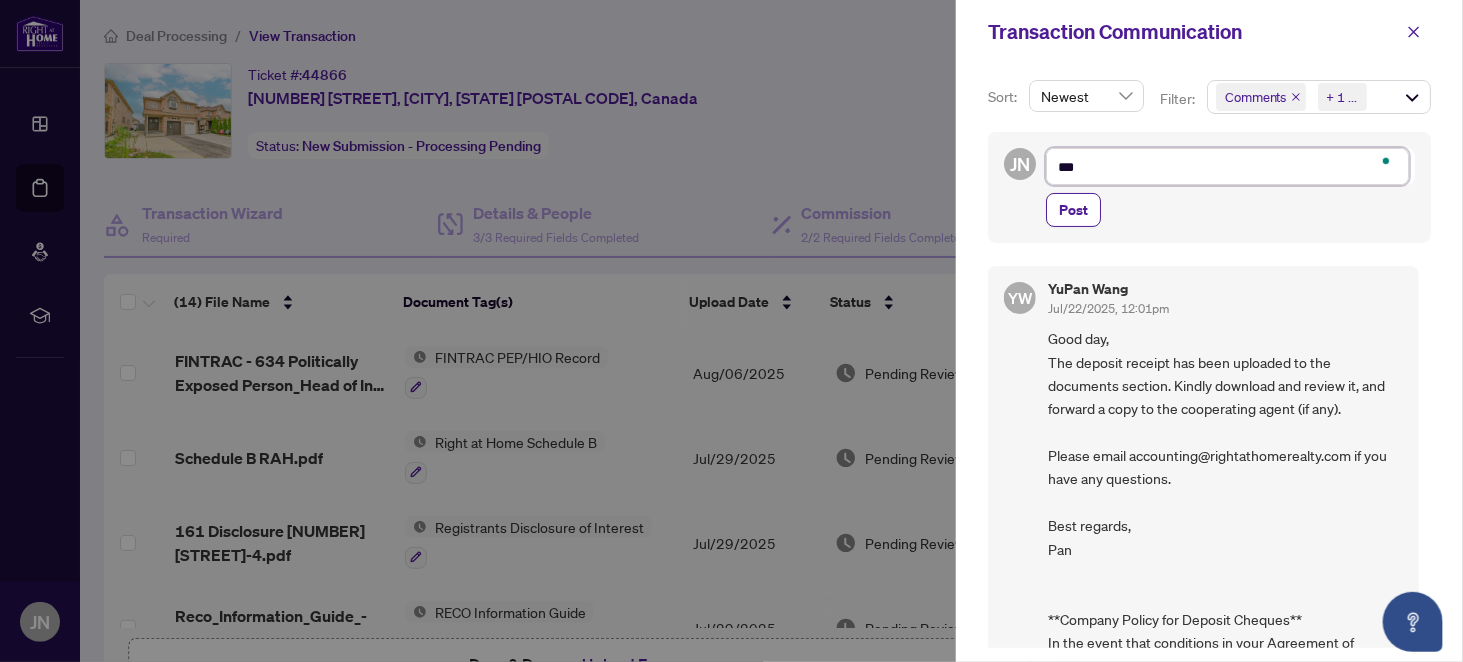 type on "****" 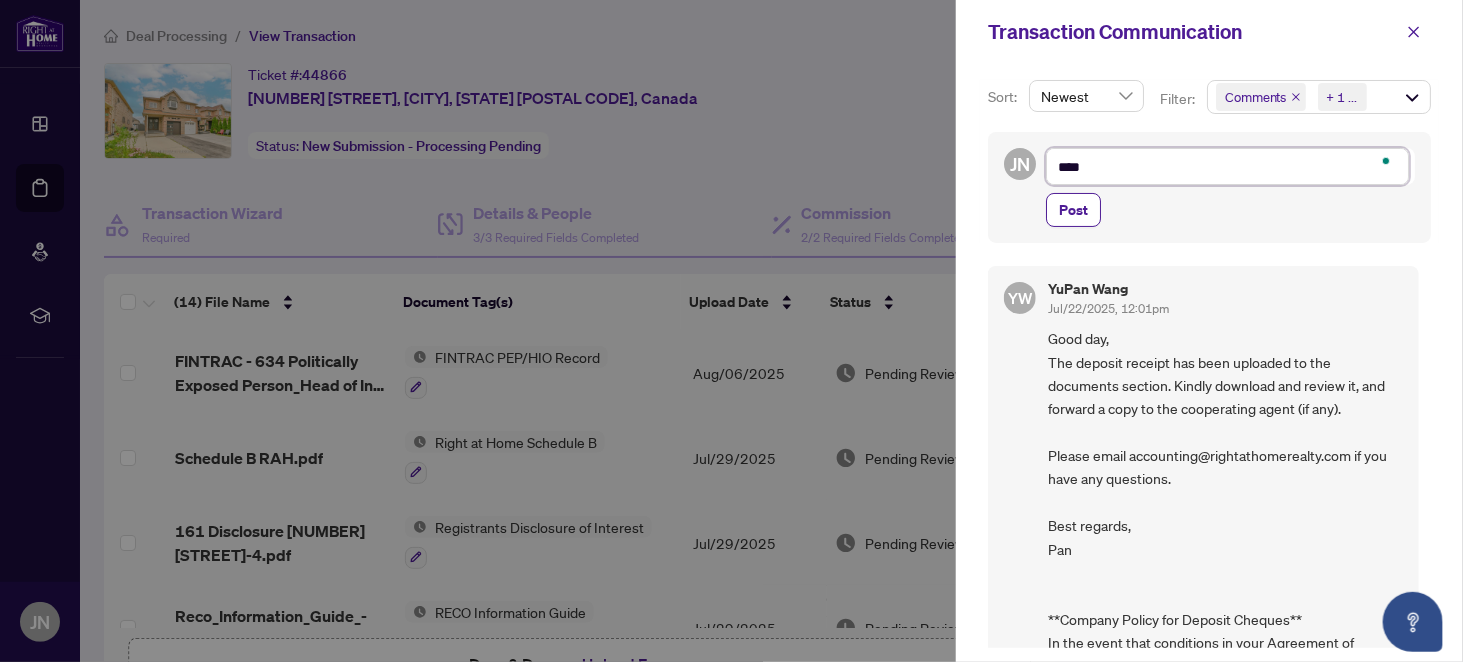 type on "*****" 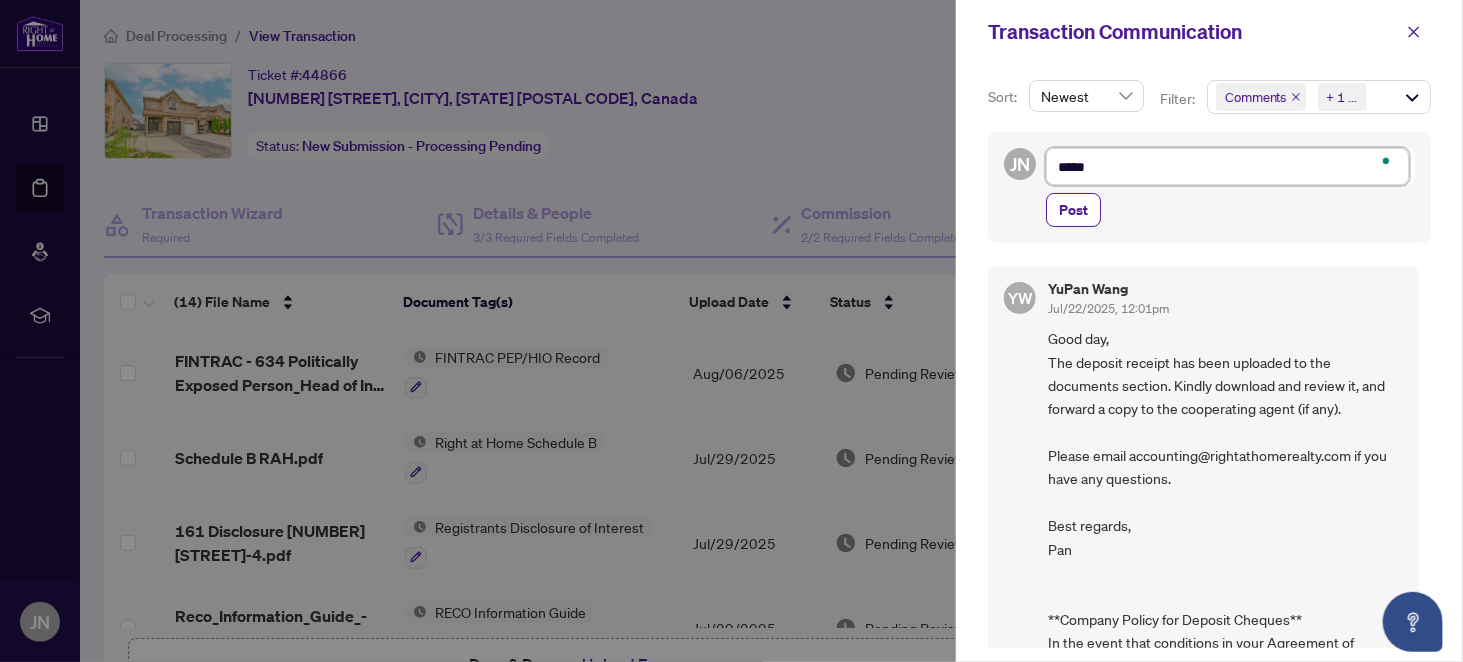 type on "******" 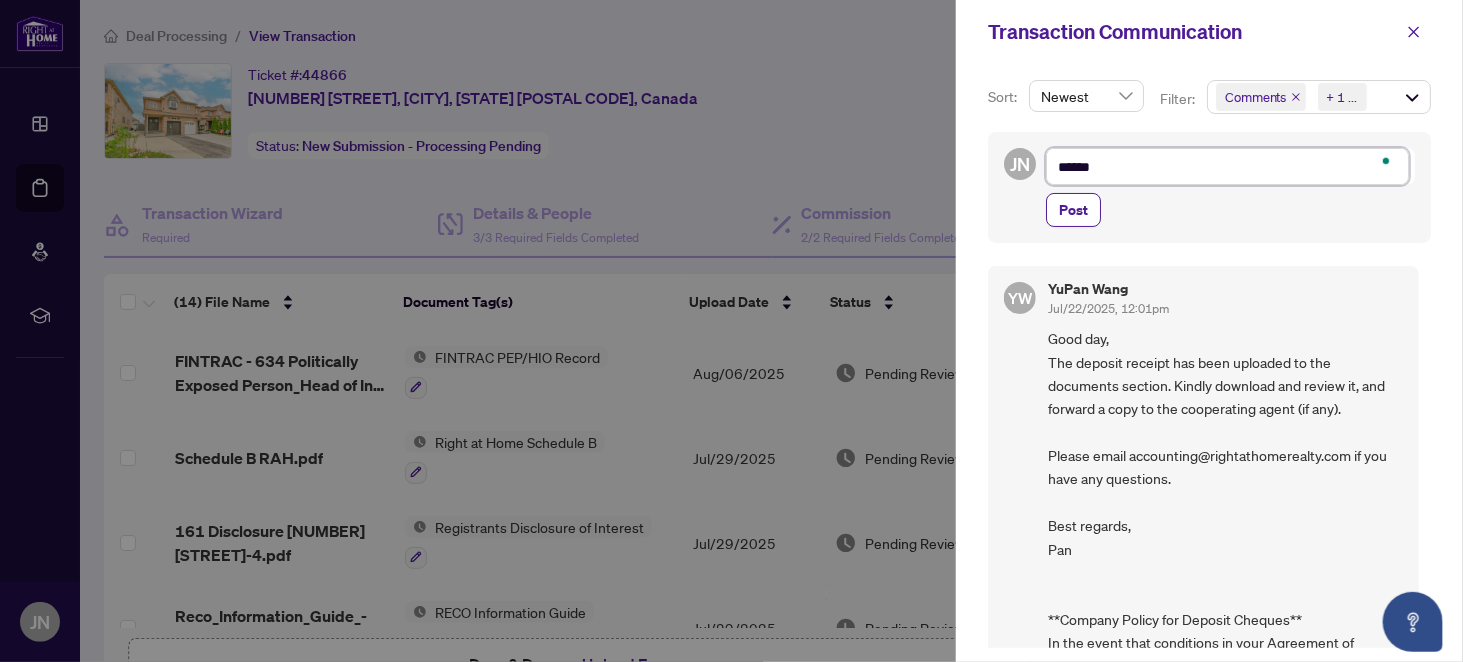 type on "*******" 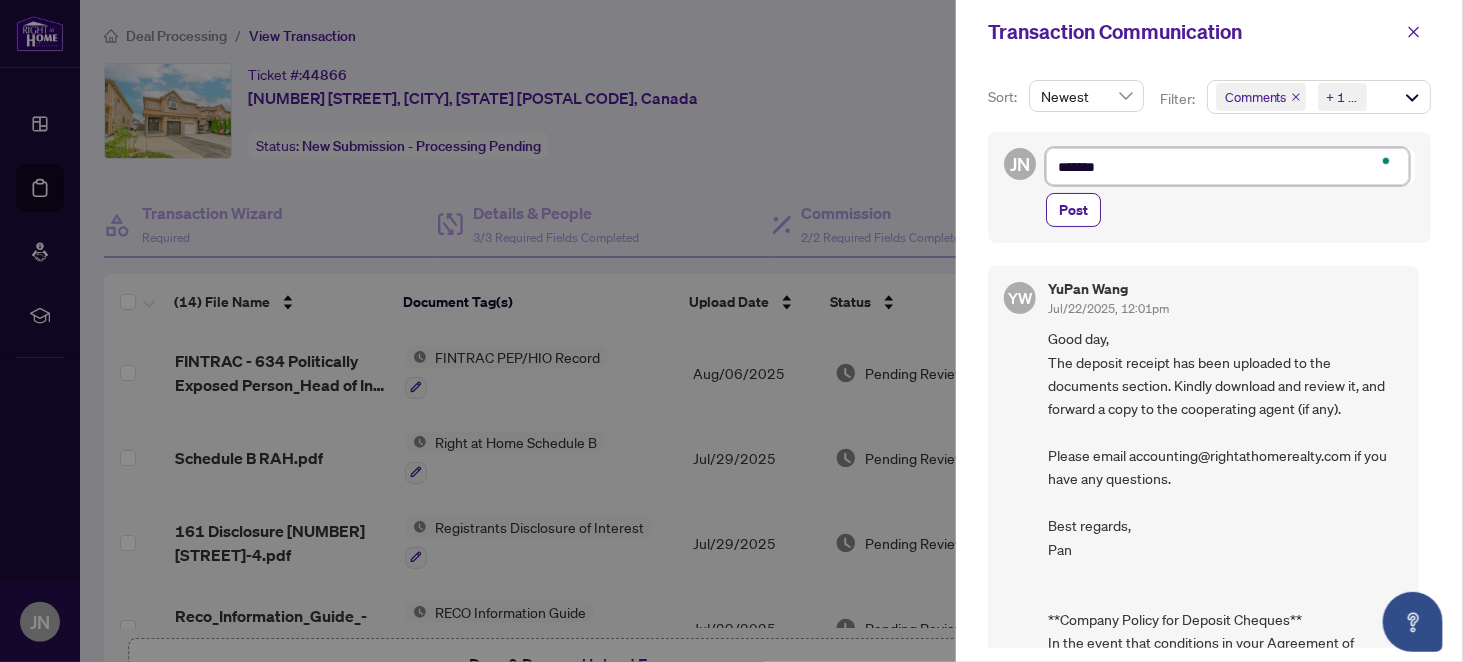 type on "*******" 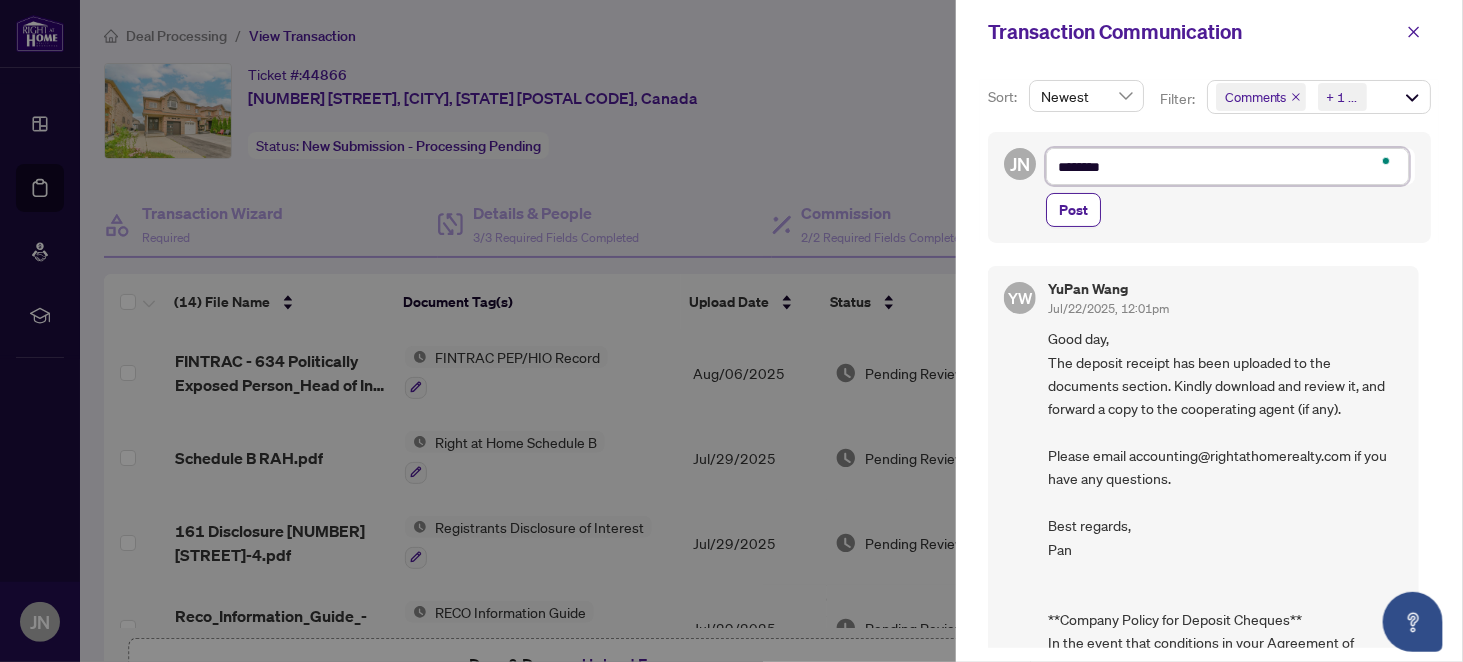 type on "*********" 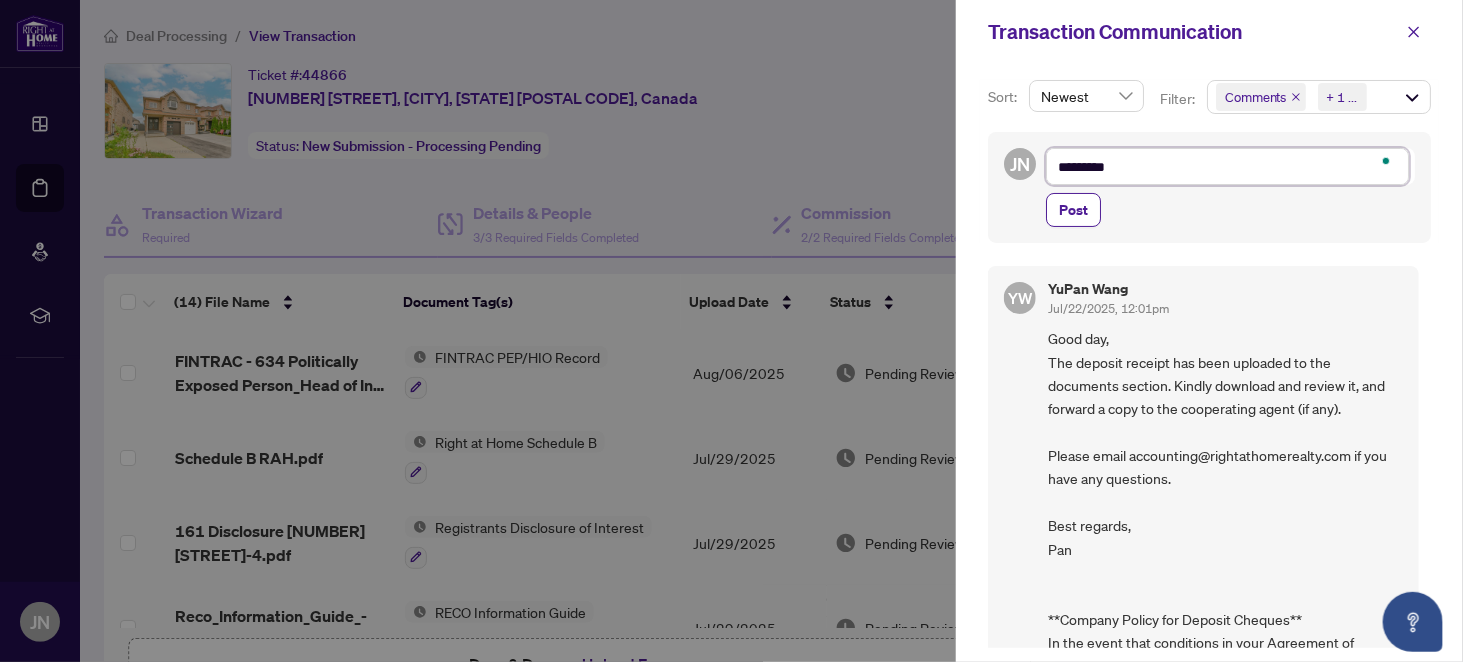 type on "**********" 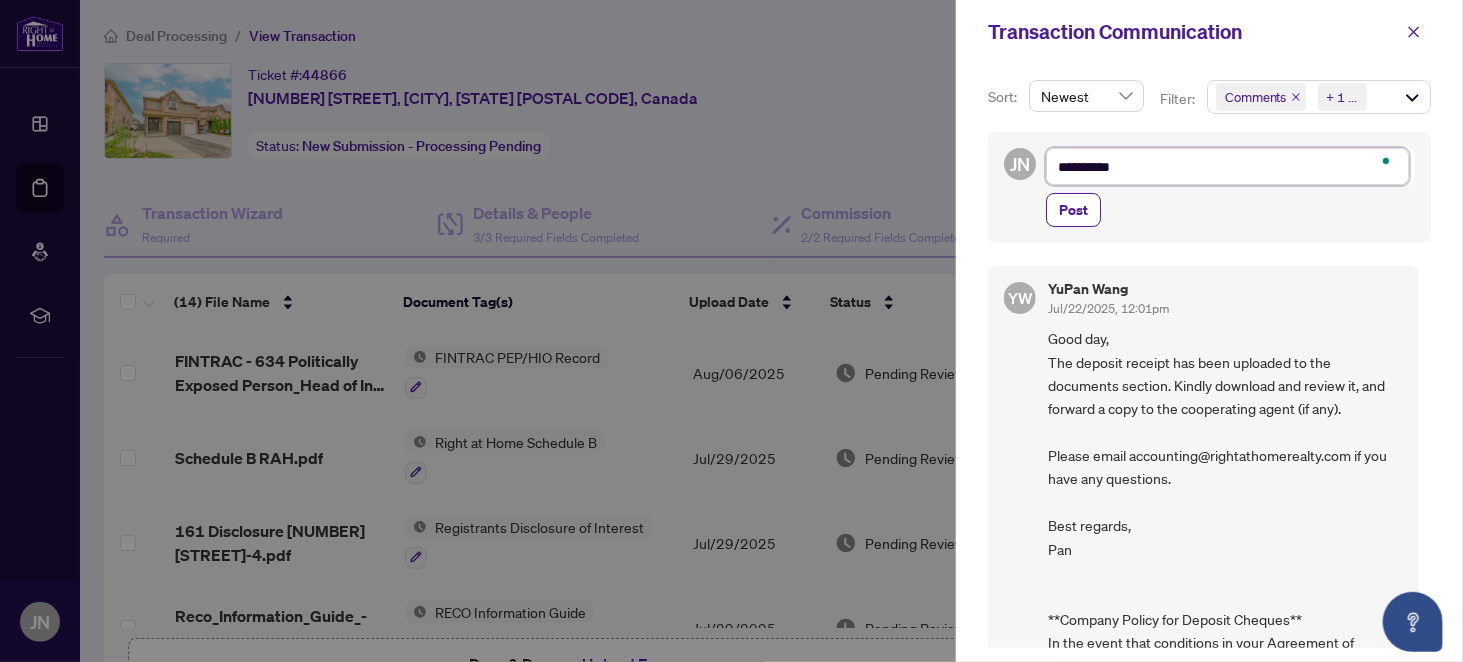 type on "**********" 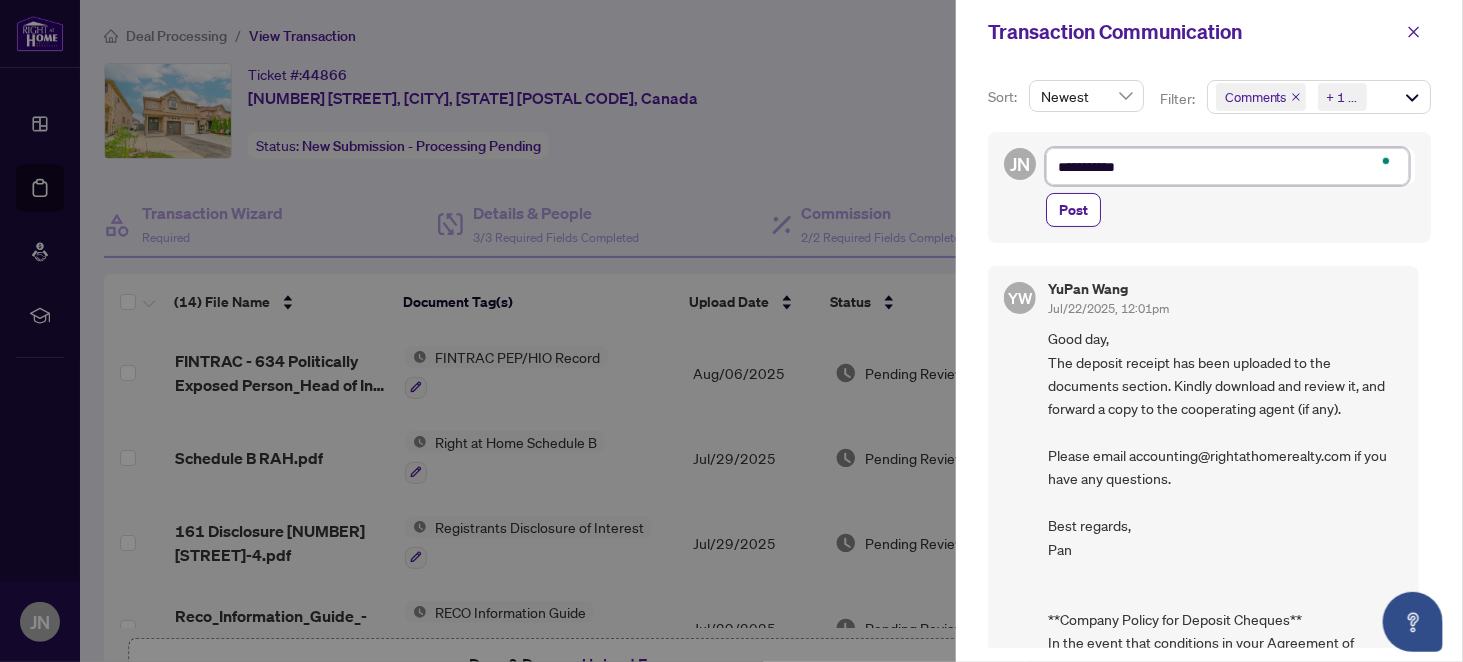 type on "**********" 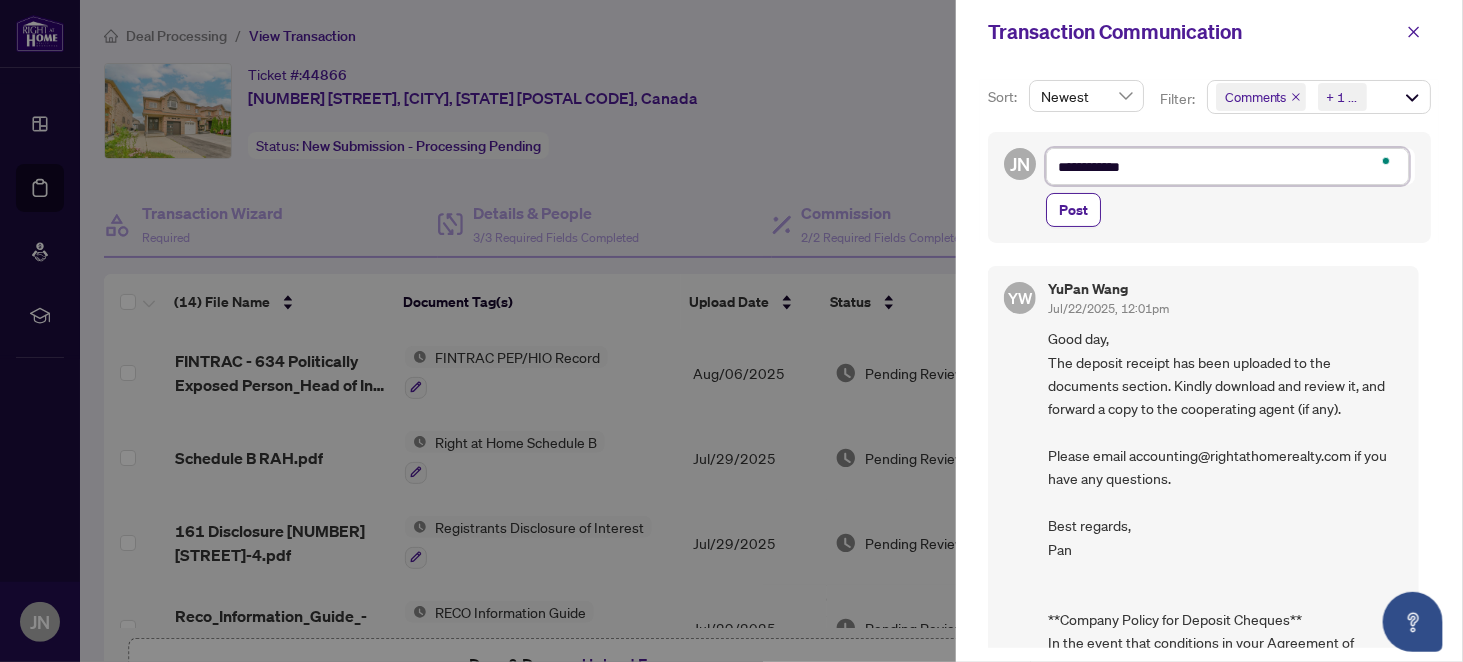 type on "**********" 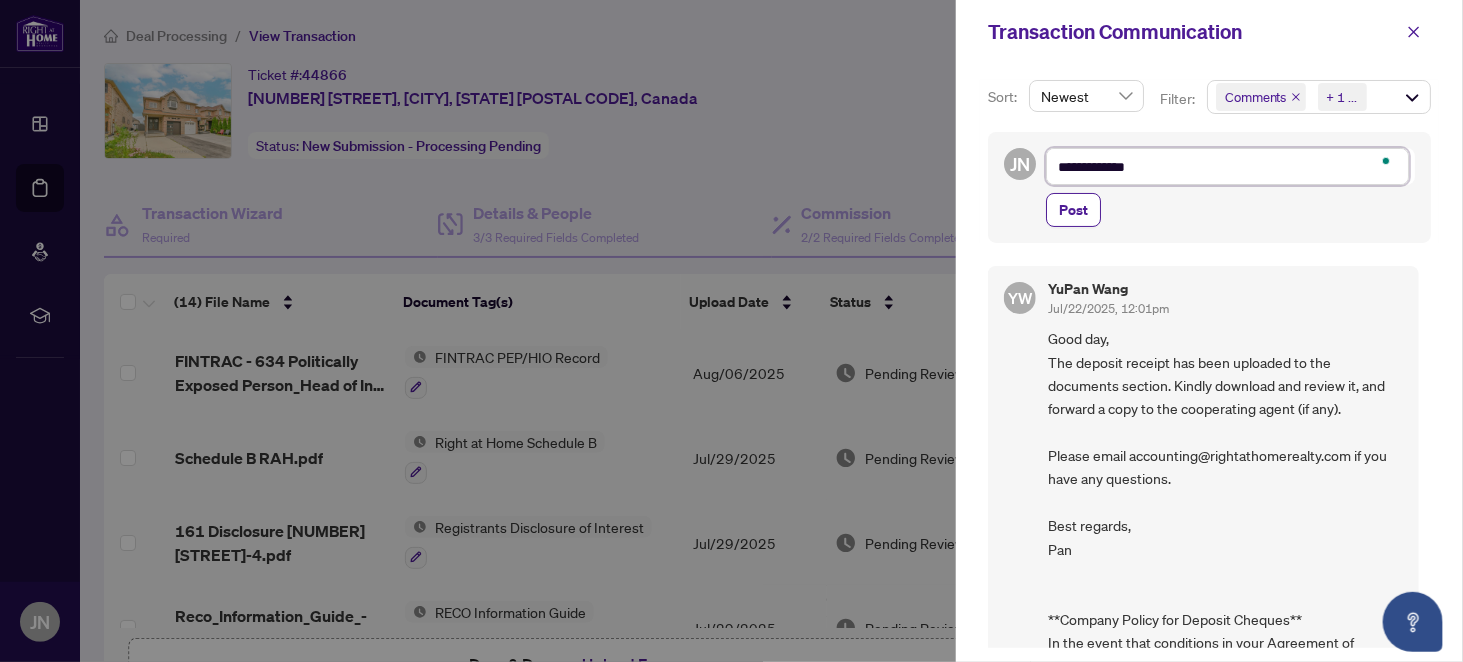 type on "**********" 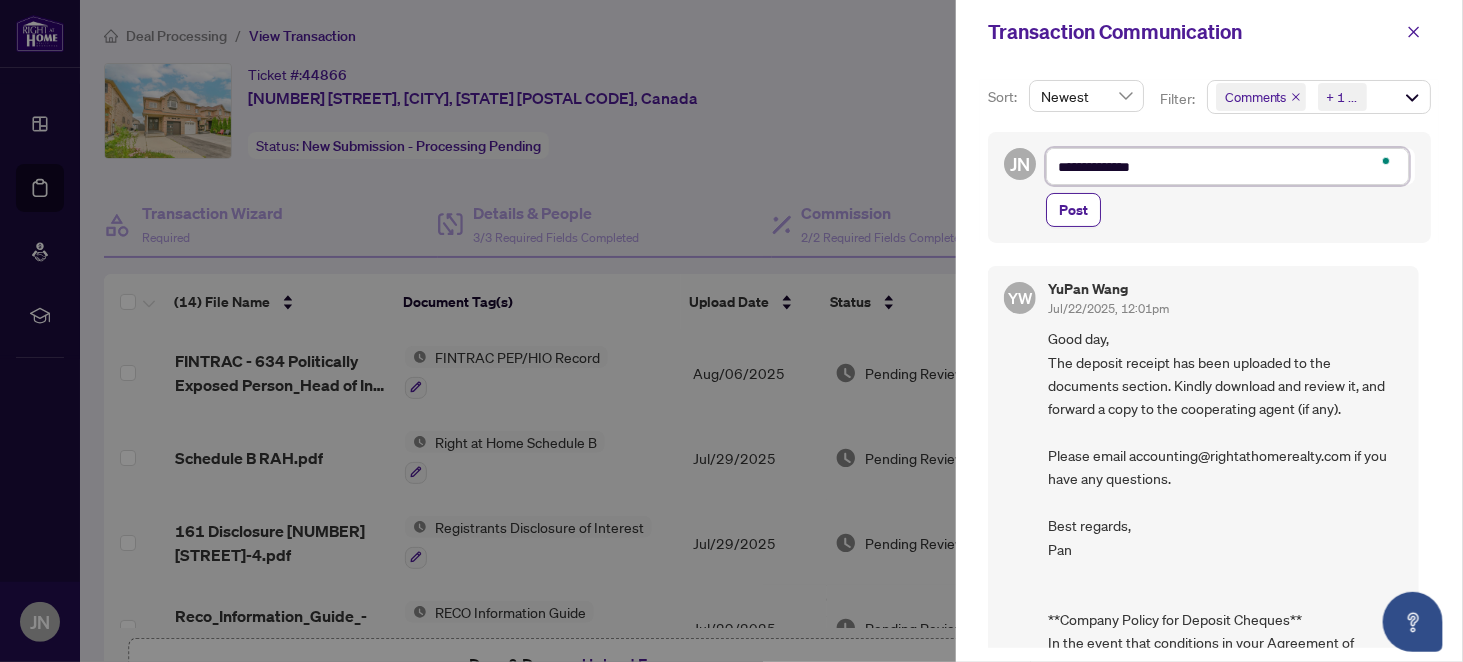 type on "**********" 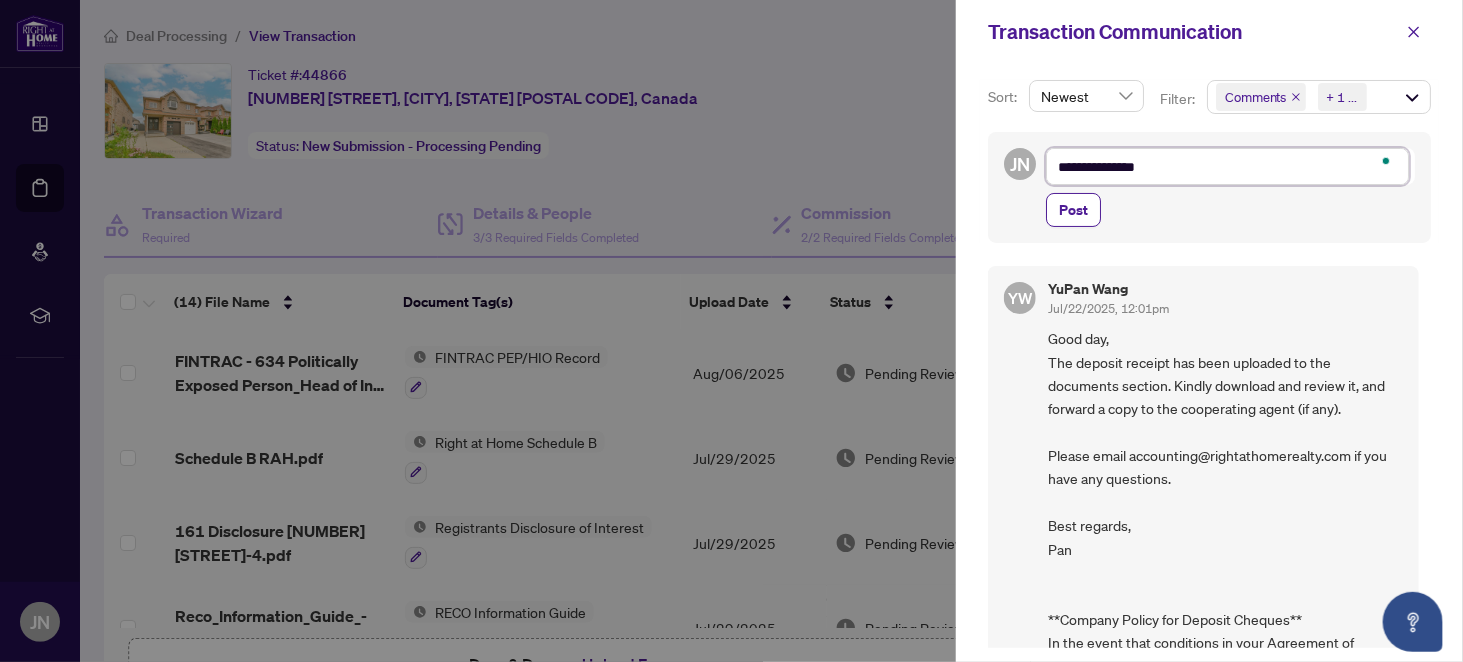 type on "**********" 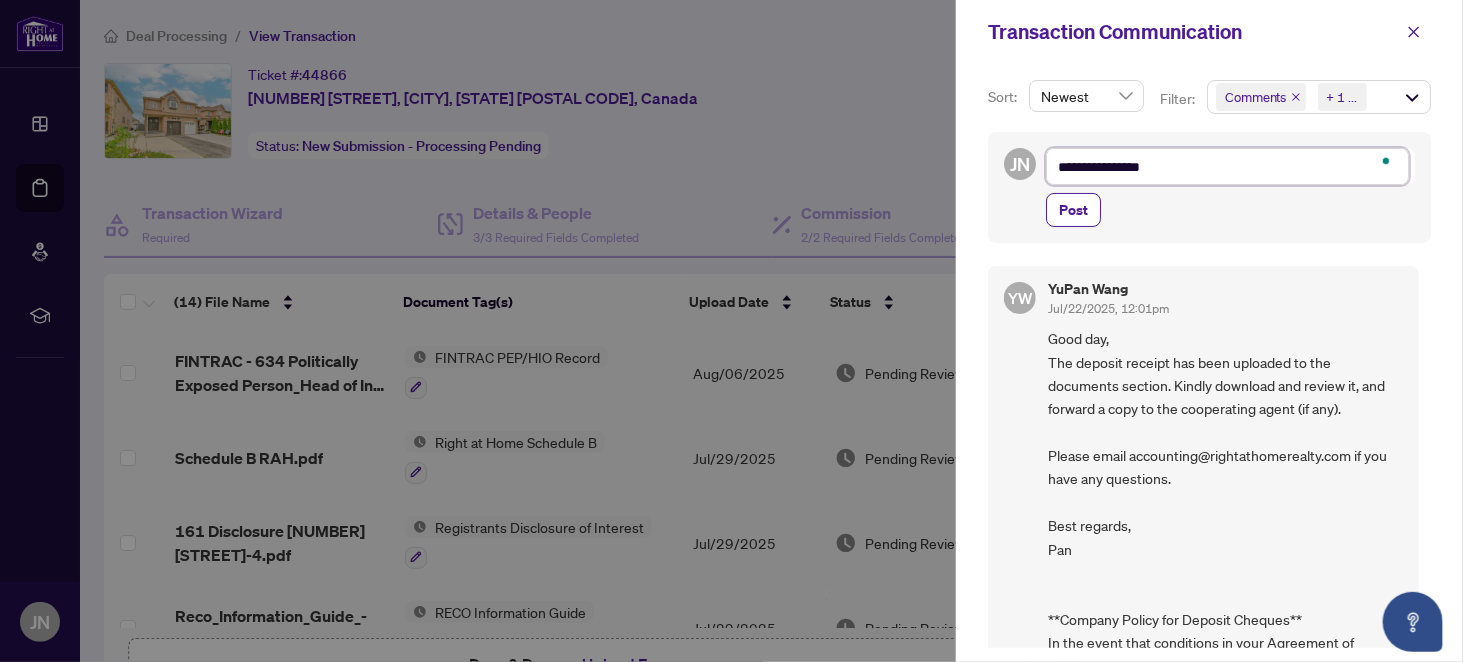 type on "**********" 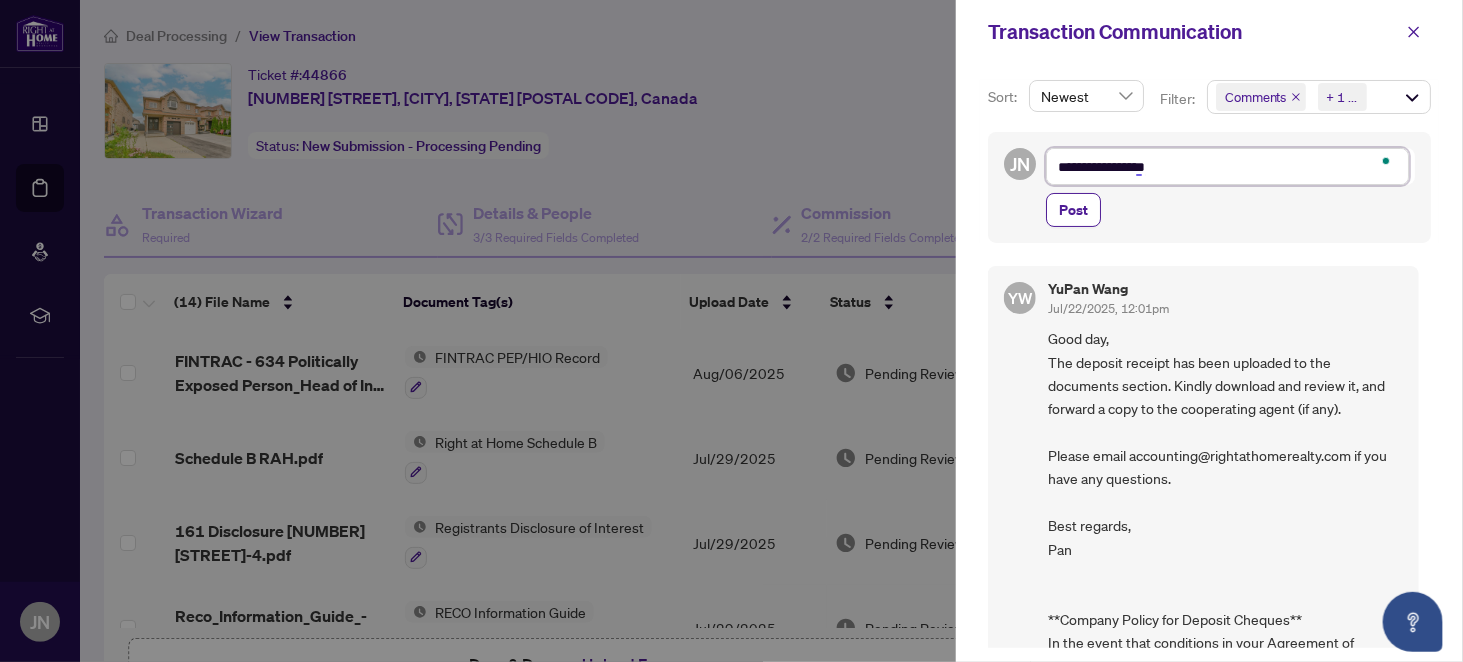 type on "**********" 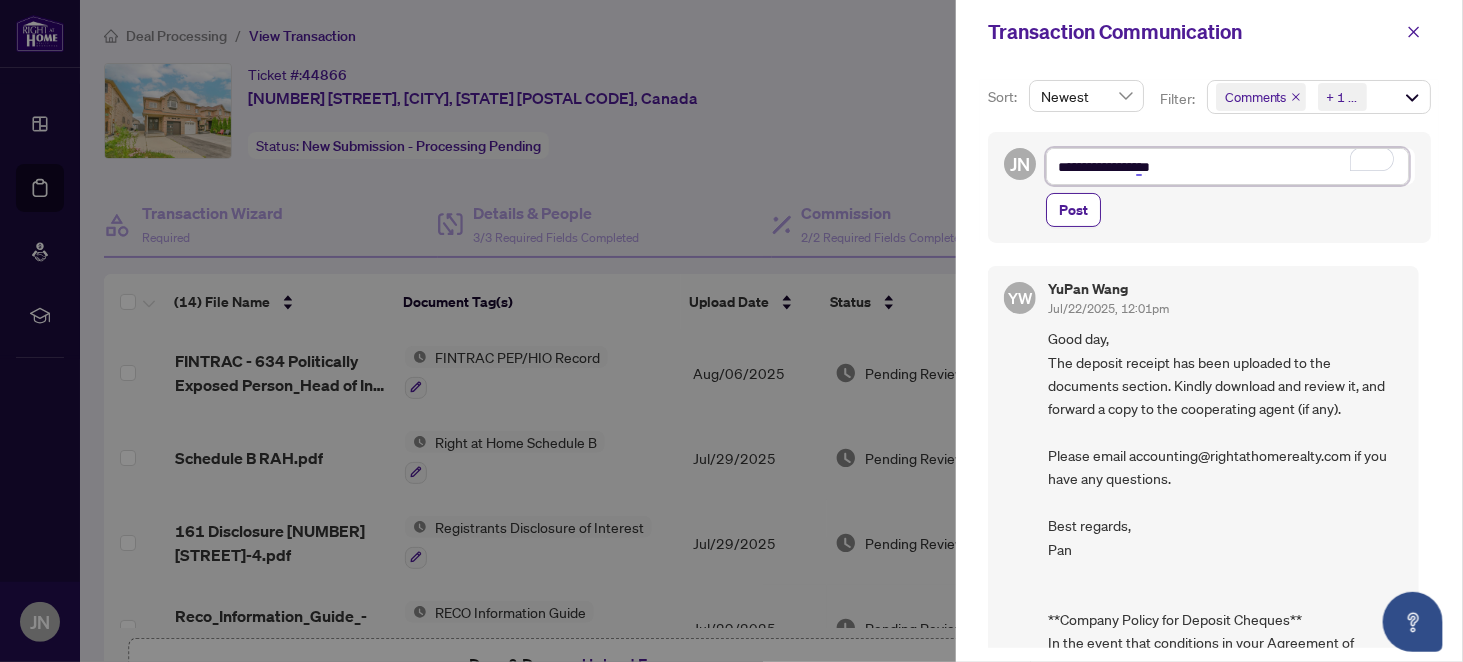 type on "**********" 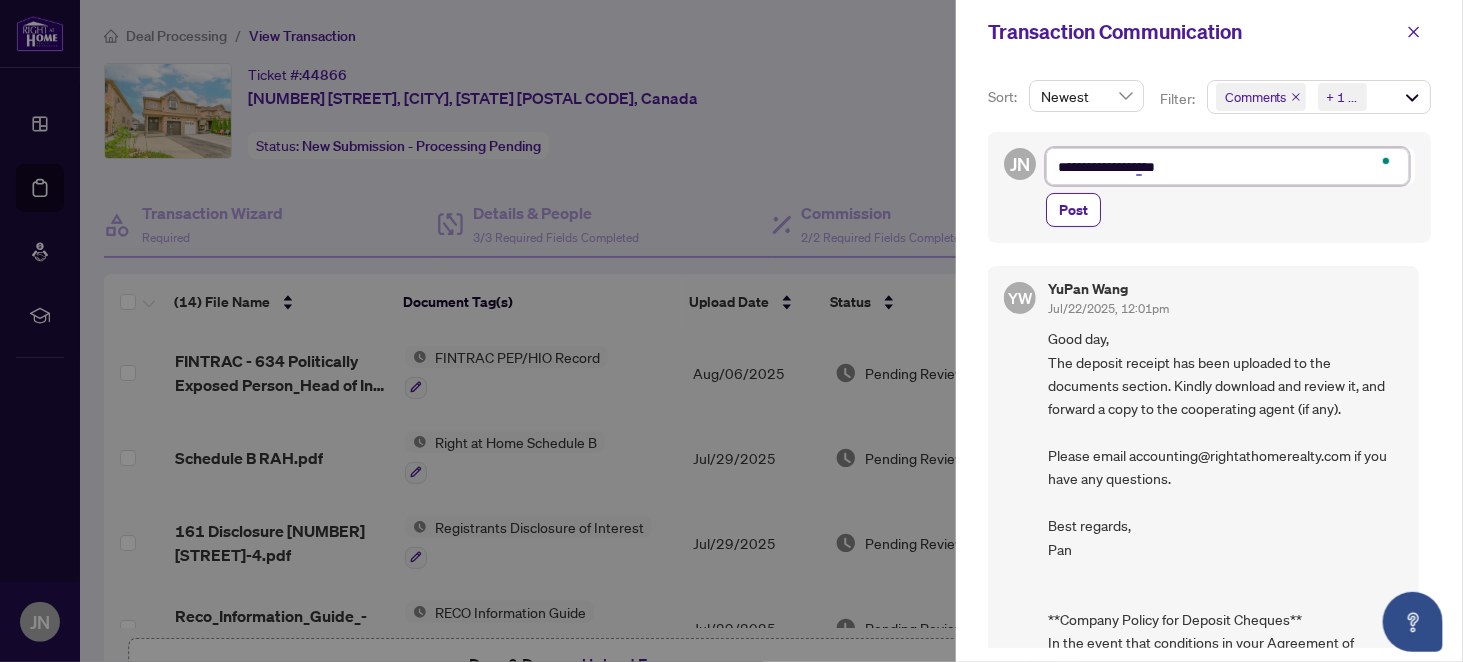 type on "**********" 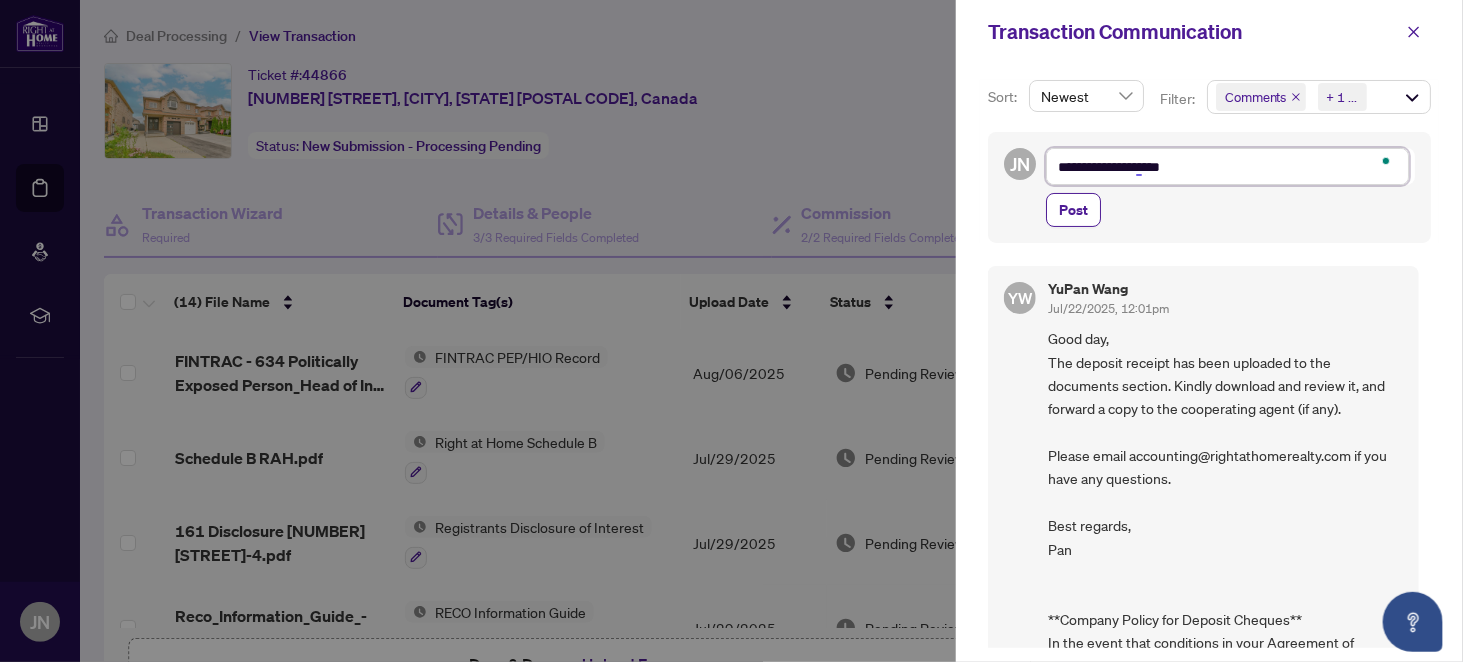 type on "**********" 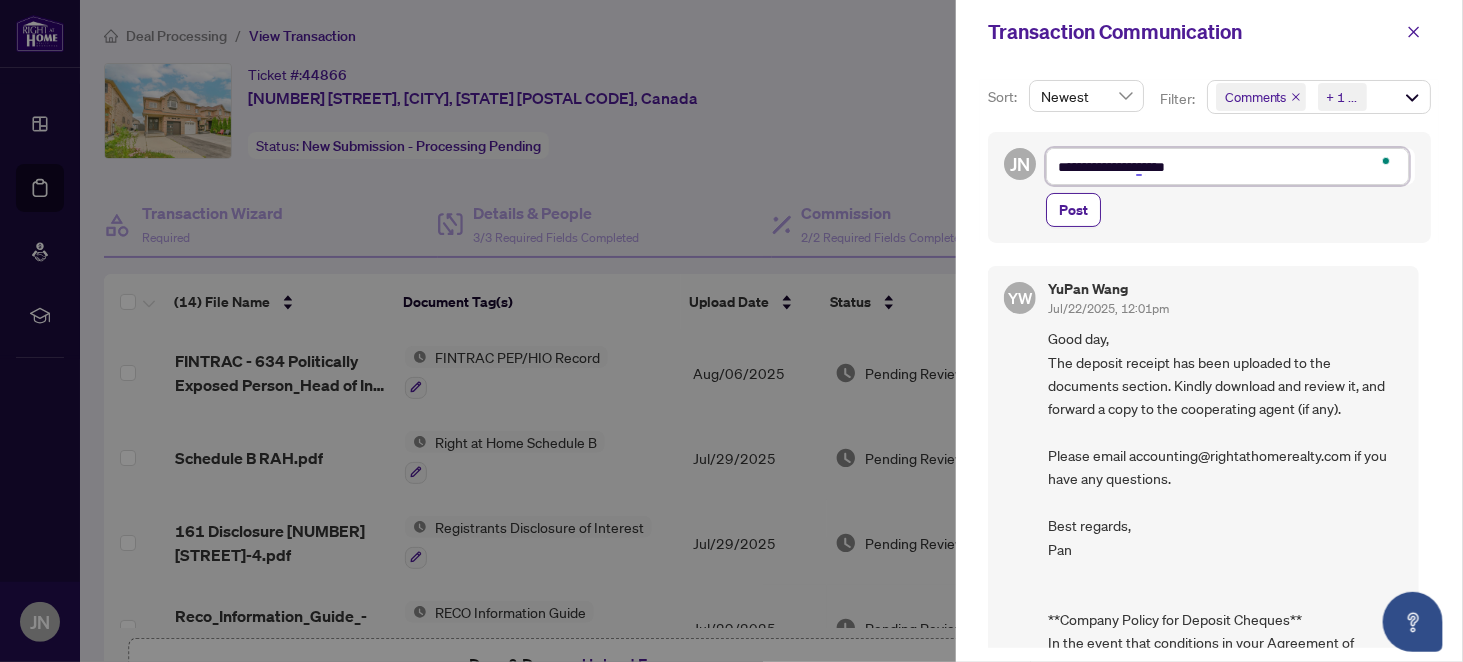 type on "**********" 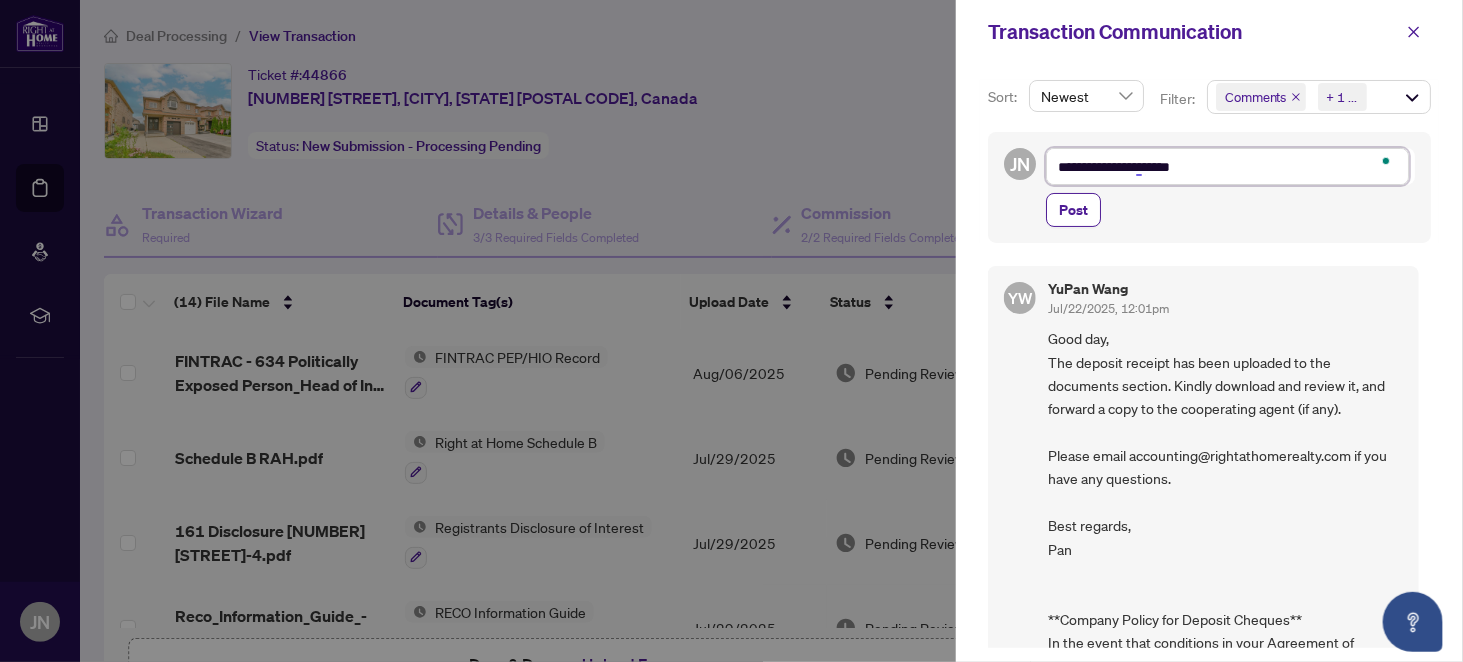 type on "**********" 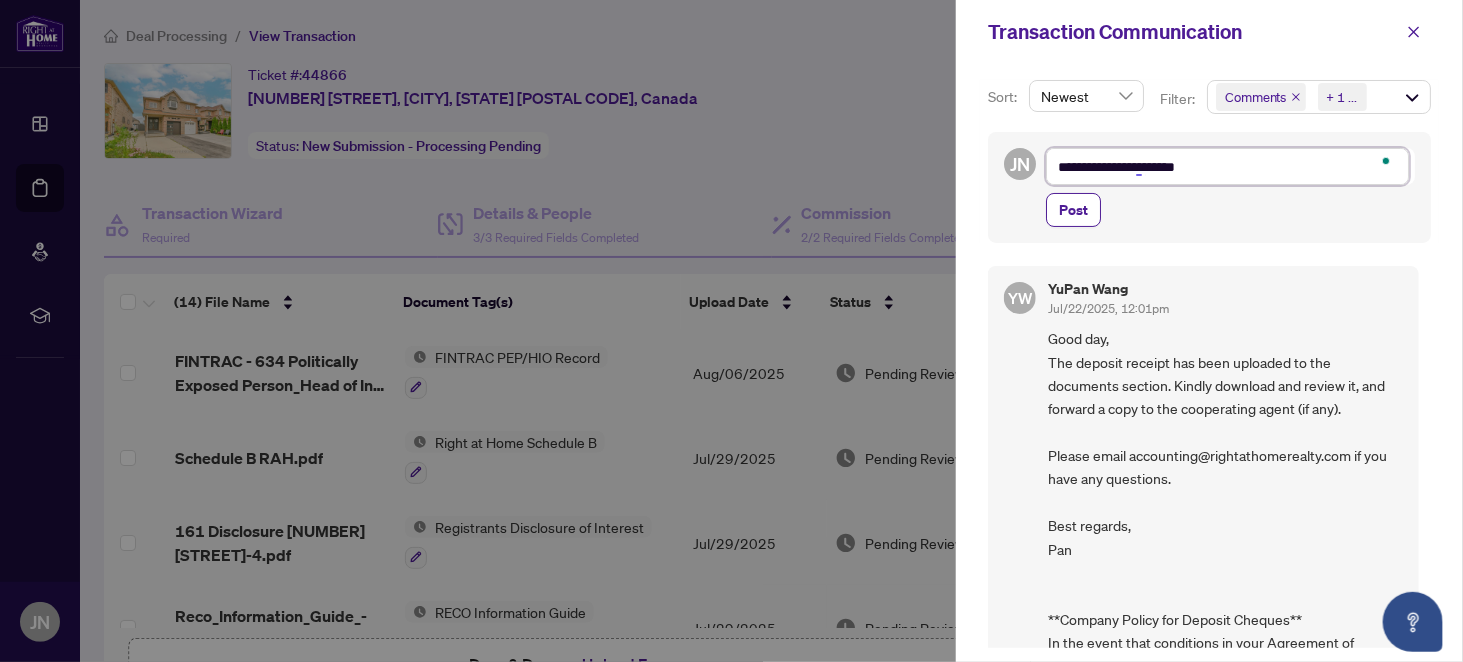 type on "**********" 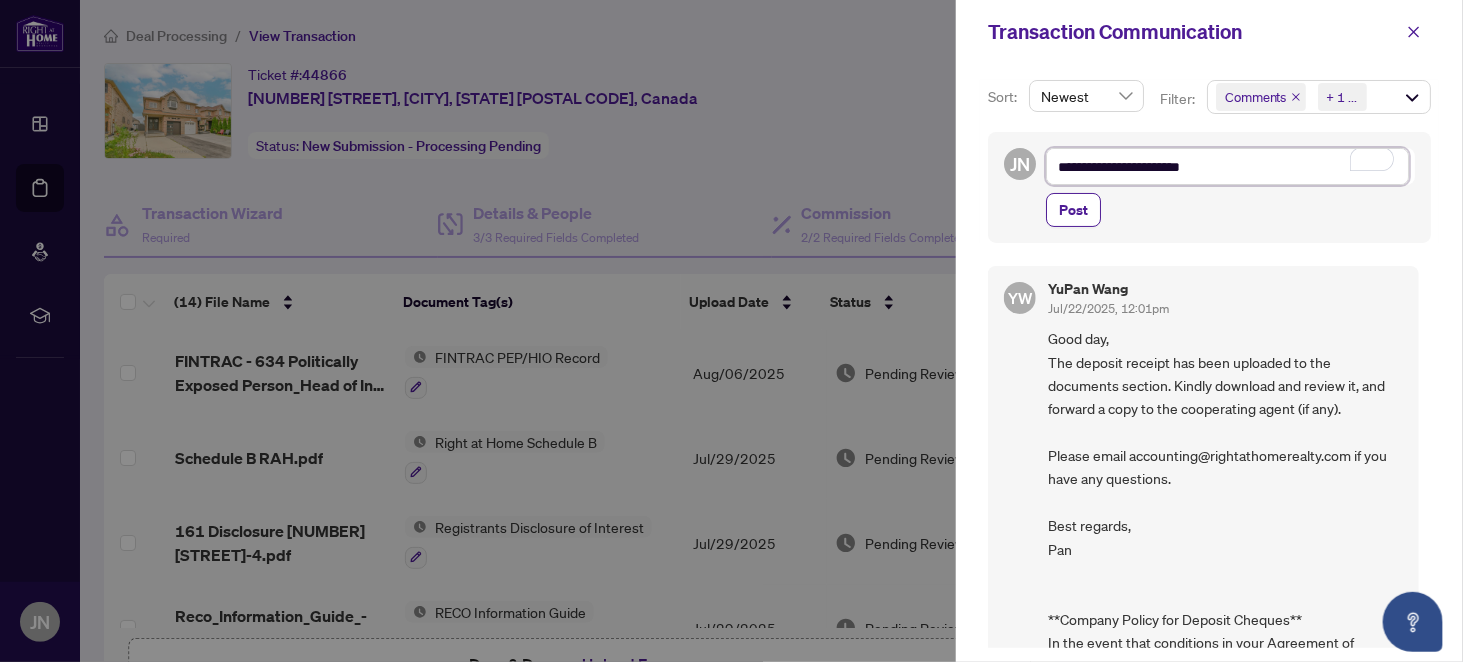 type on "**********" 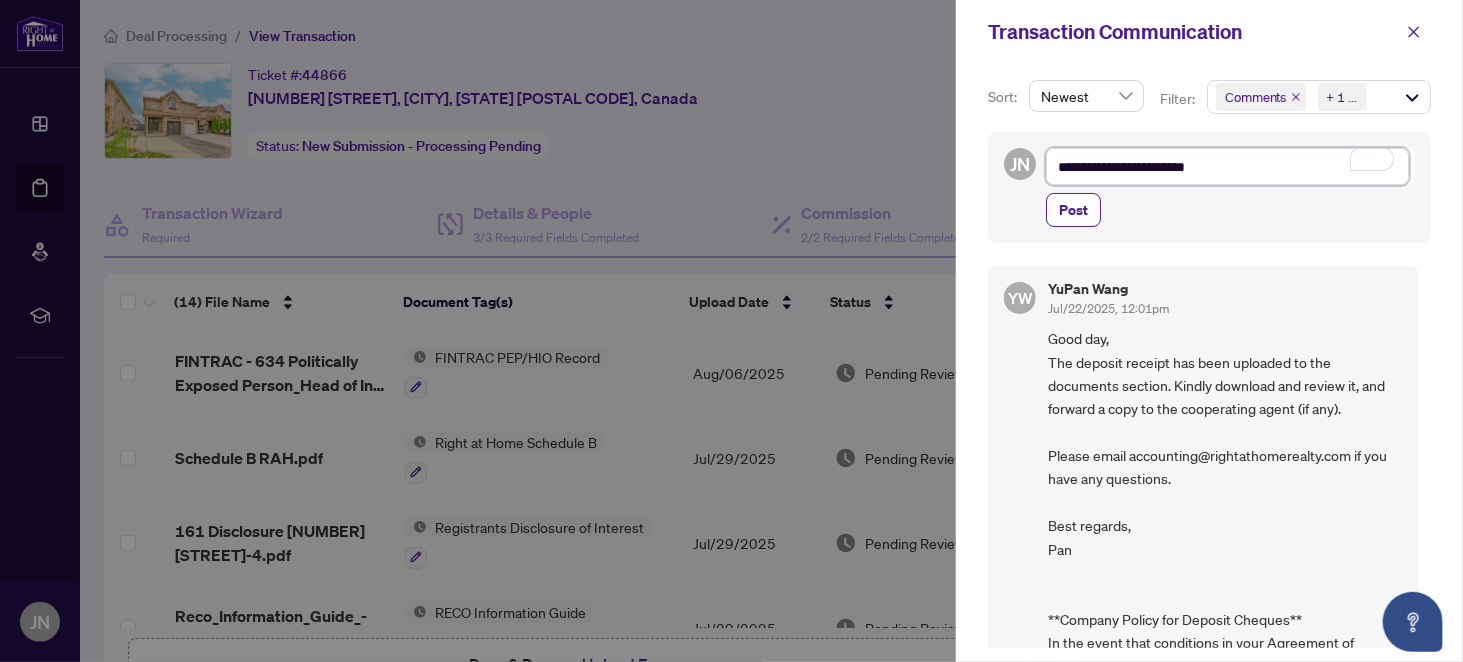 type on "**********" 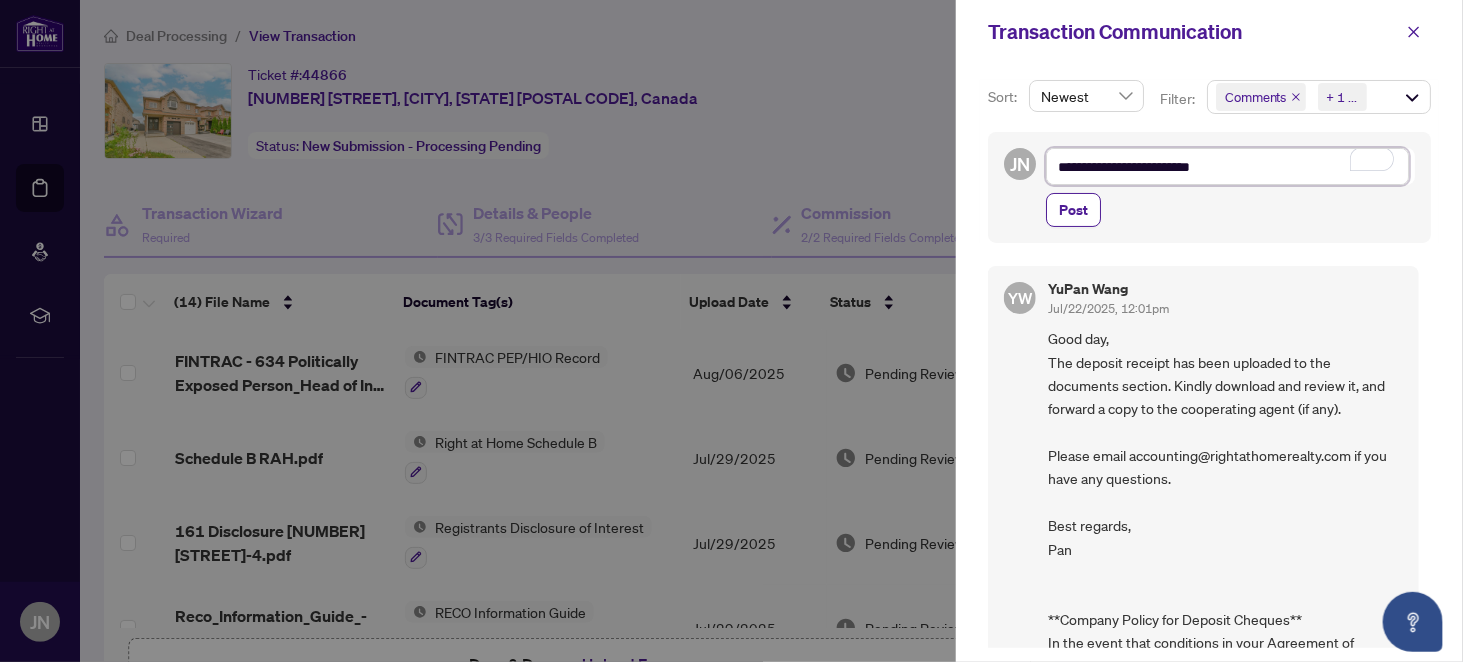 type on "**********" 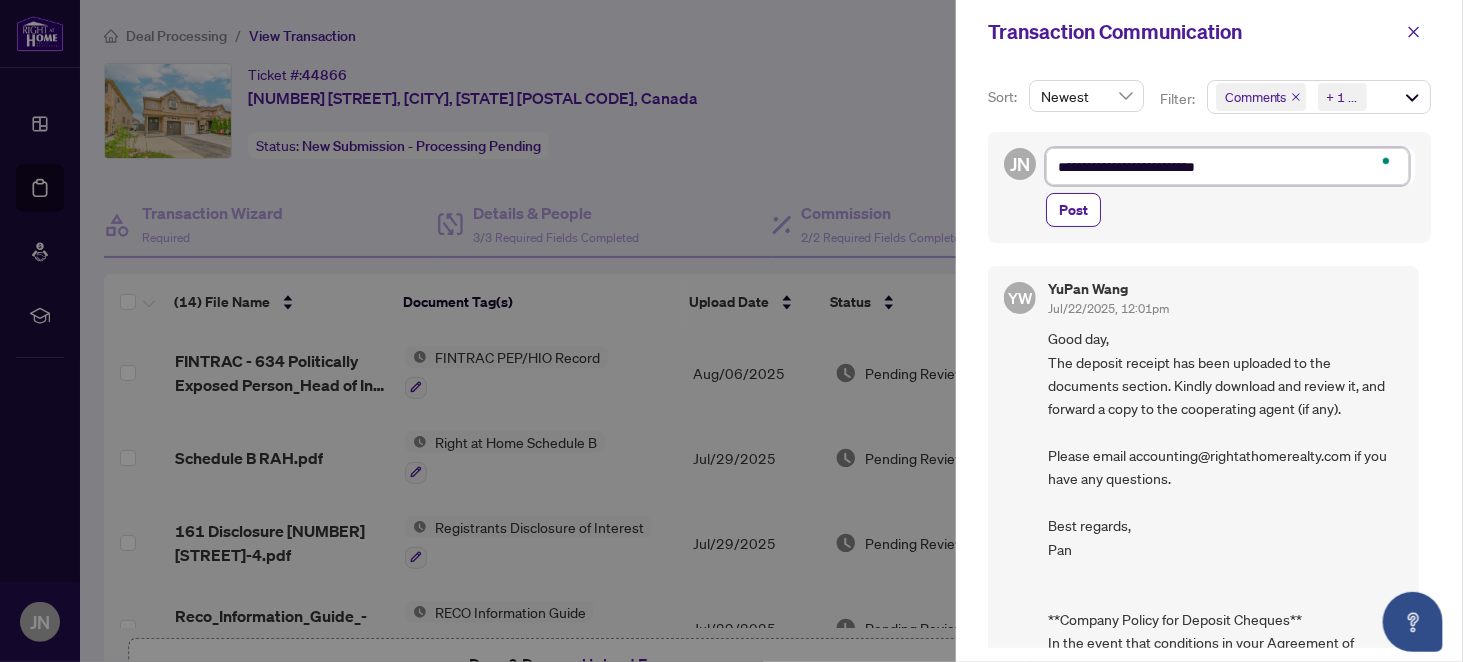 type on "**********" 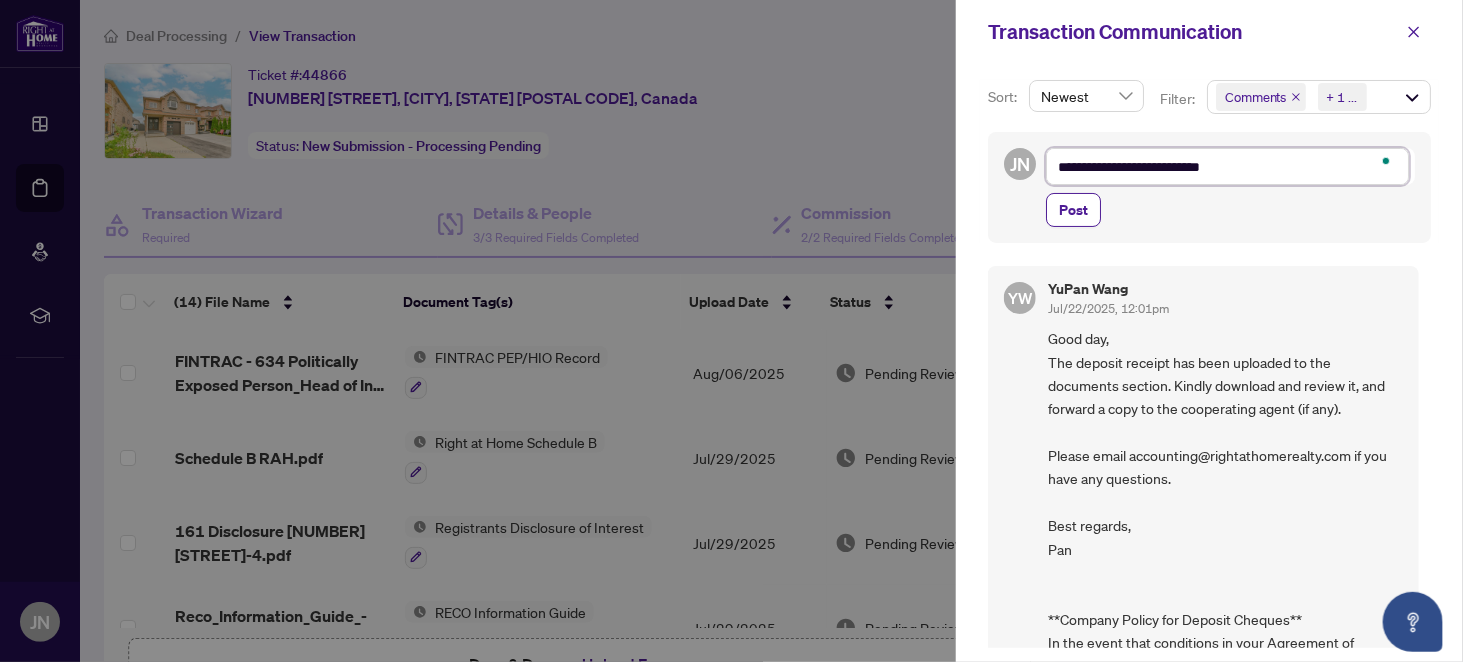 type on "**********" 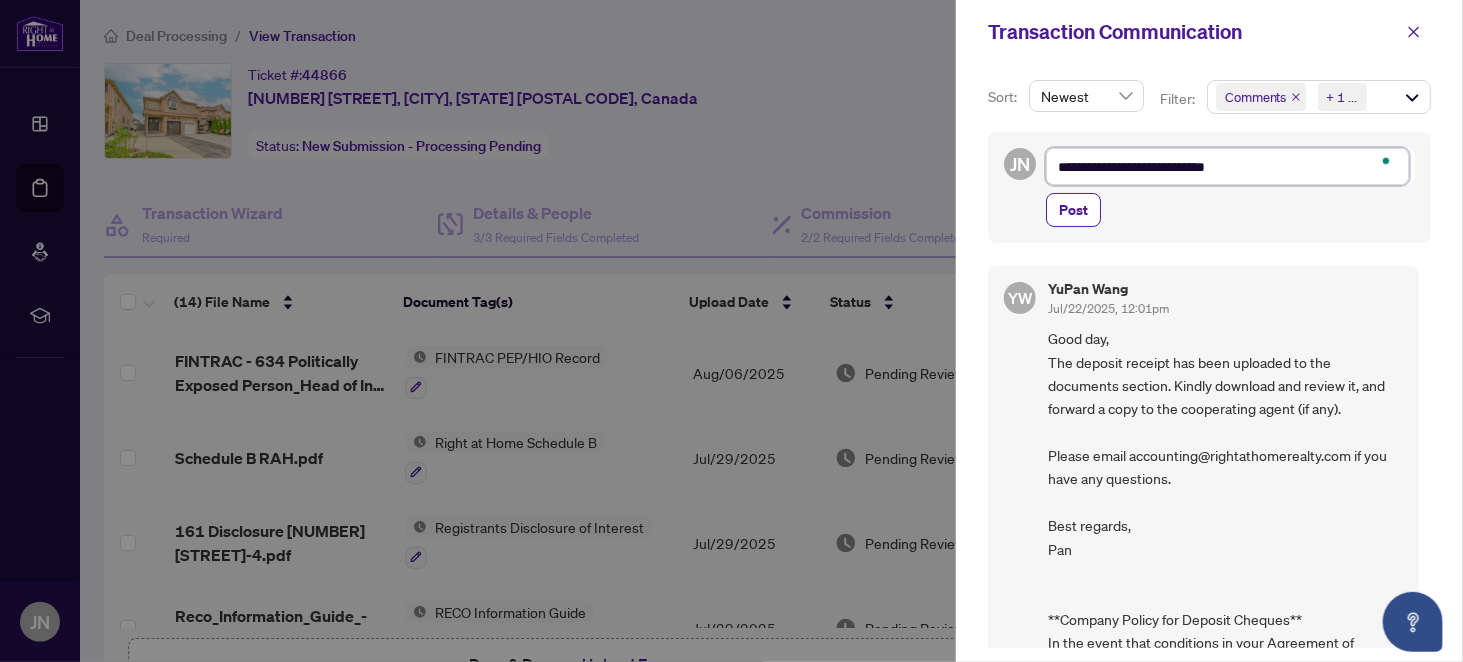 type on "**********" 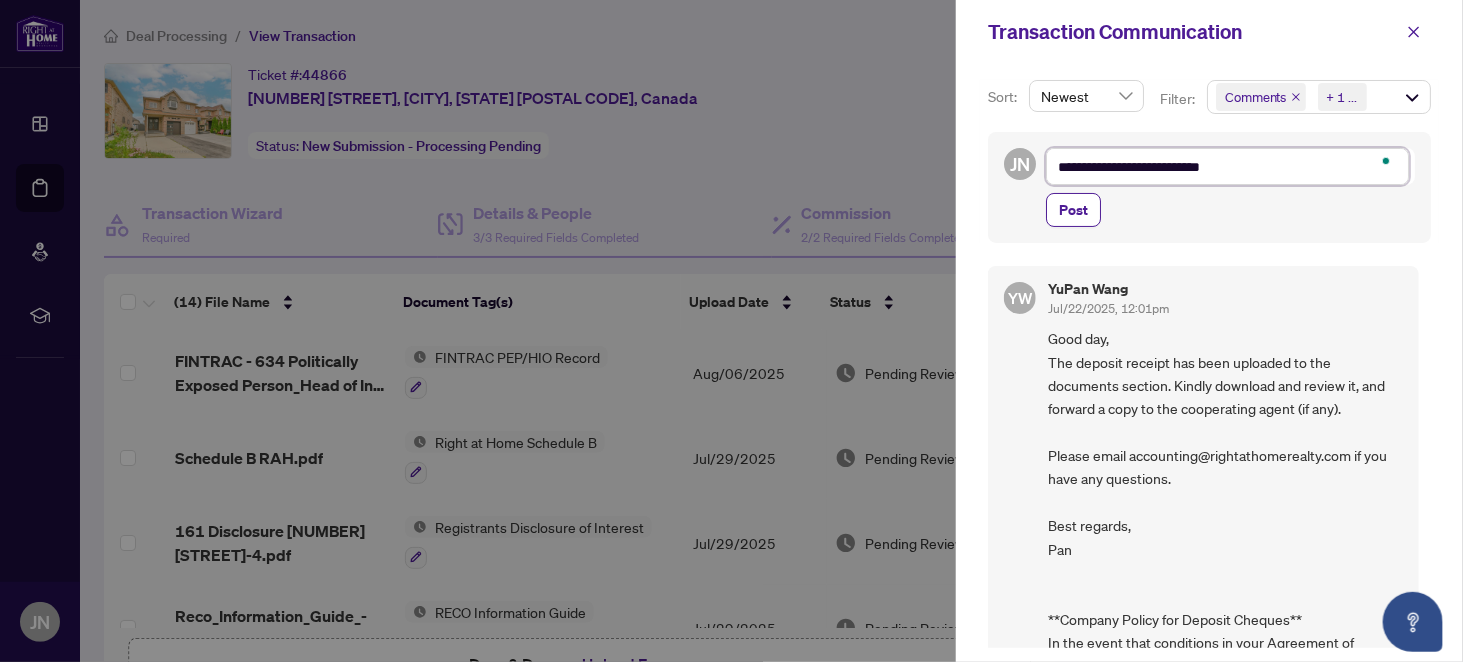 type on "**********" 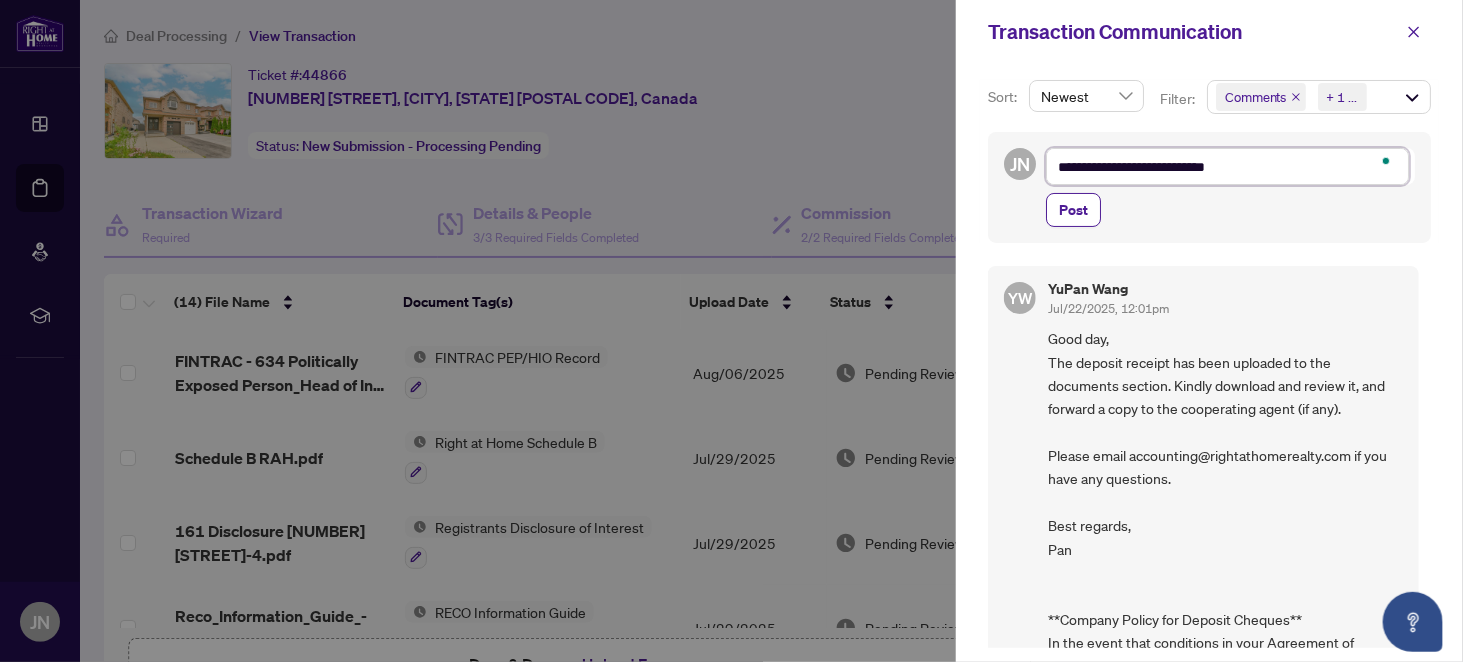 type on "**********" 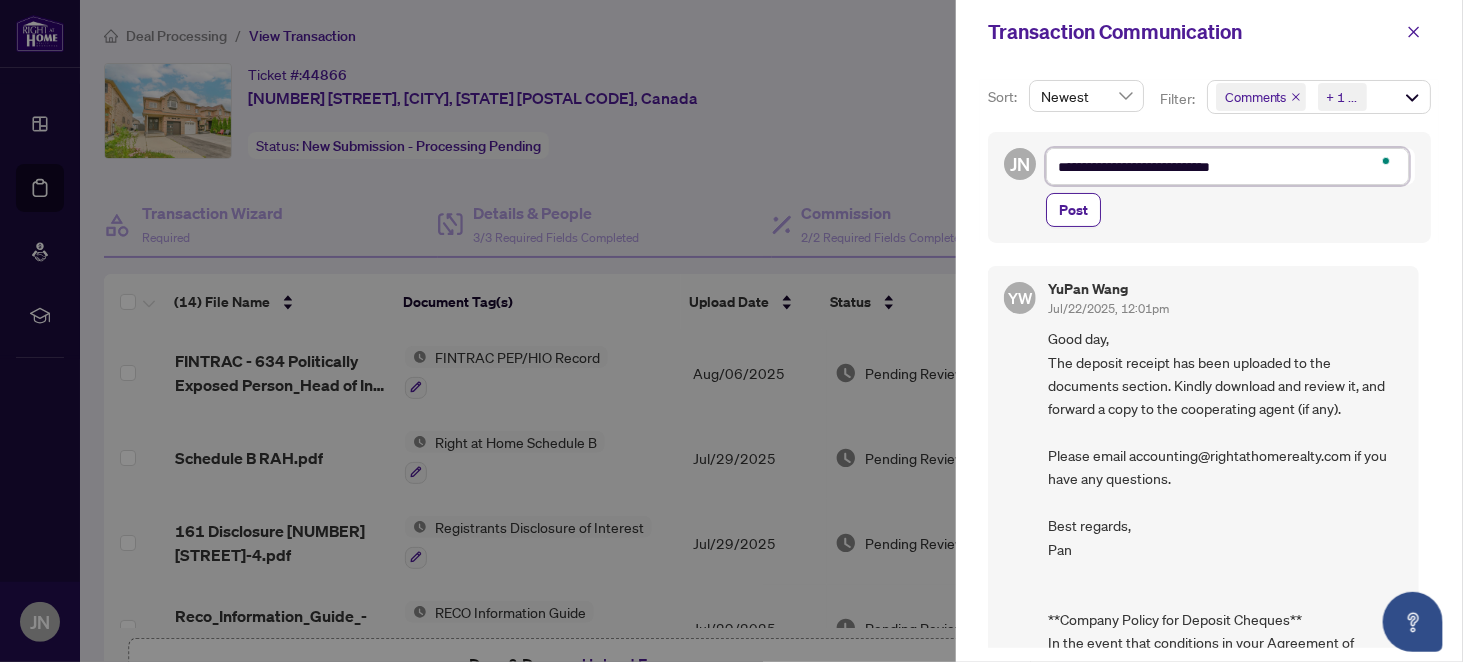 type on "**********" 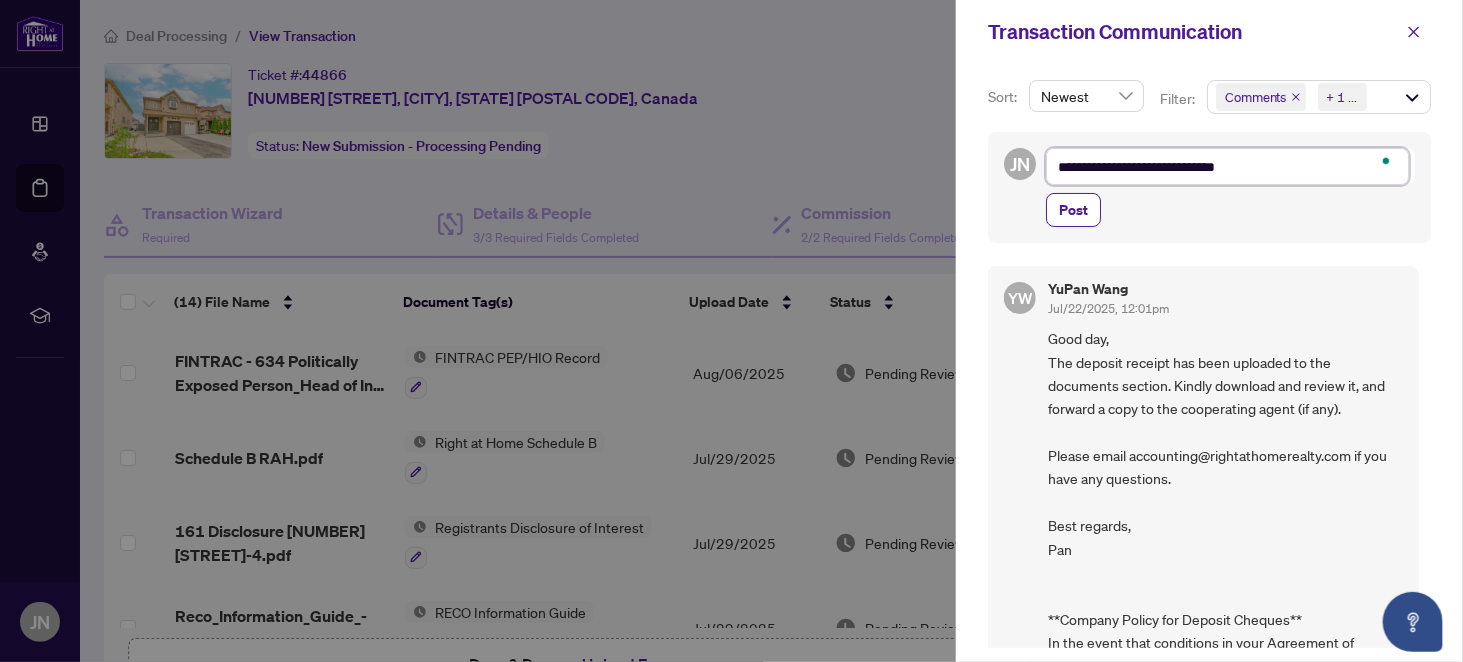 type on "**********" 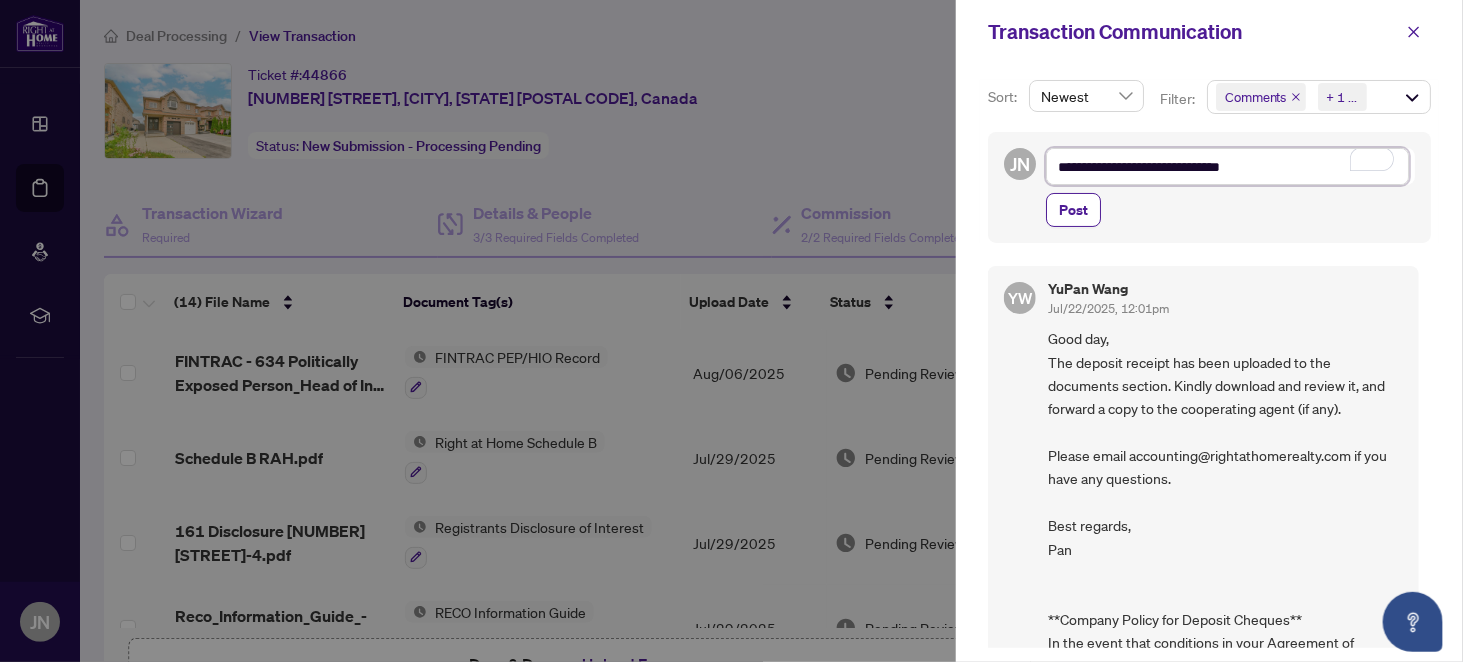 type on "**********" 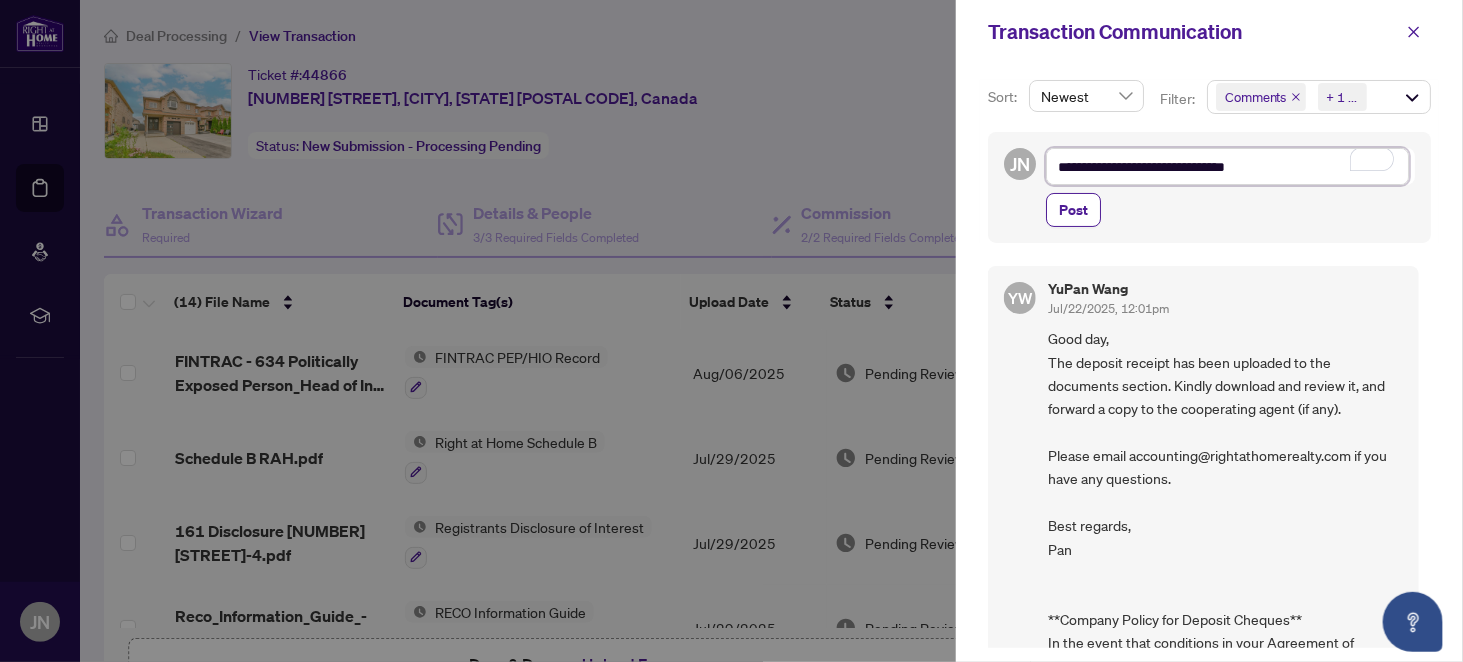 type on "**********" 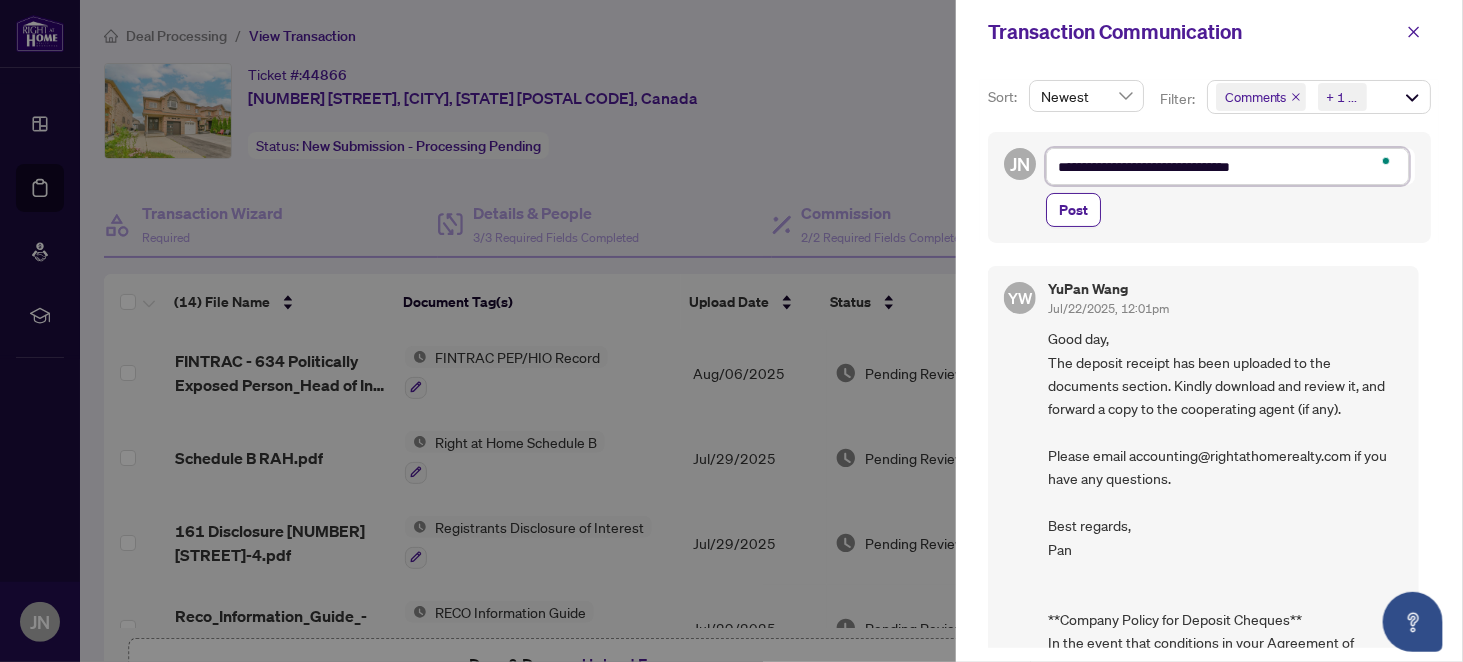 type on "**********" 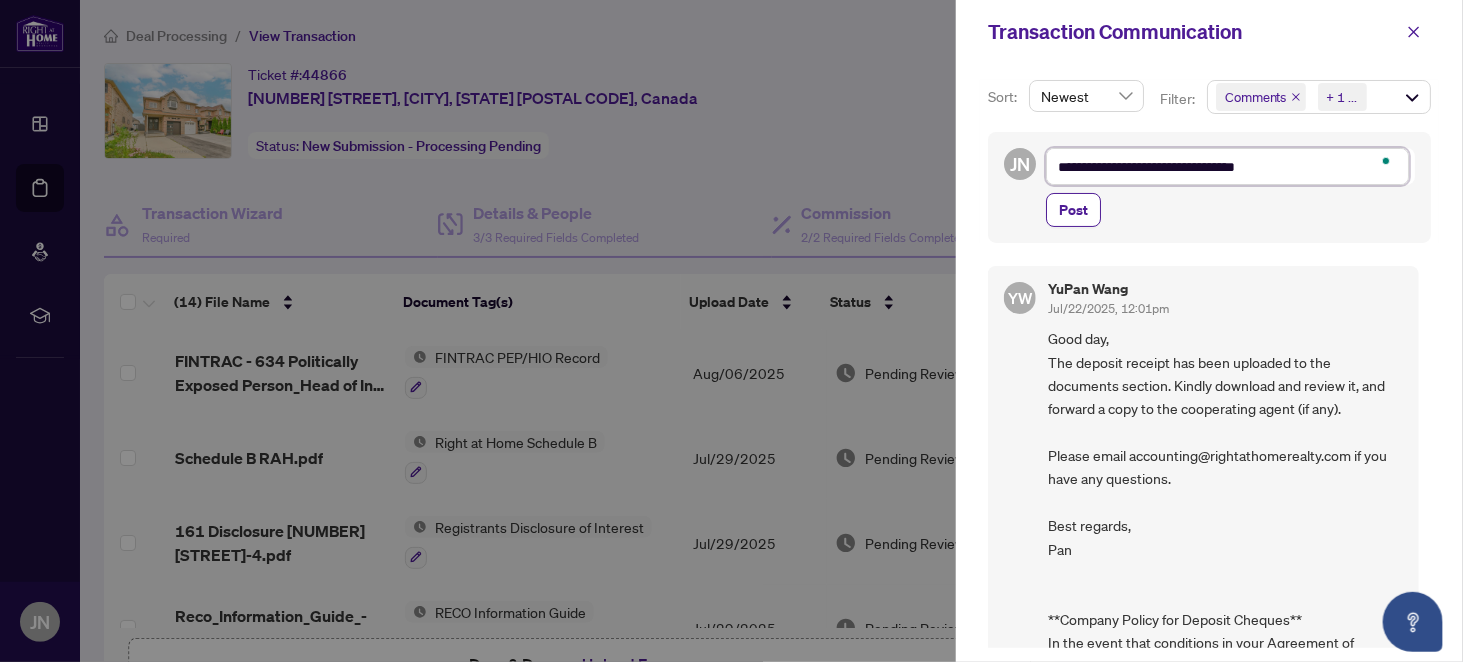 type on "**********" 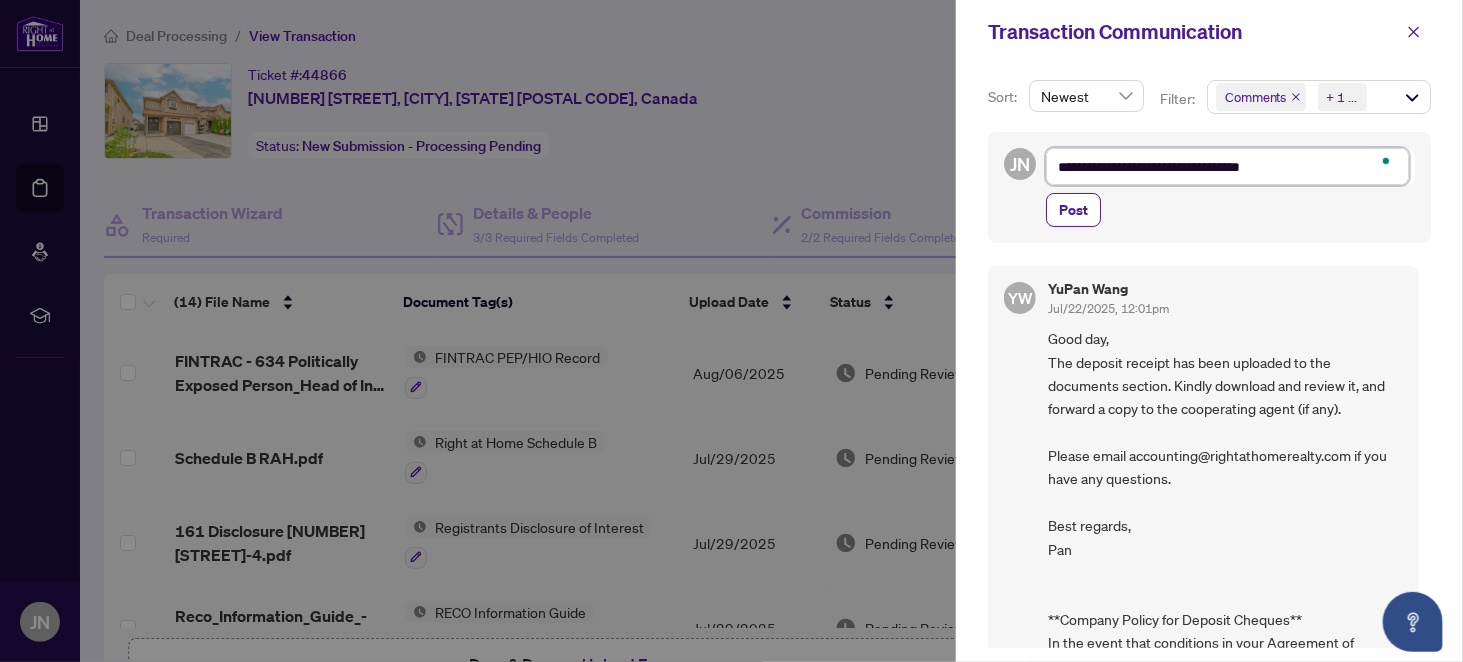 type on "**********" 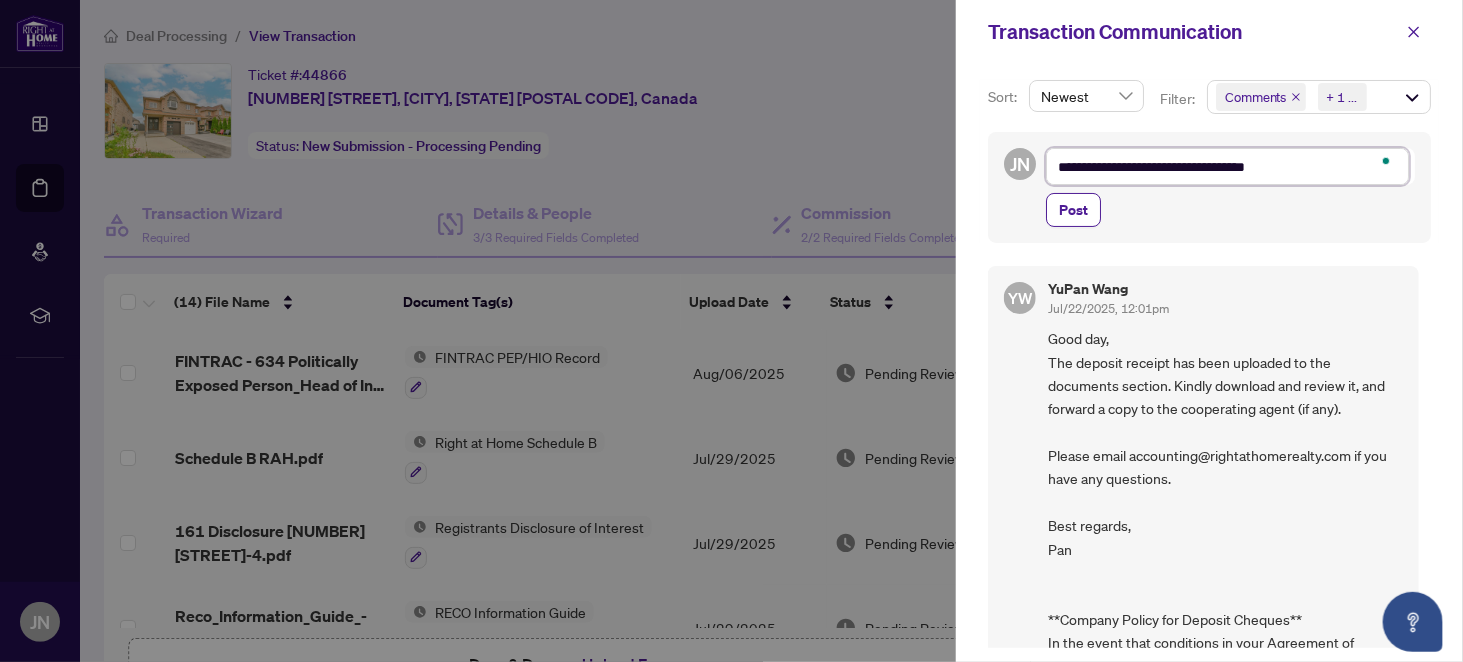 type on "**********" 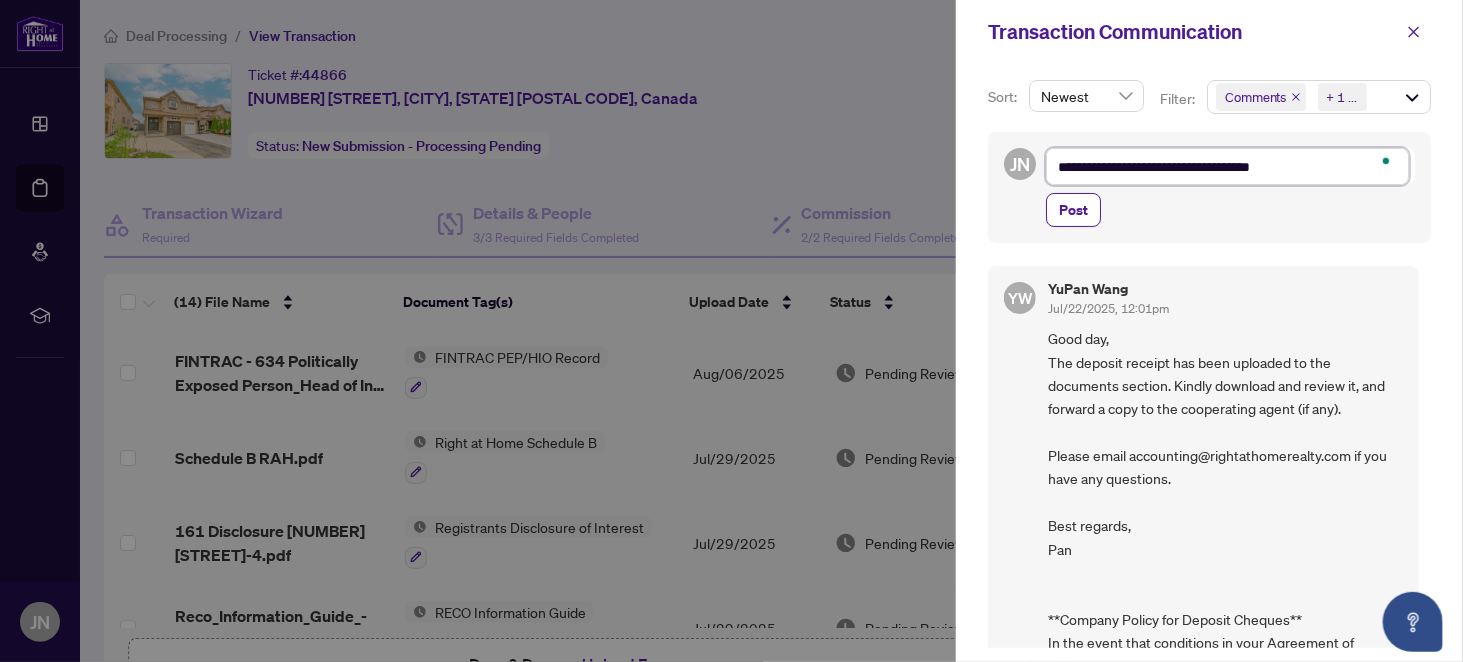 type on "**********" 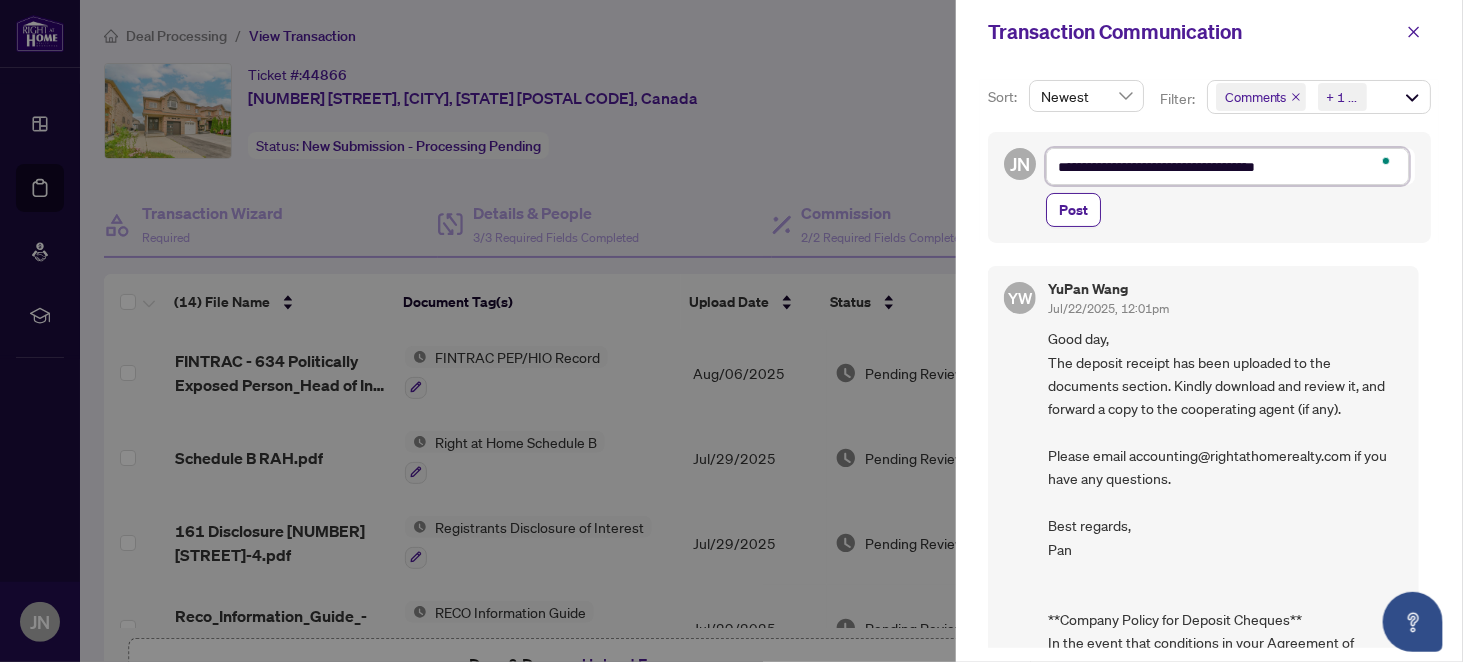 type on "**********" 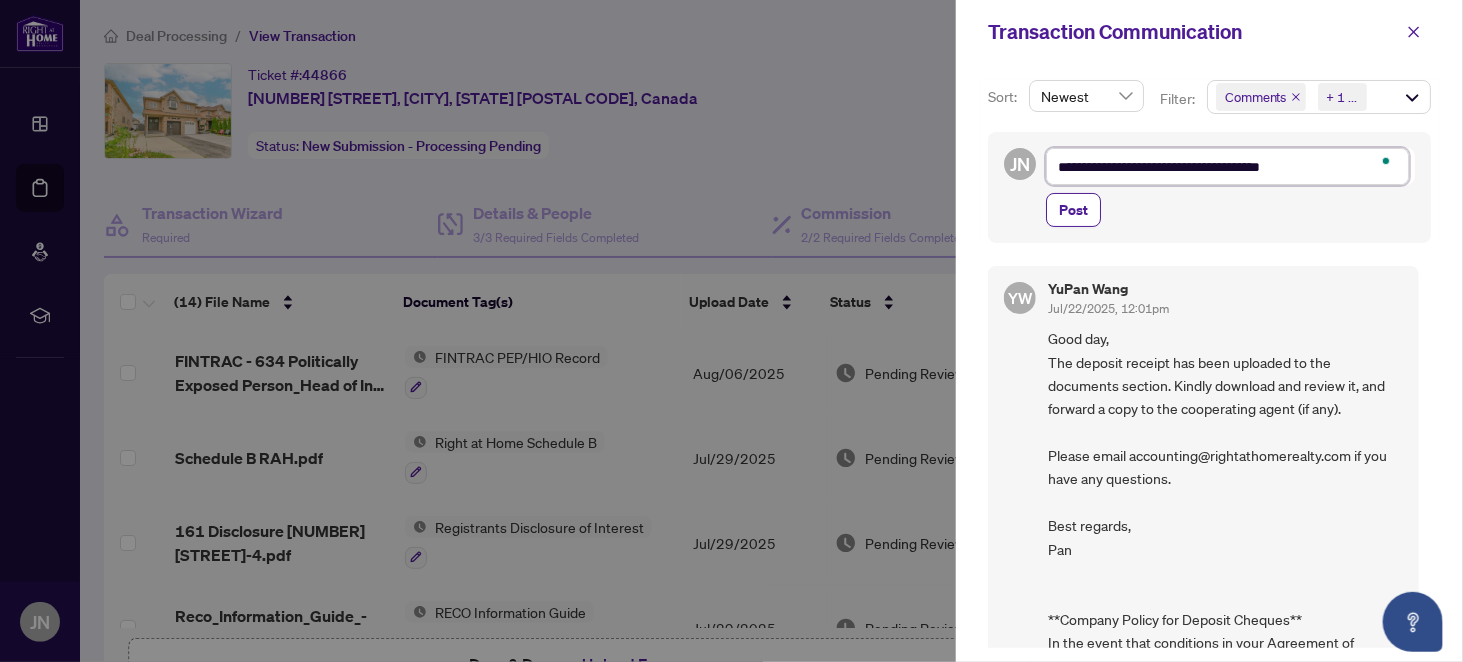 type on "**********" 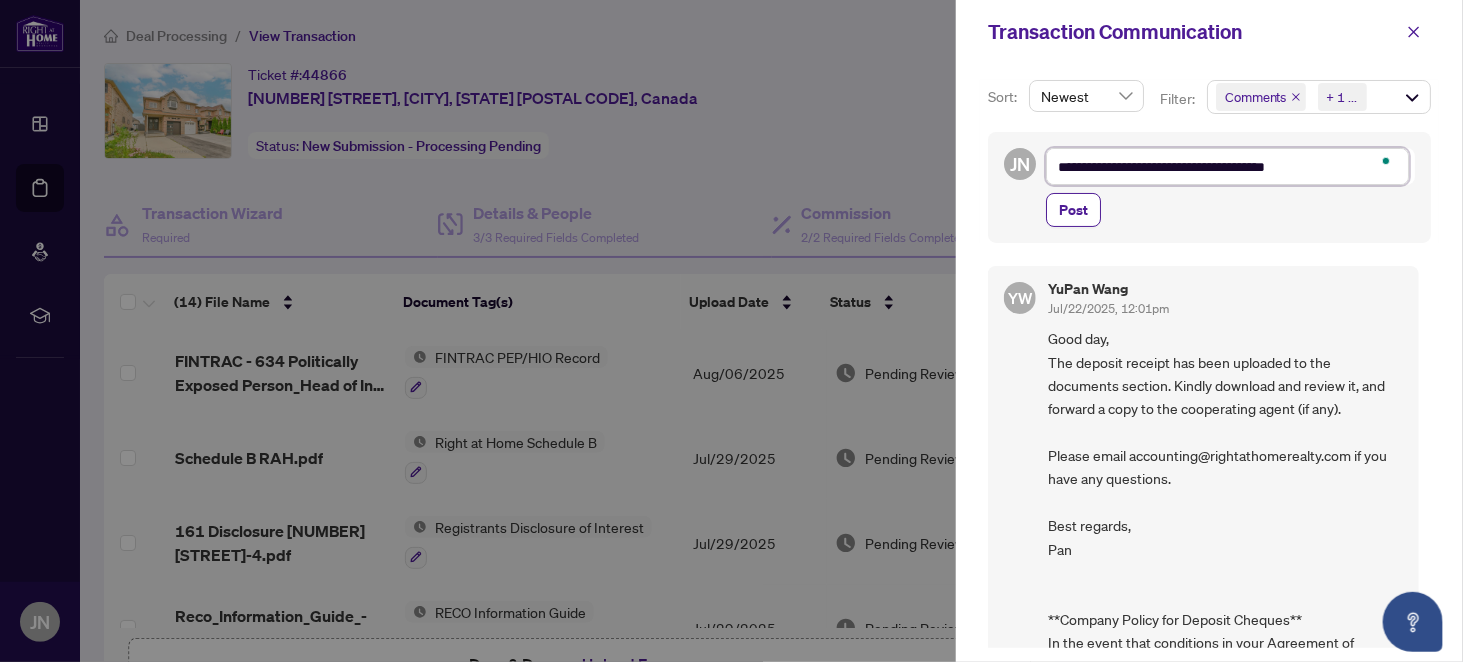 type on "**********" 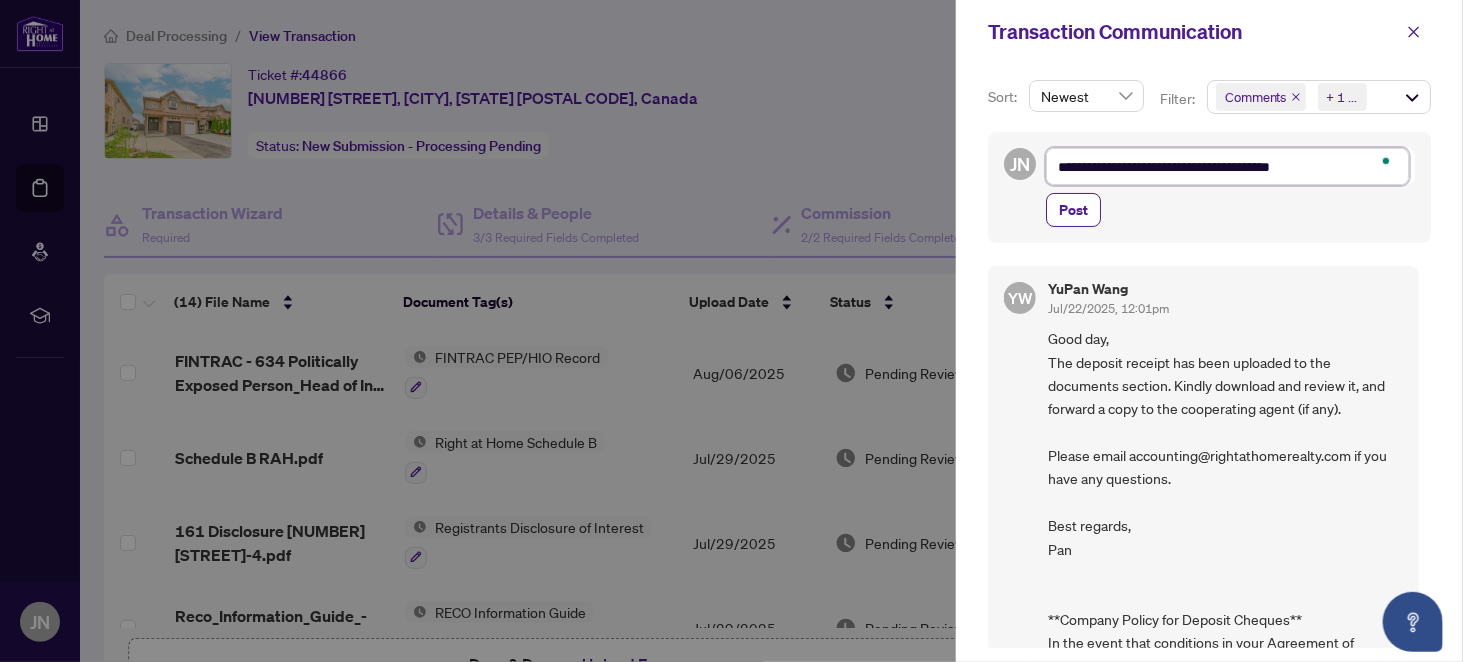 type on "**********" 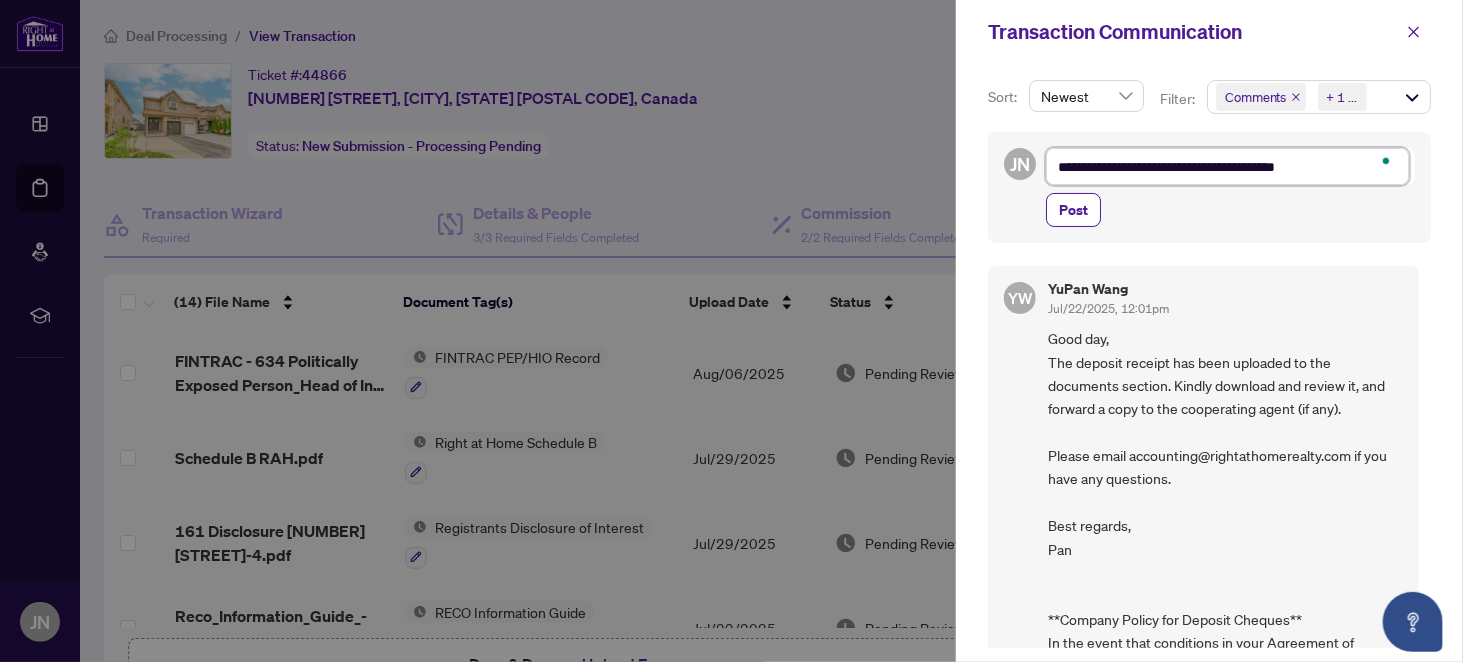 type on "**********" 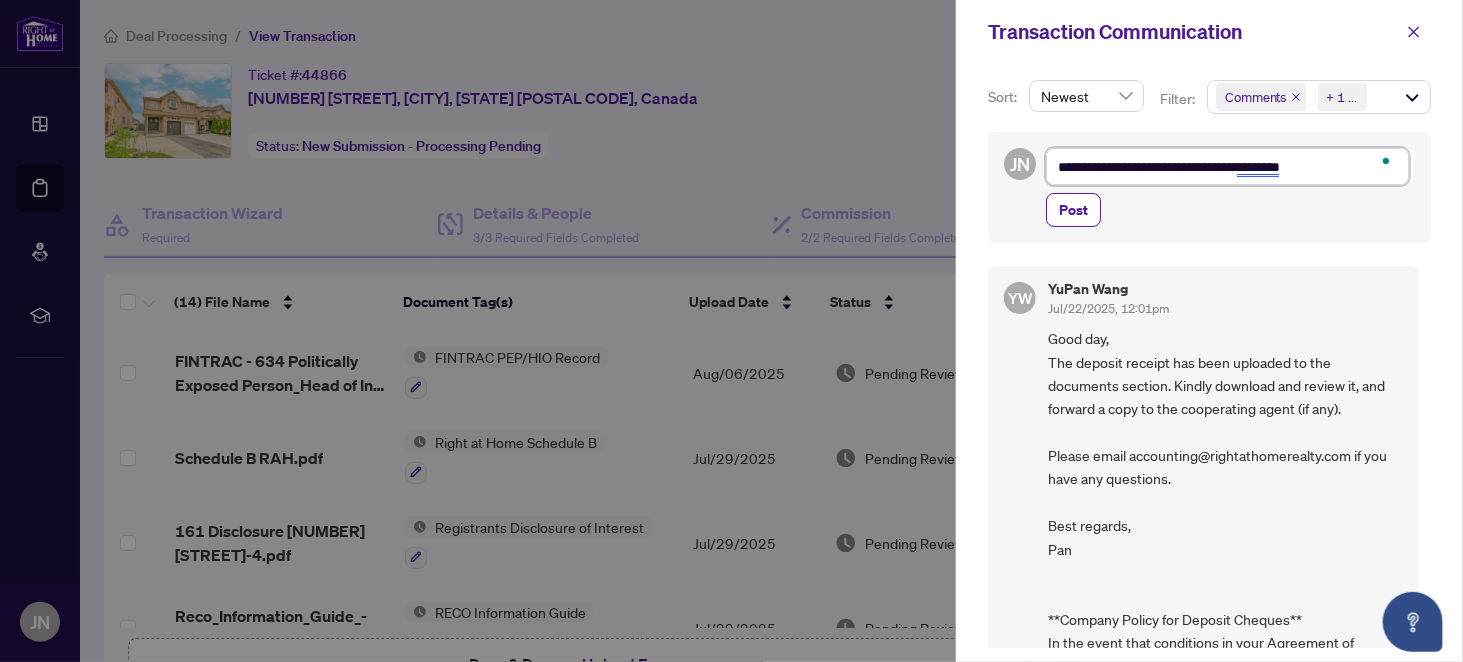type on "**********" 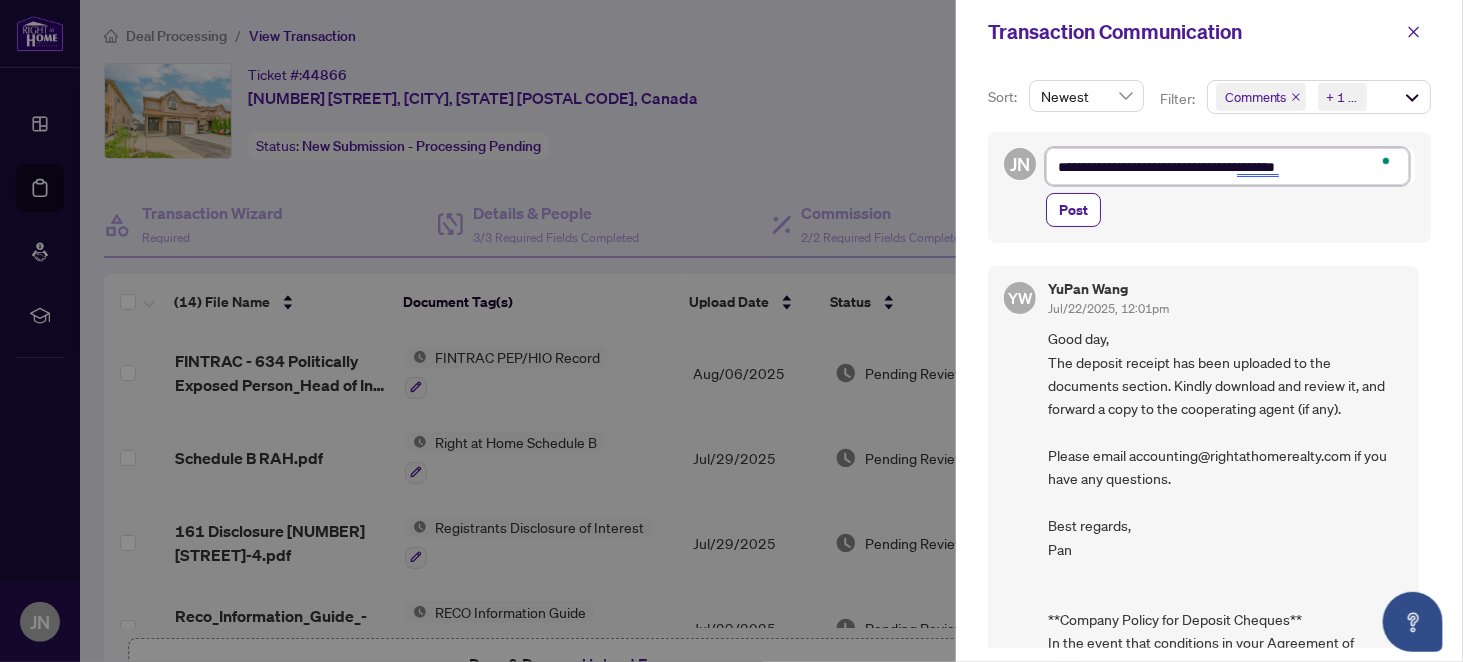 type on "**********" 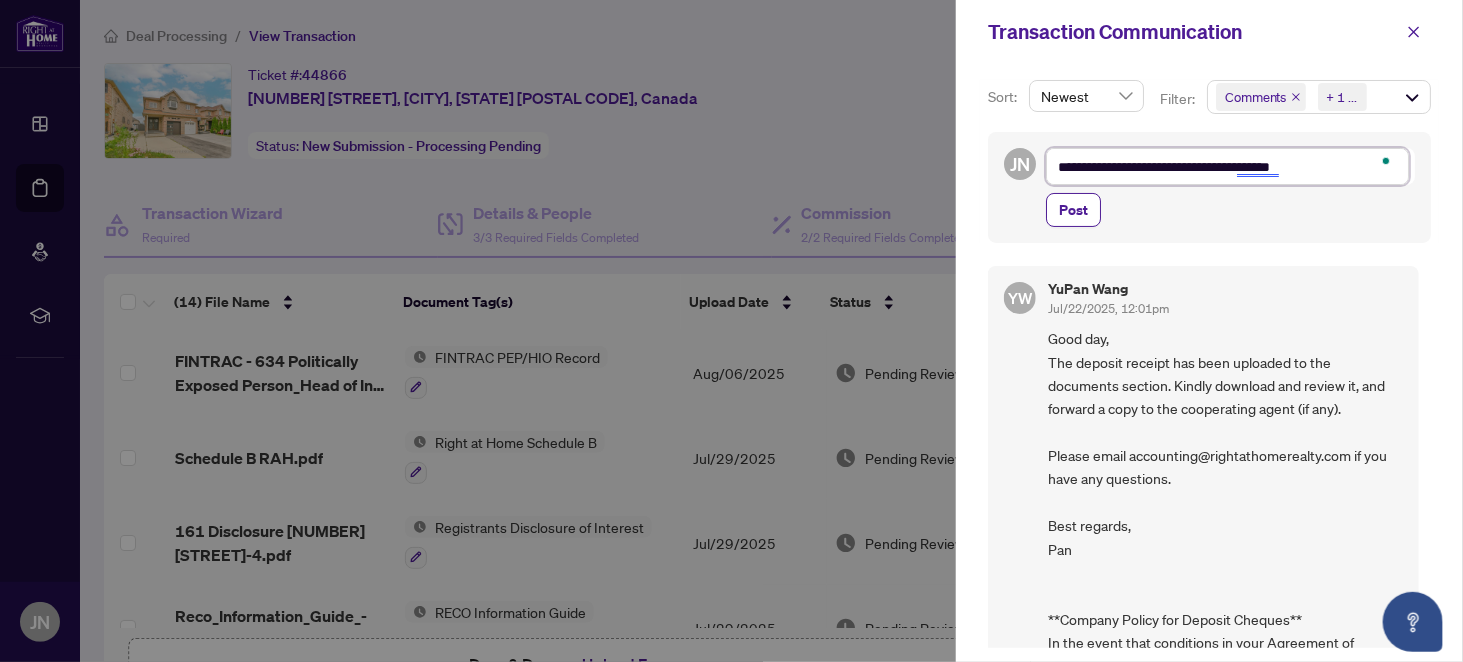 type on "**********" 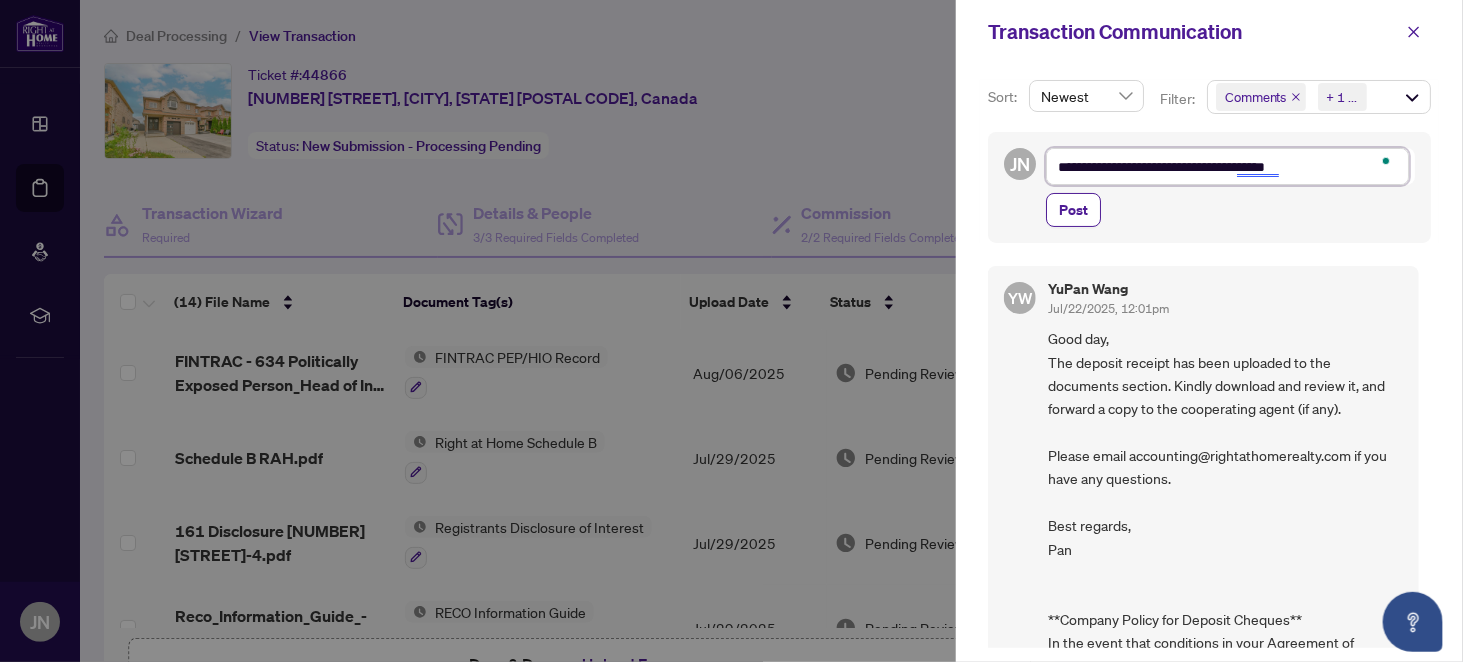 type on "**********" 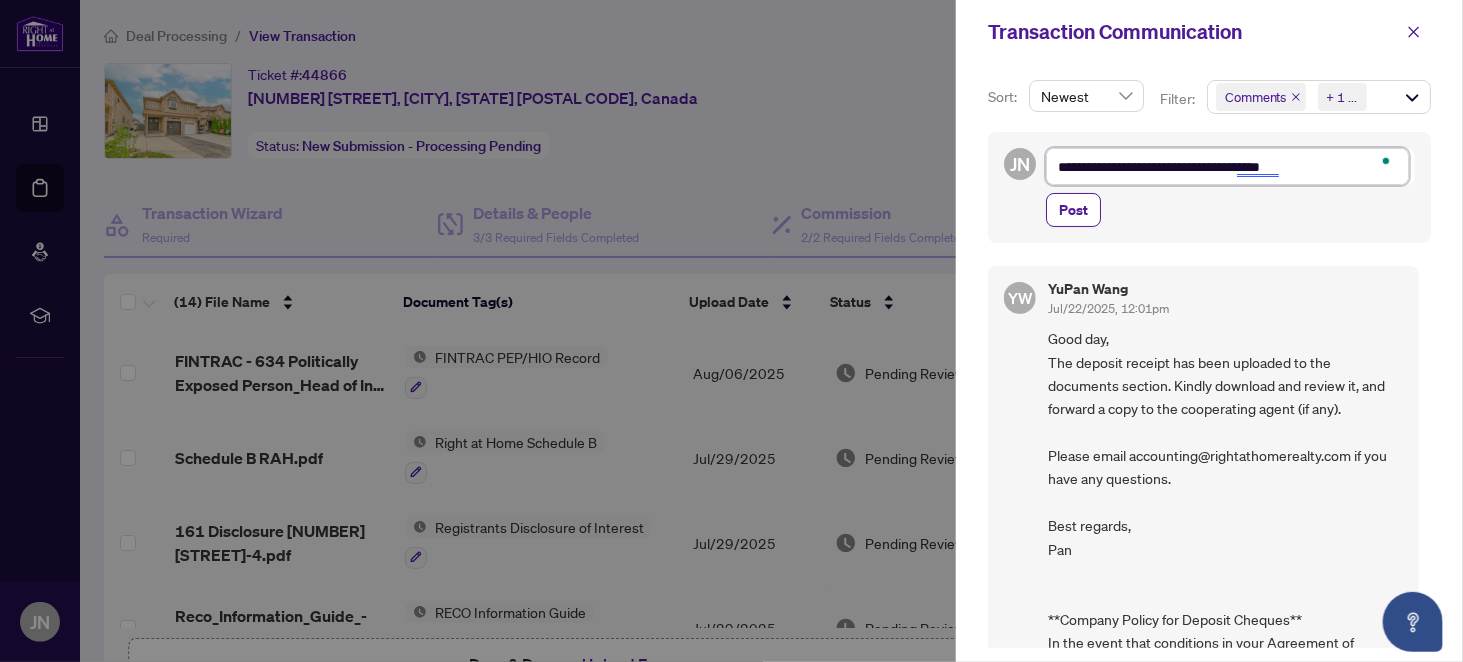 type on "**********" 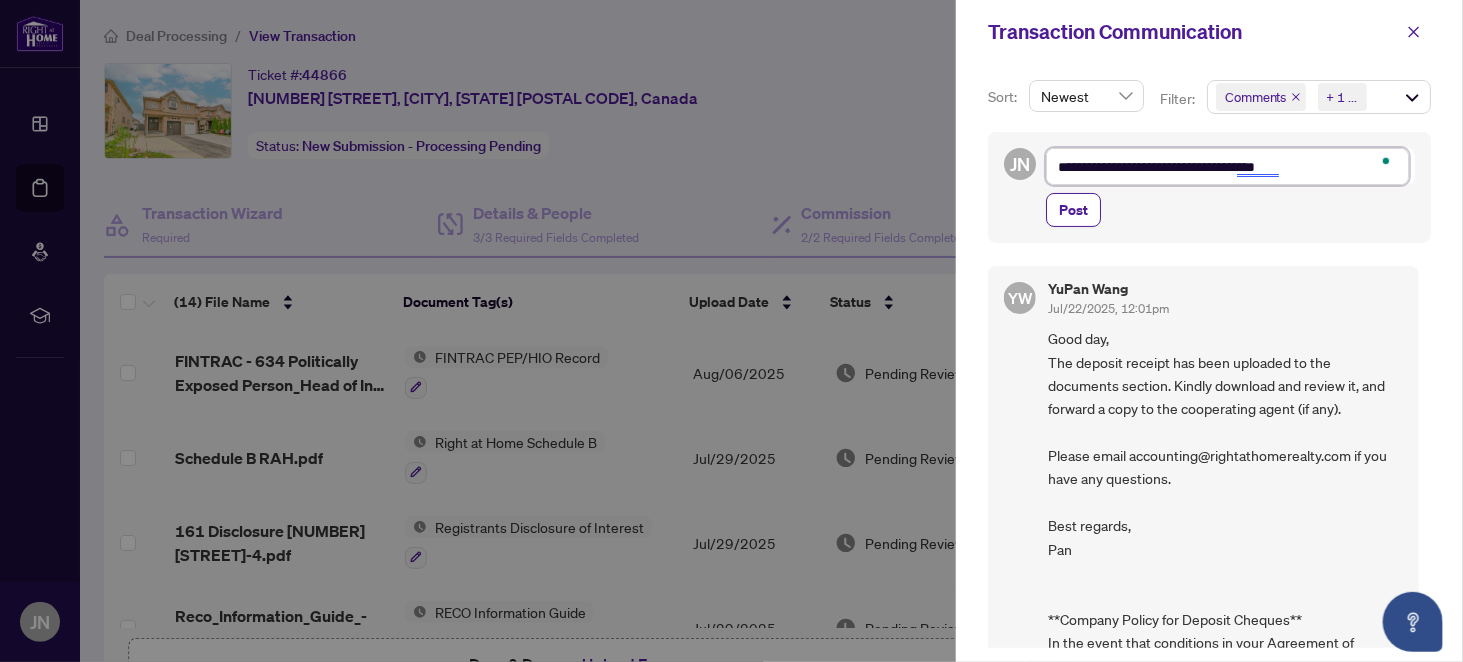 type on "**********" 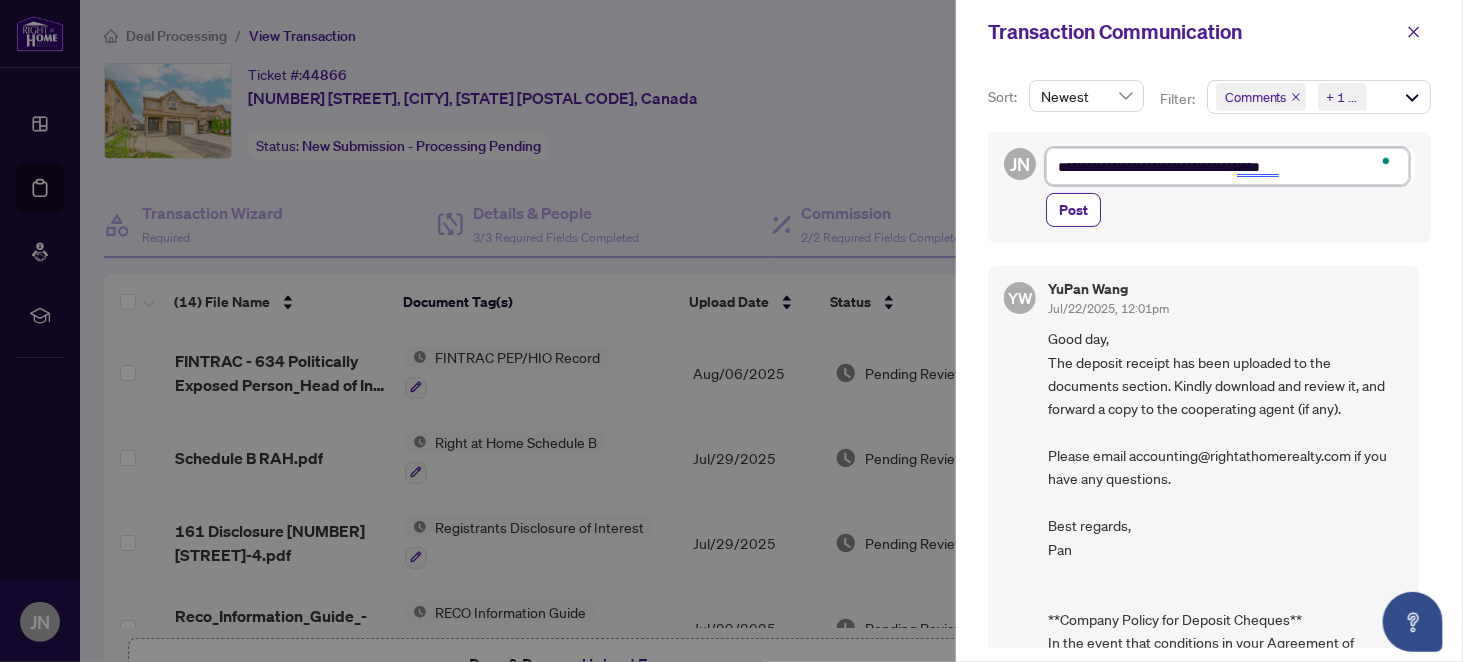 type on "**********" 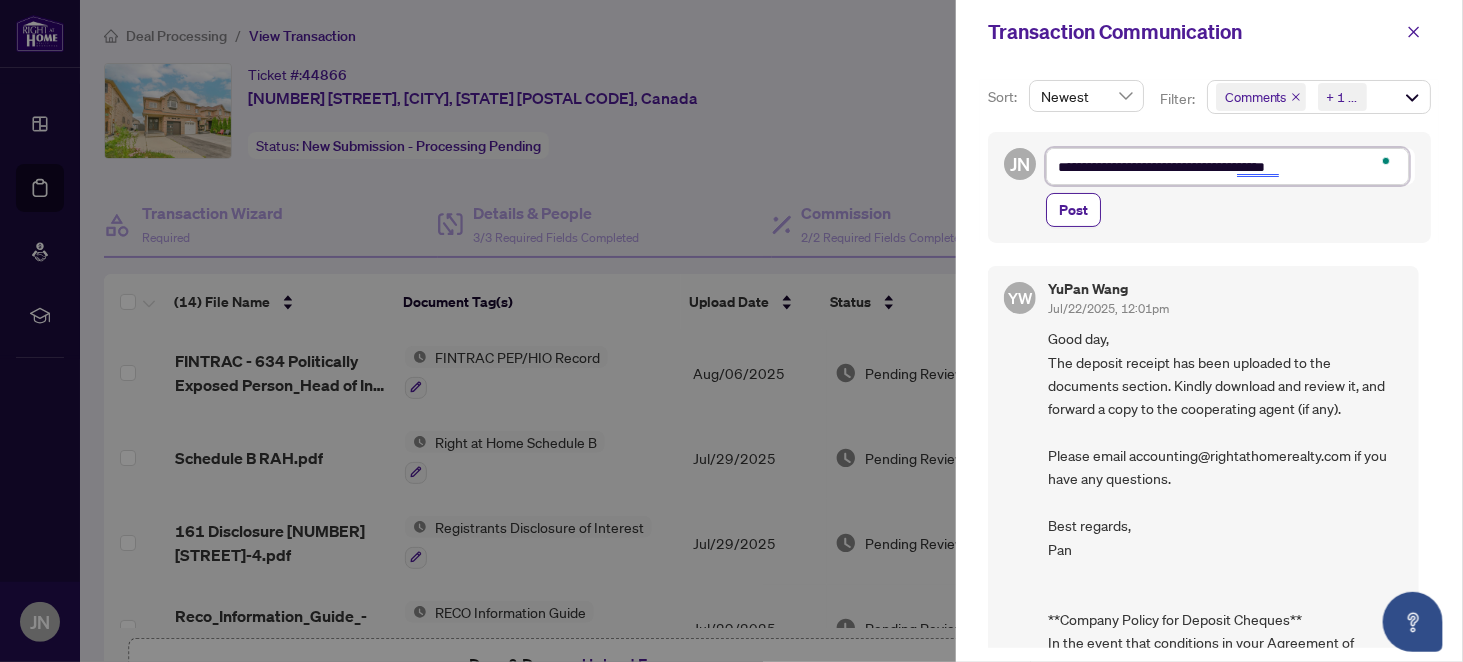 type on "**********" 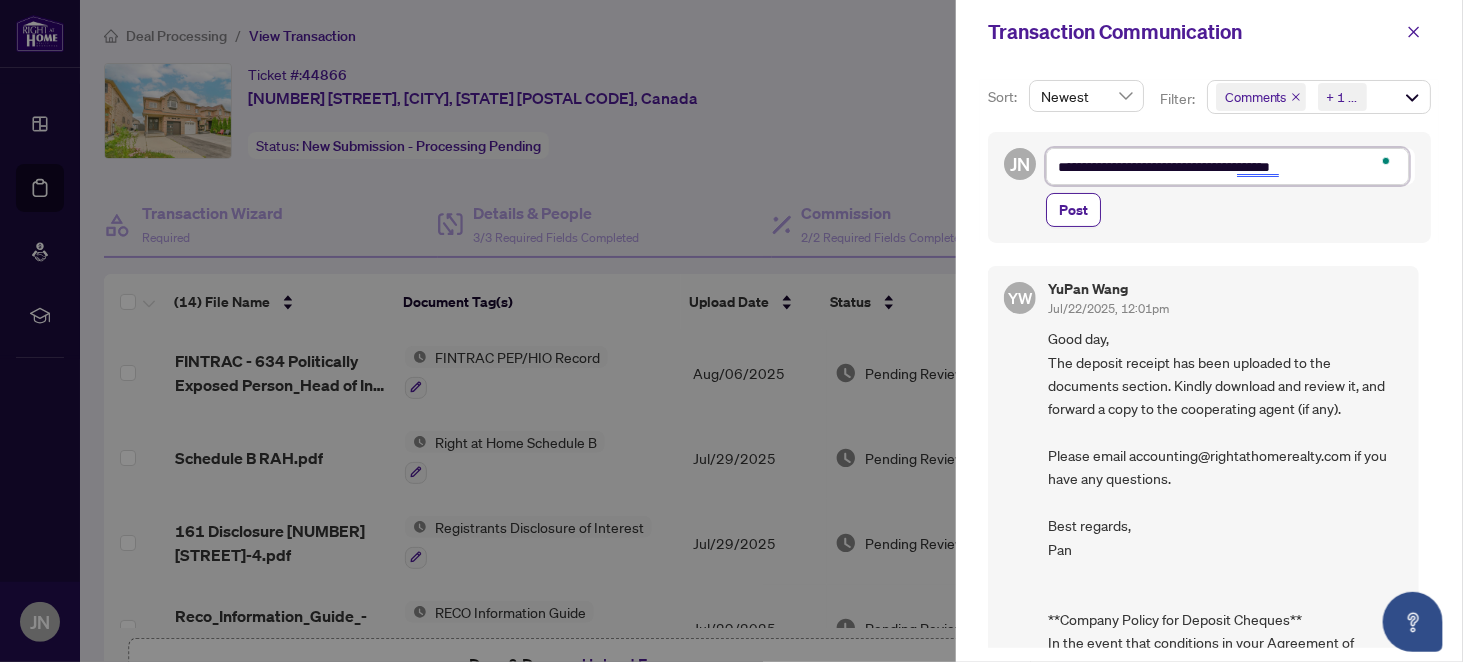 type on "**********" 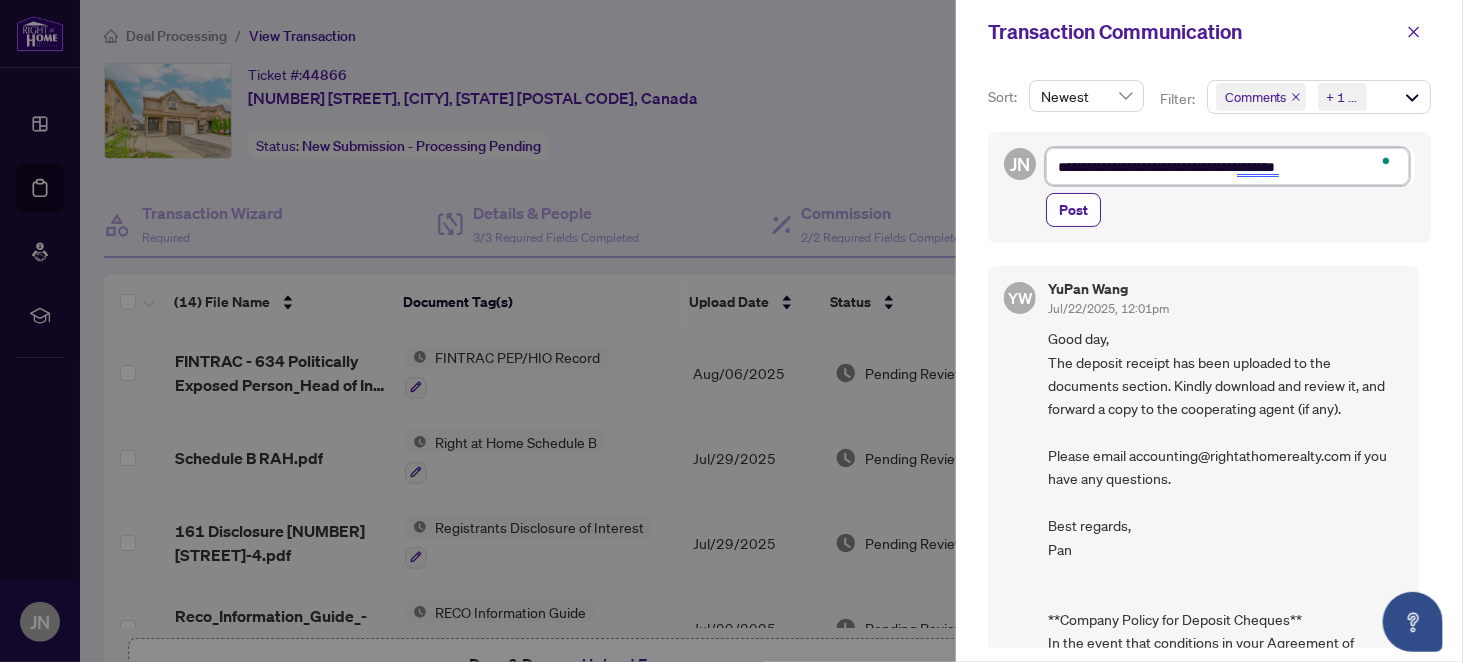 type on "**********" 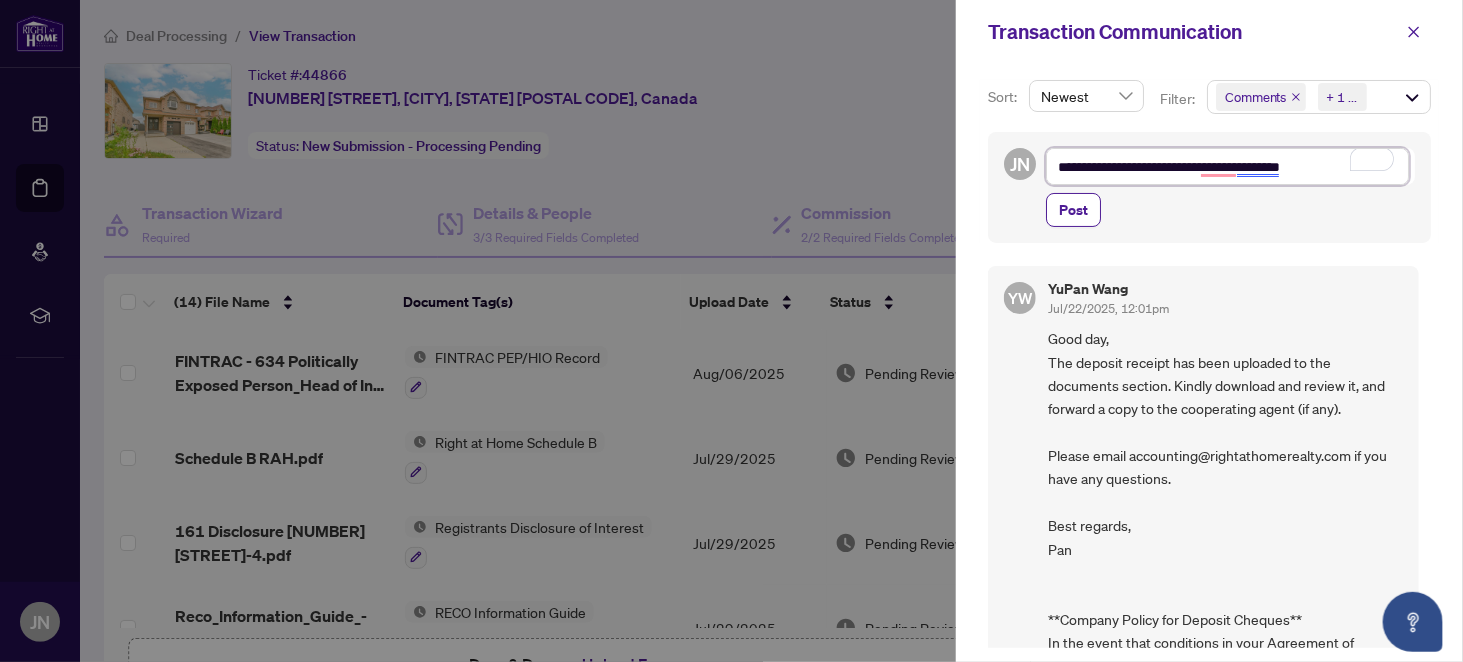 type on "**********" 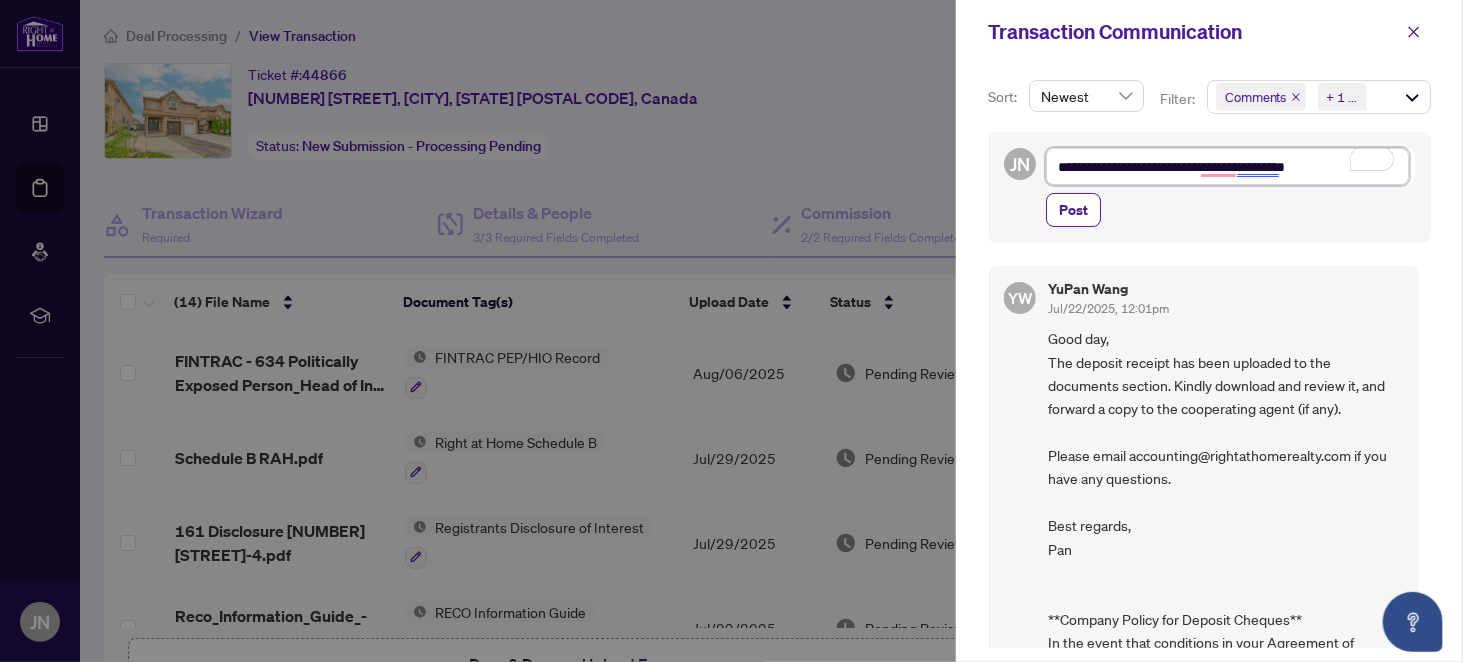 type on "**********" 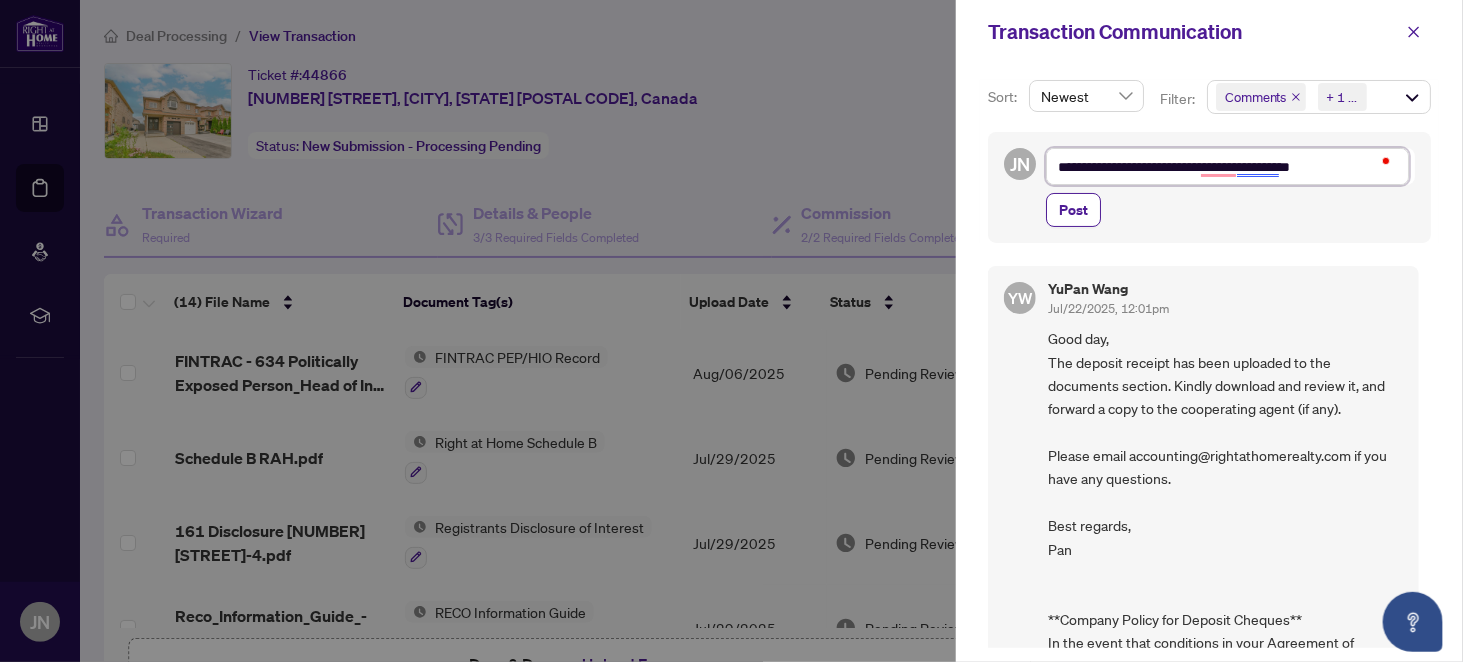 type on "**********" 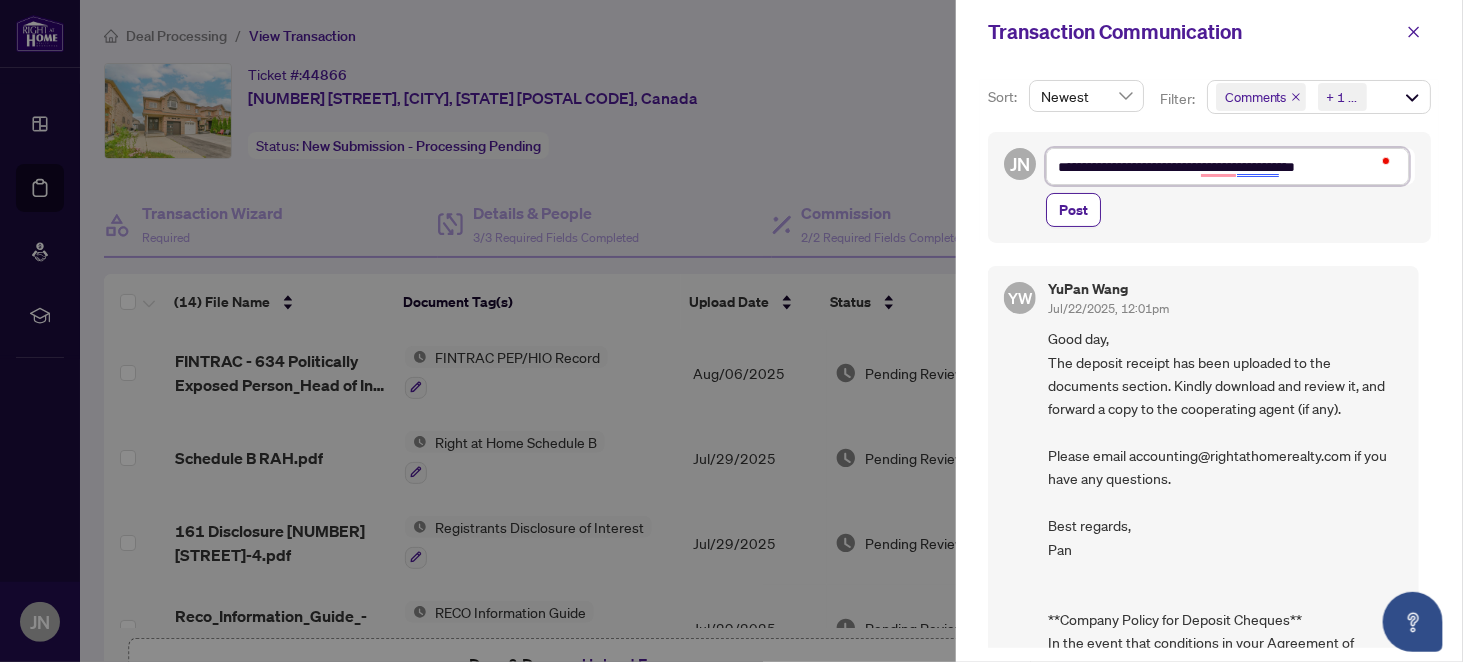 type on "**********" 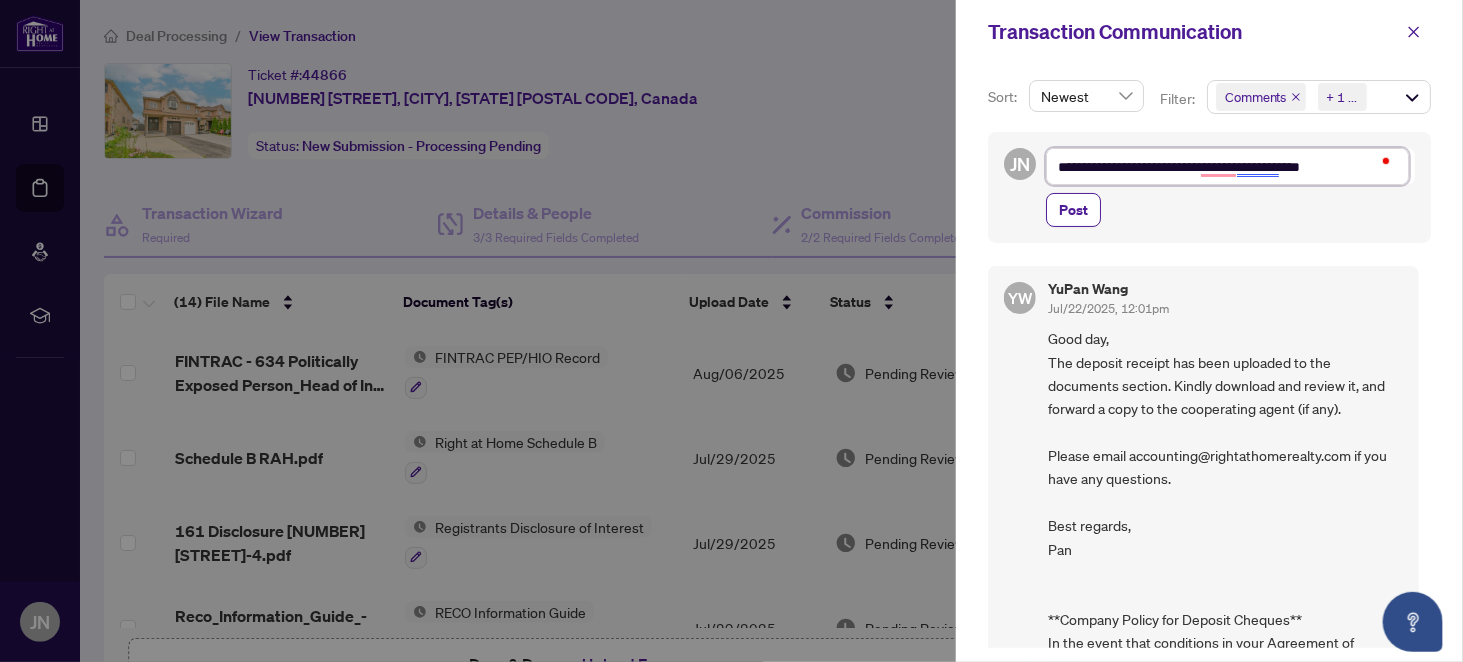 type on "**********" 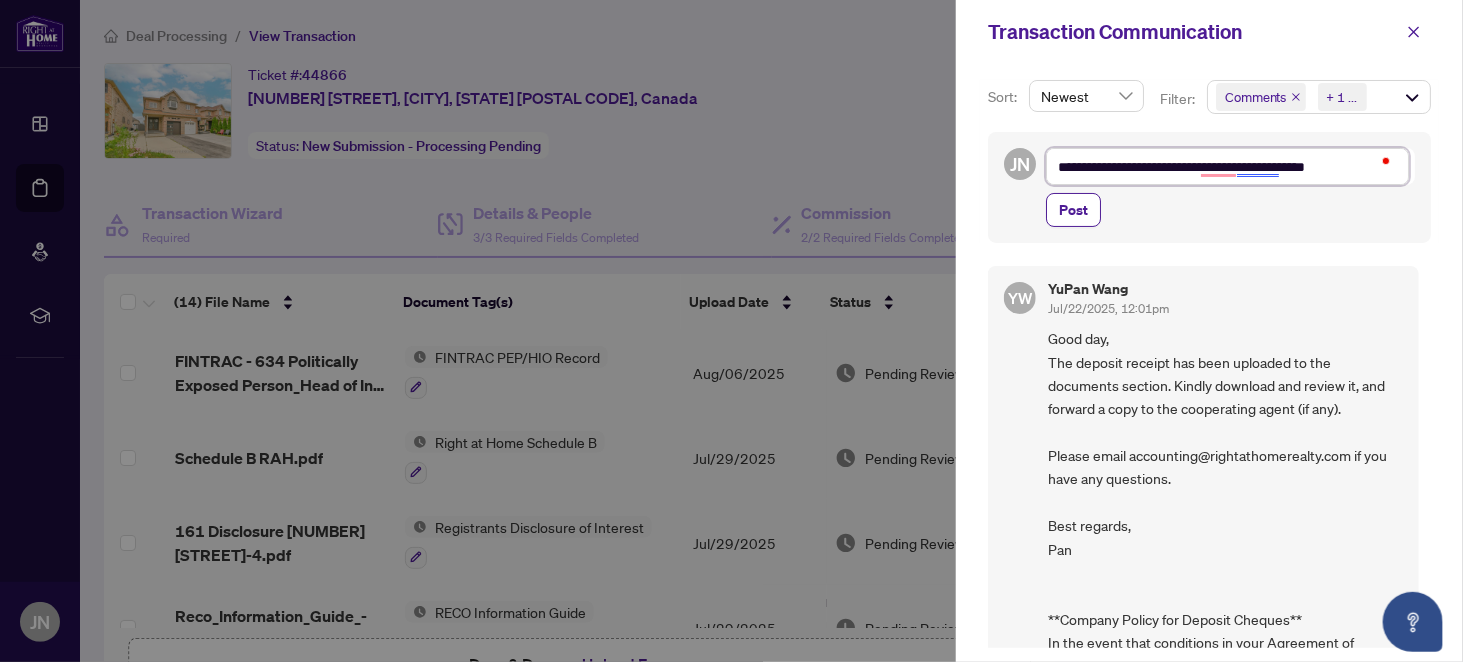 type on "**********" 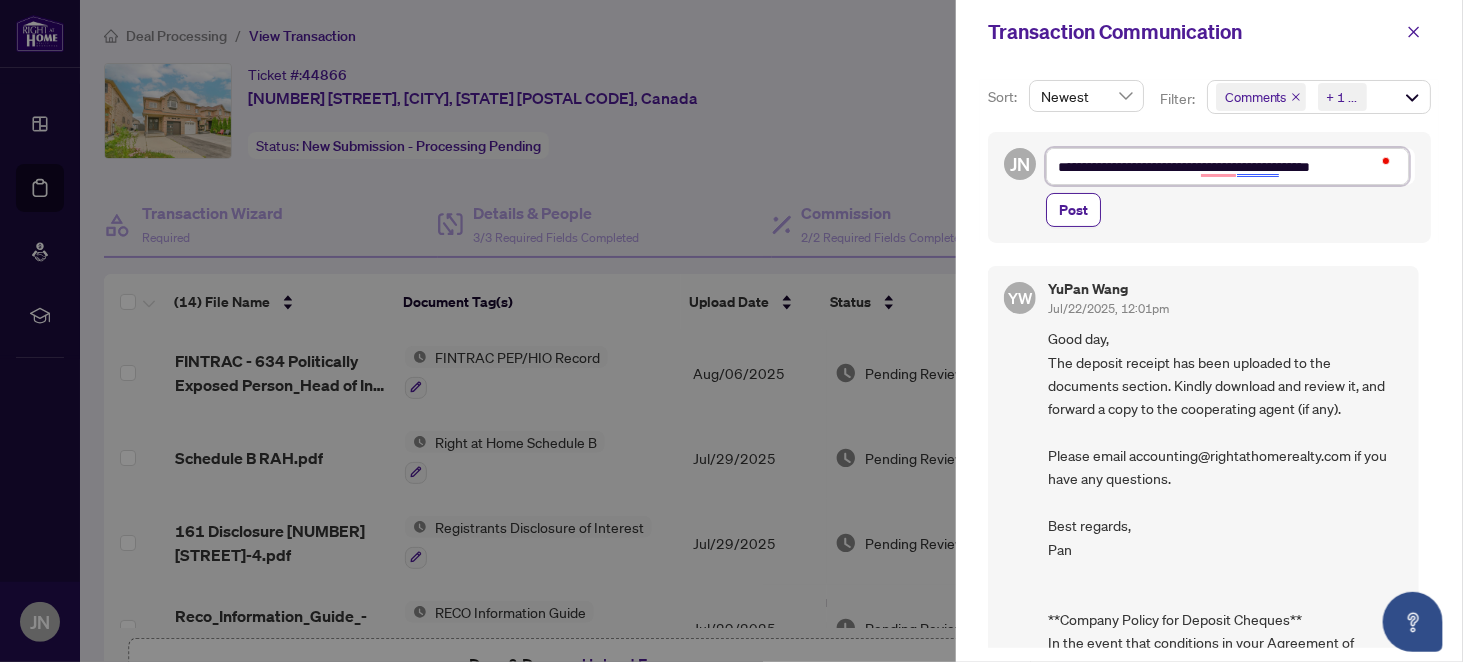 type on "**********" 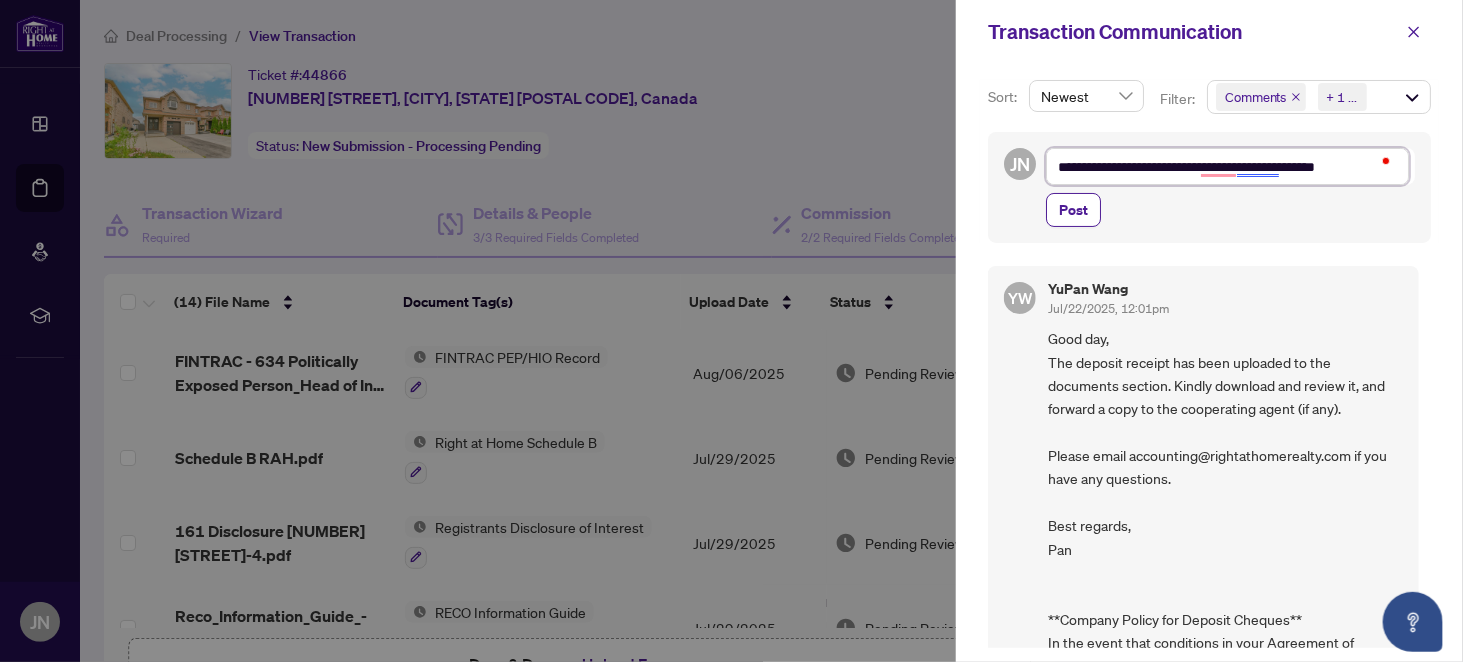 type on "**********" 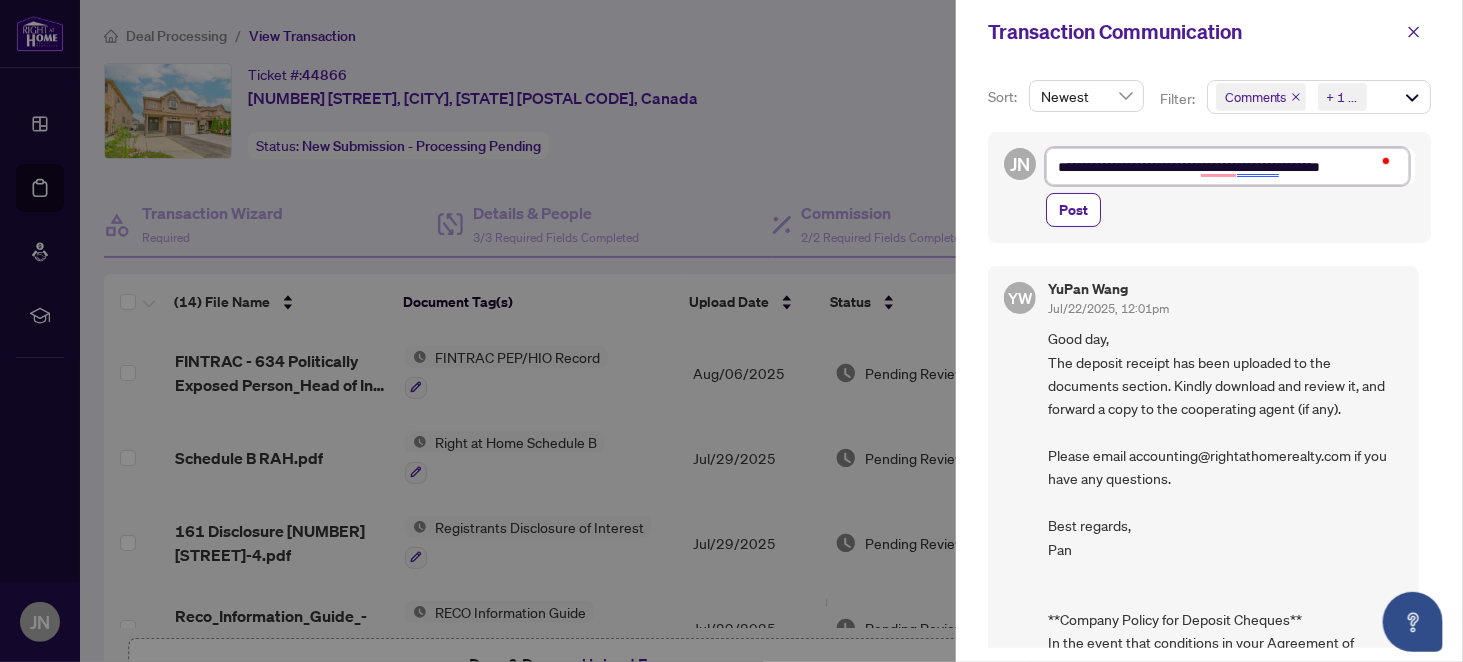 type on "**********" 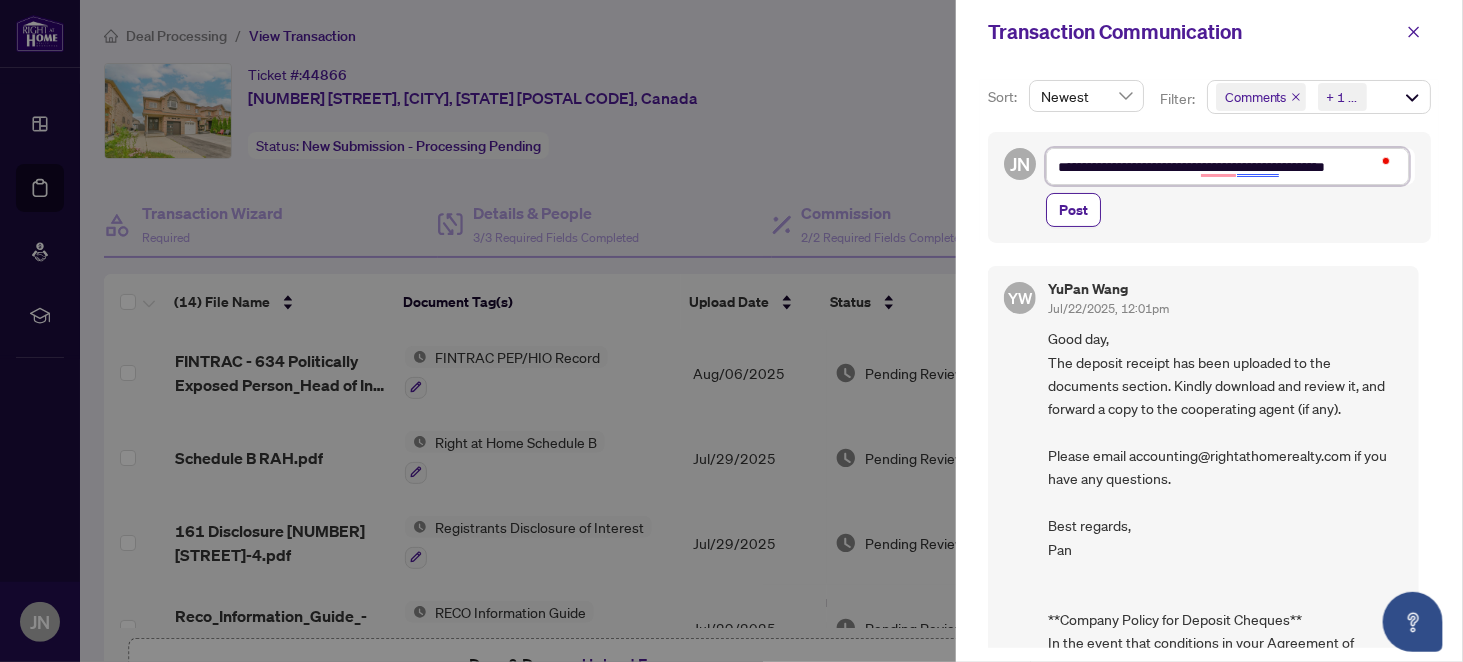 type on "**********" 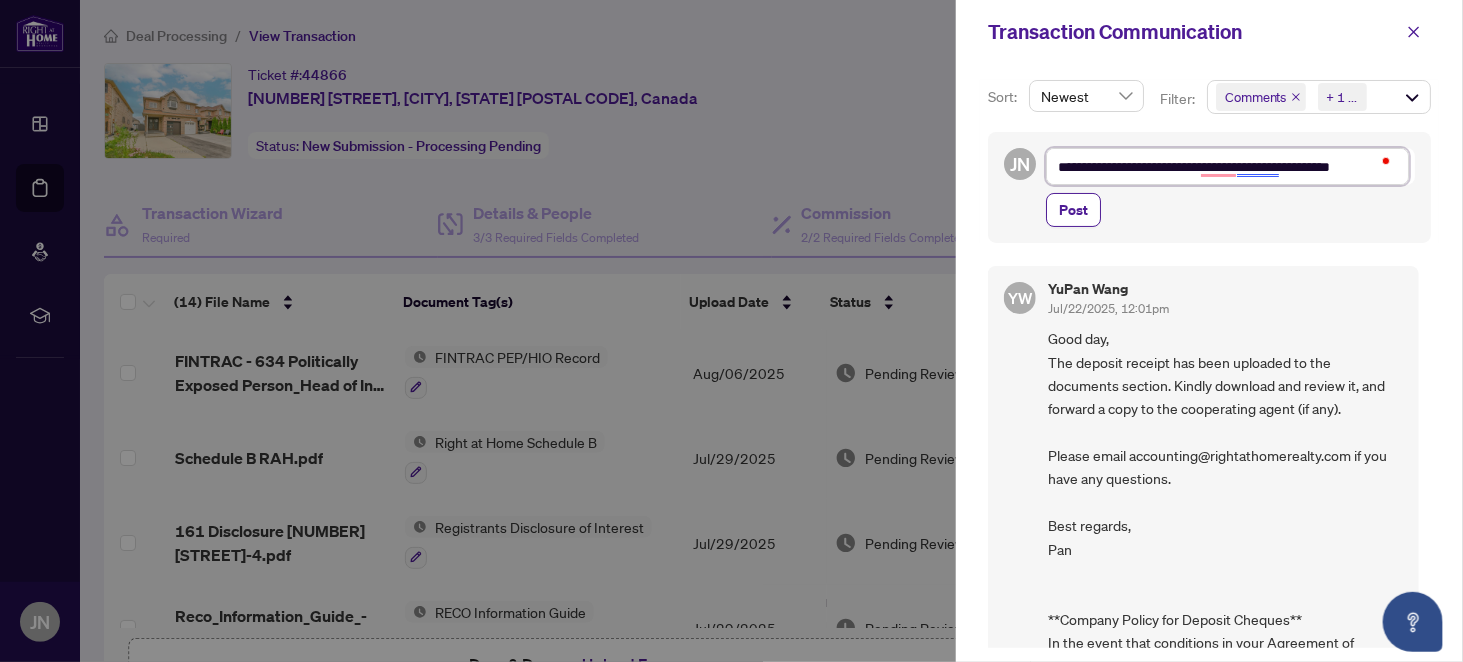 type on "**********" 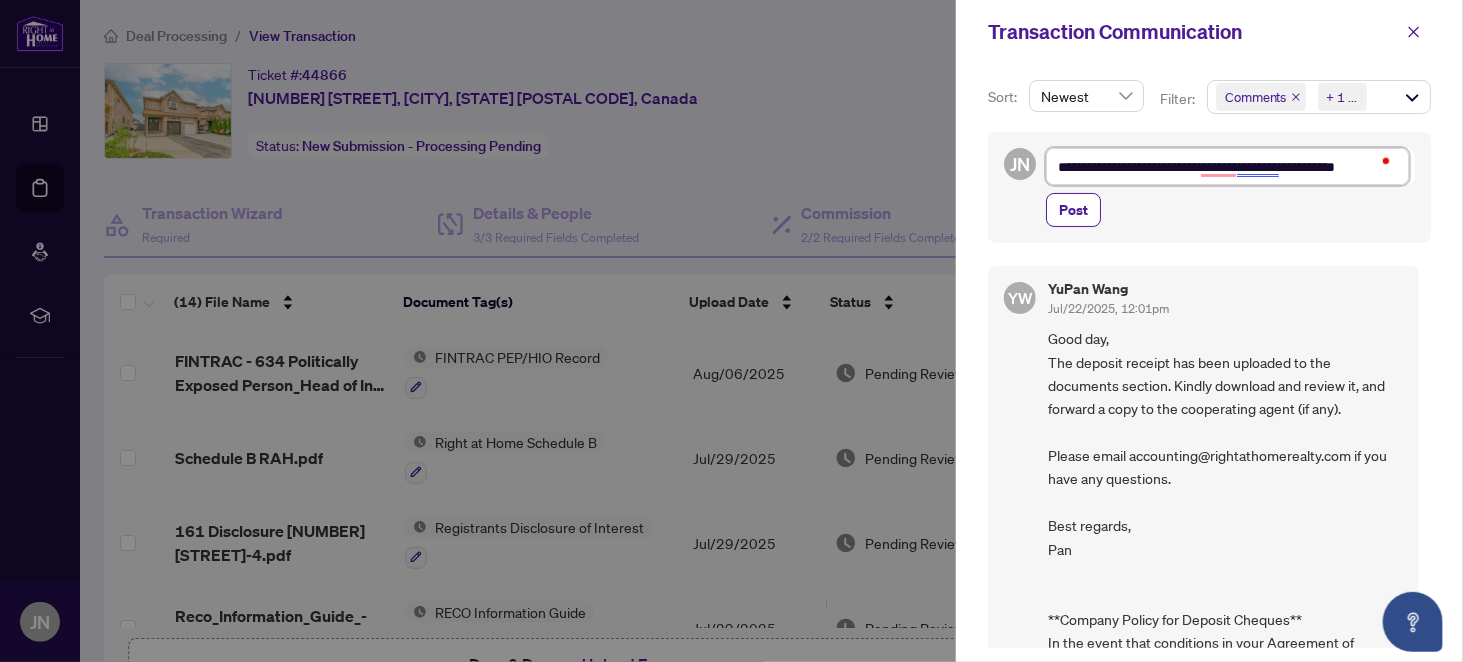 type on "**********" 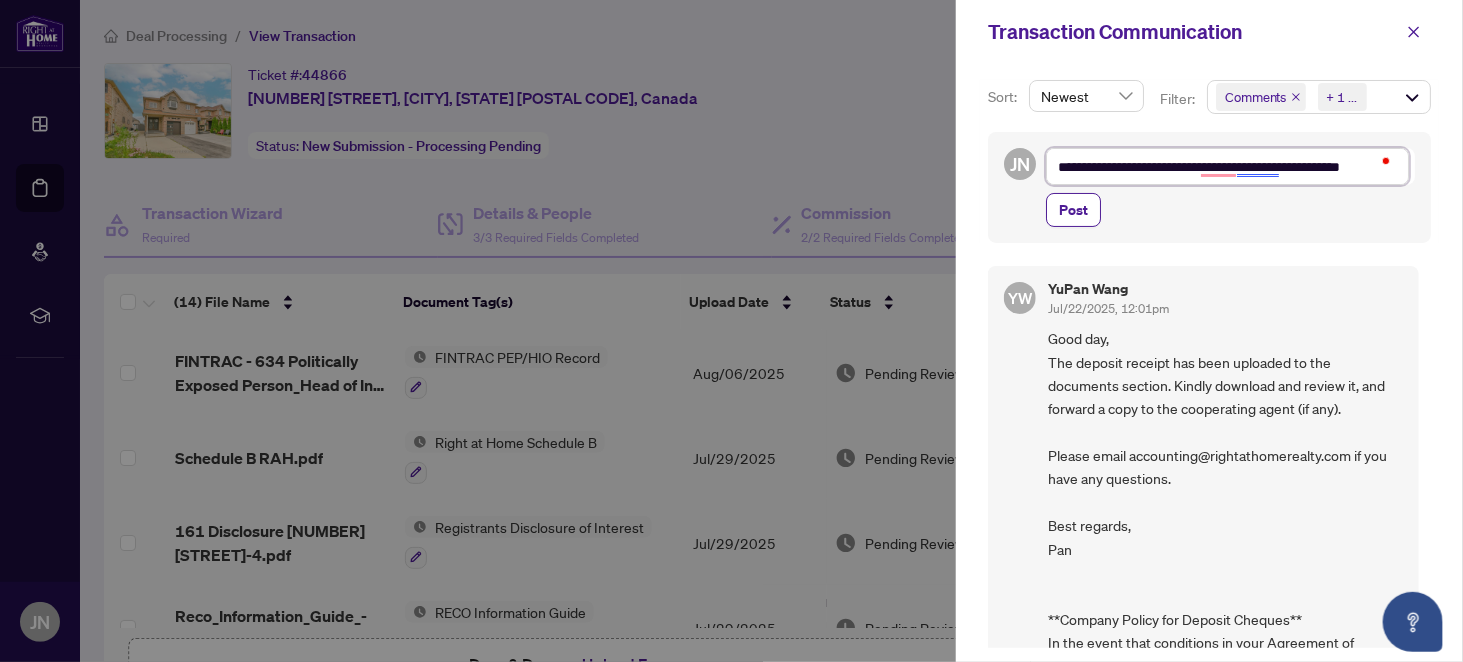 type on "**********" 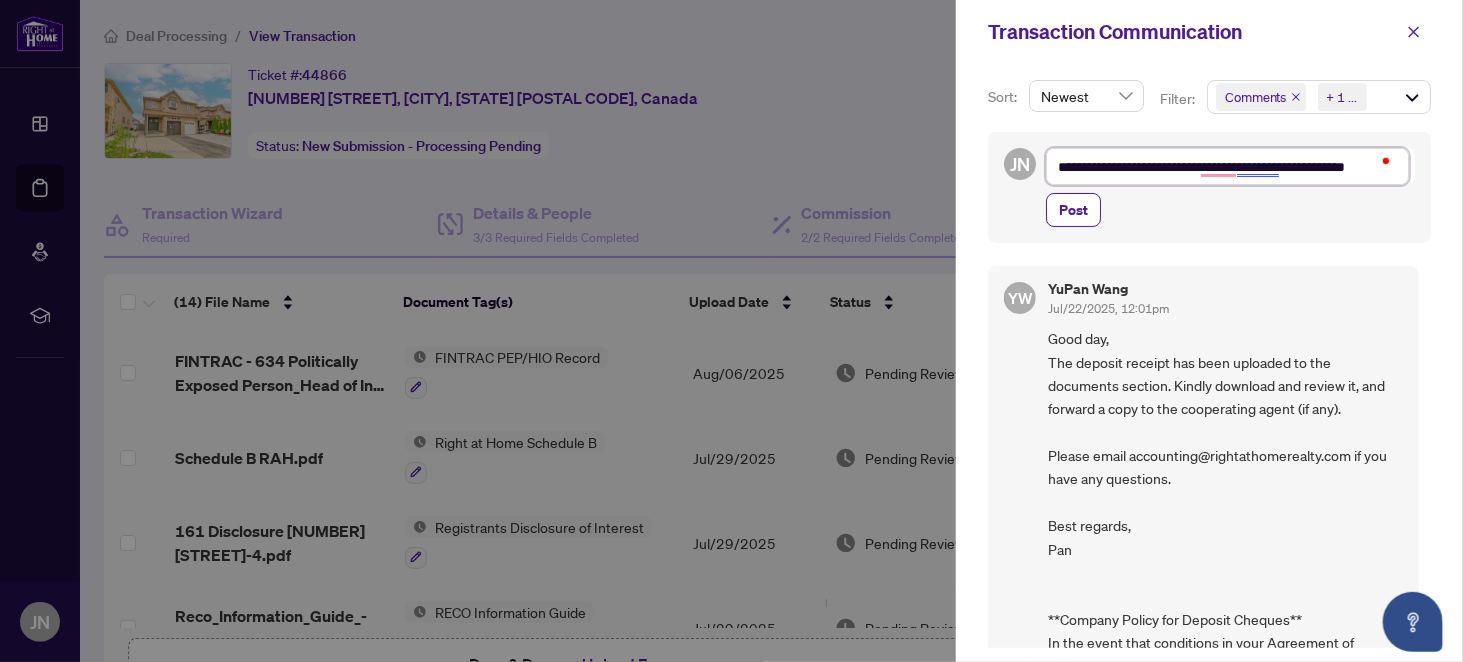 scroll, scrollTop: 23, scrollLeft: 0, axis: vertical 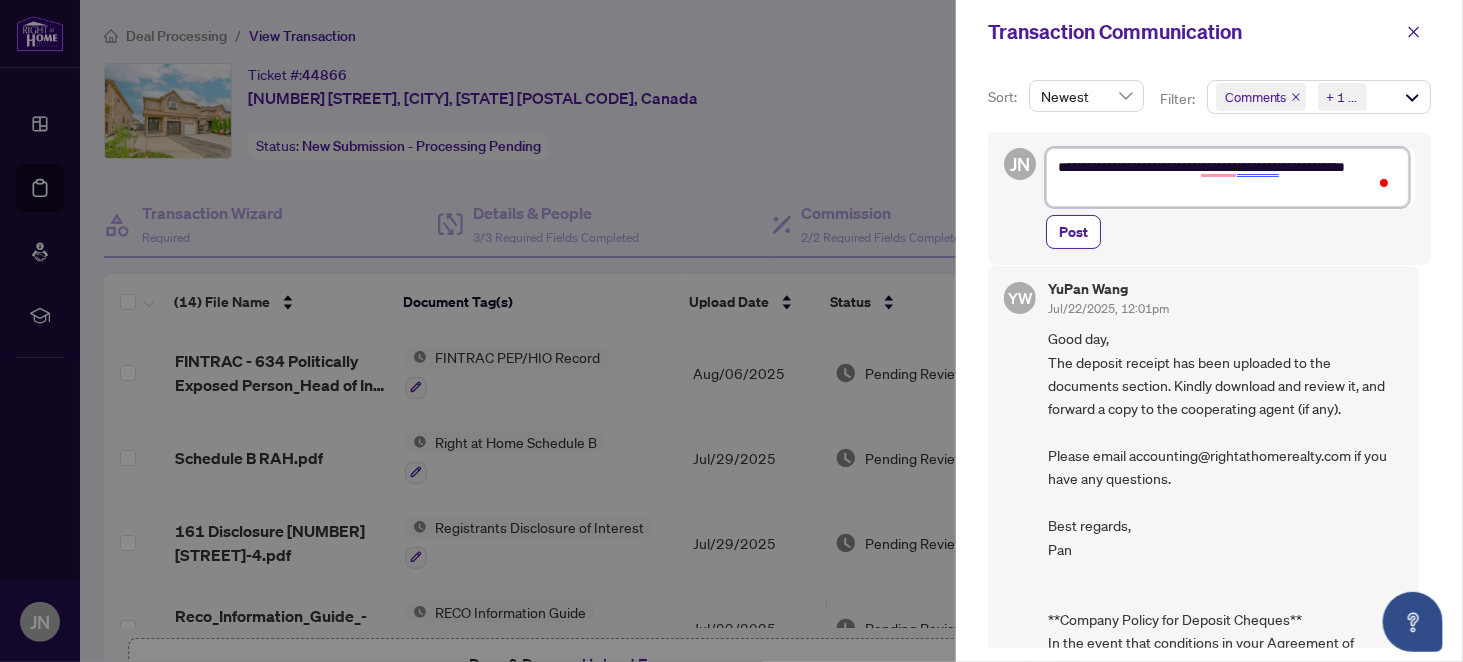 type on "**********" 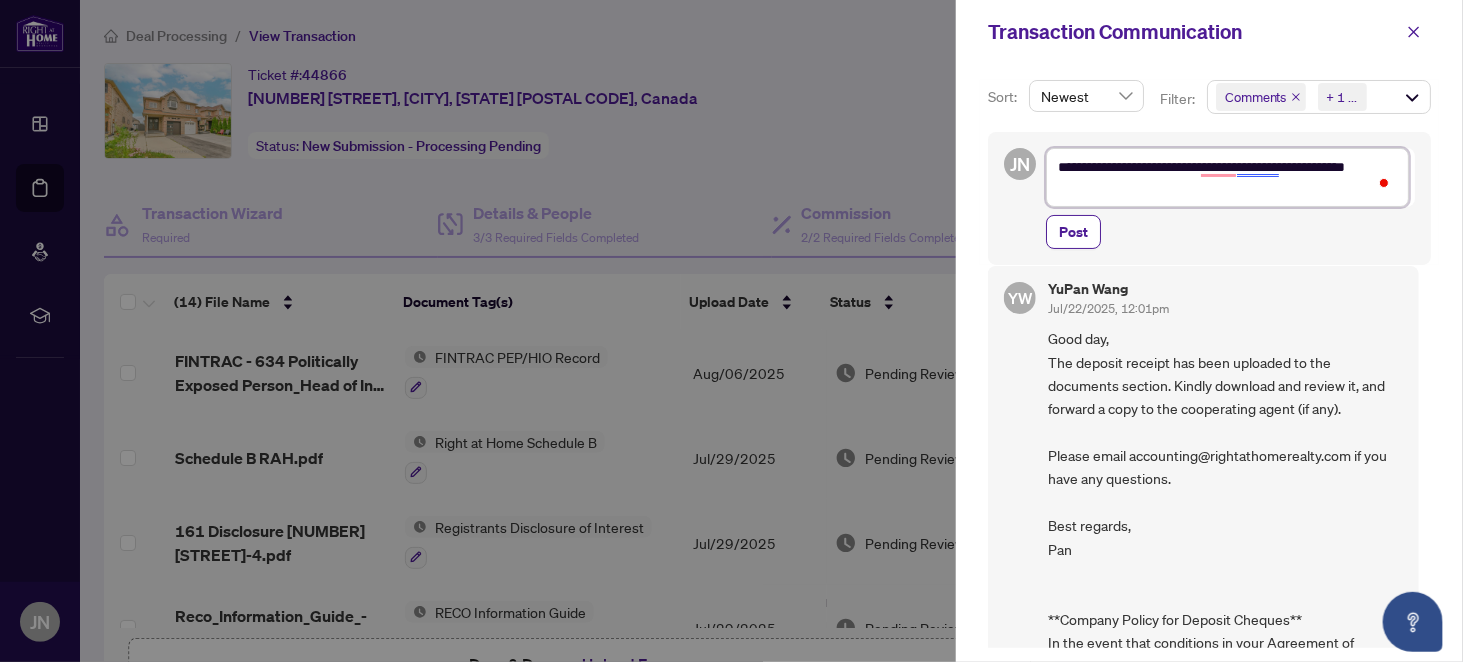 type on "**********" 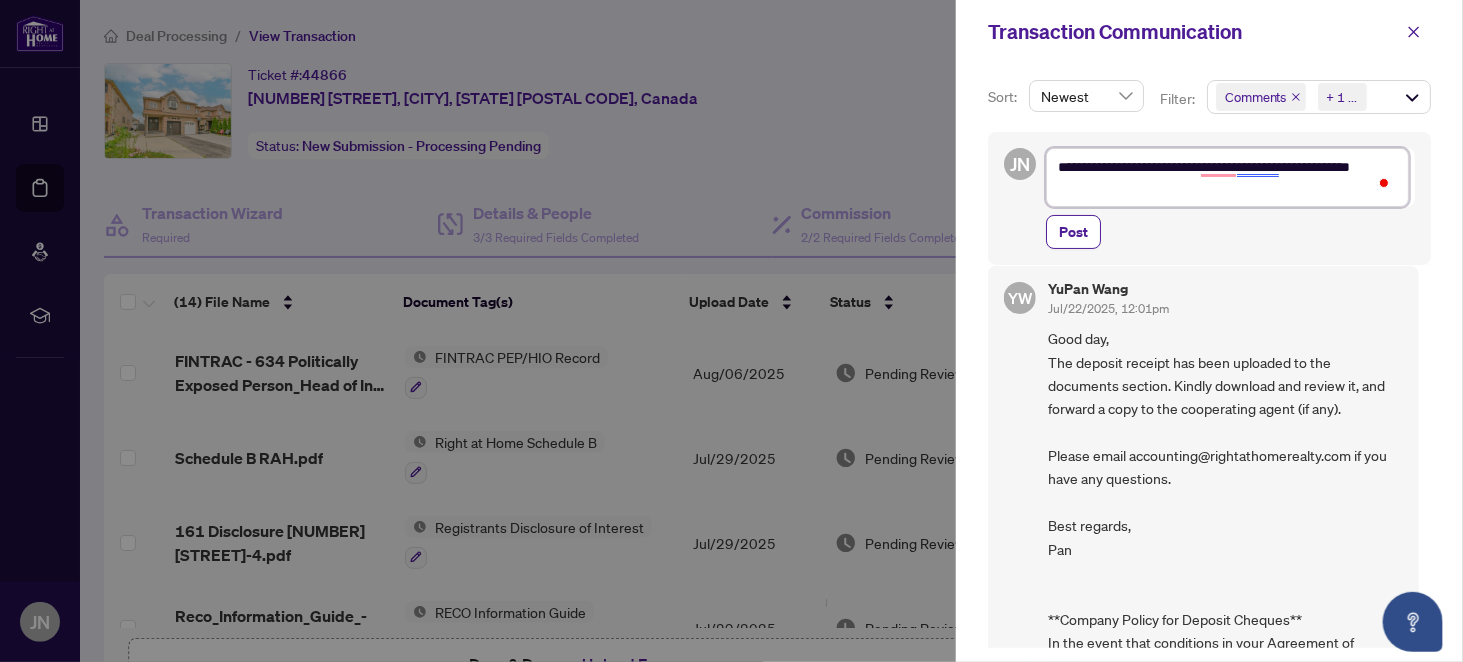 type on "**********" 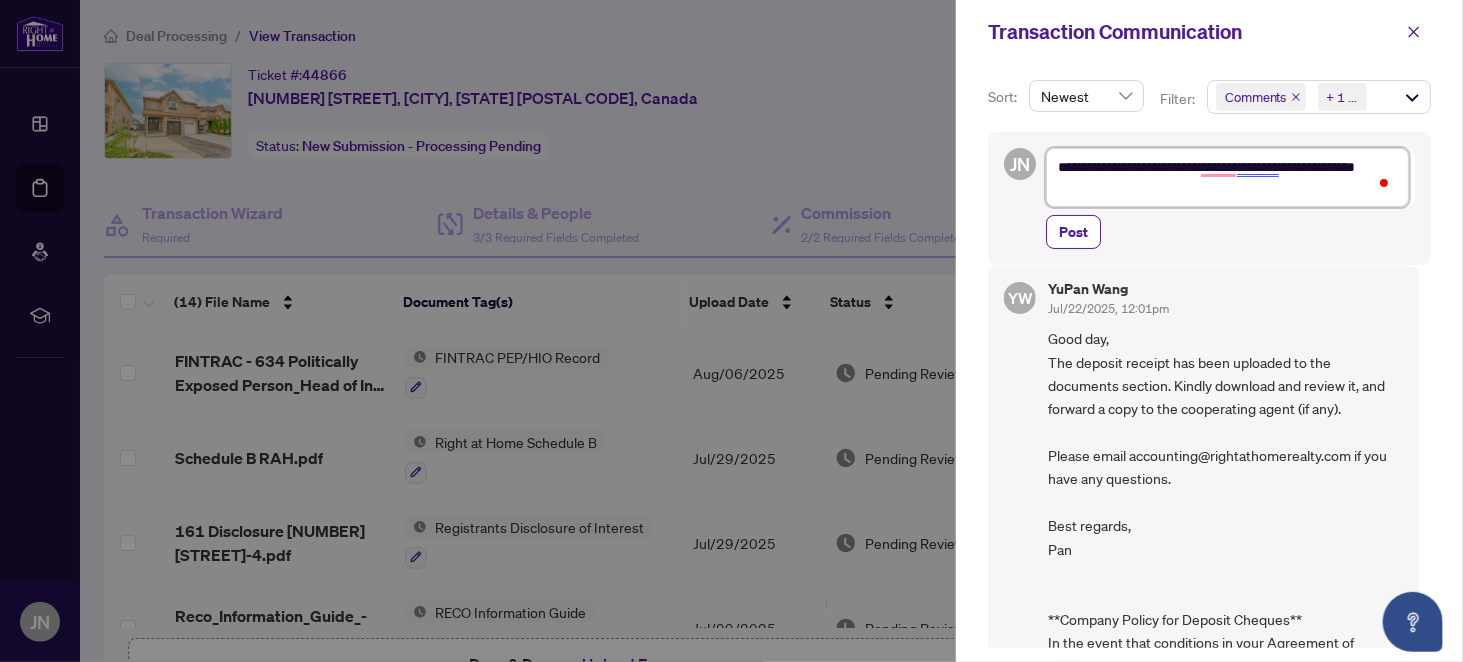 type on "**********" 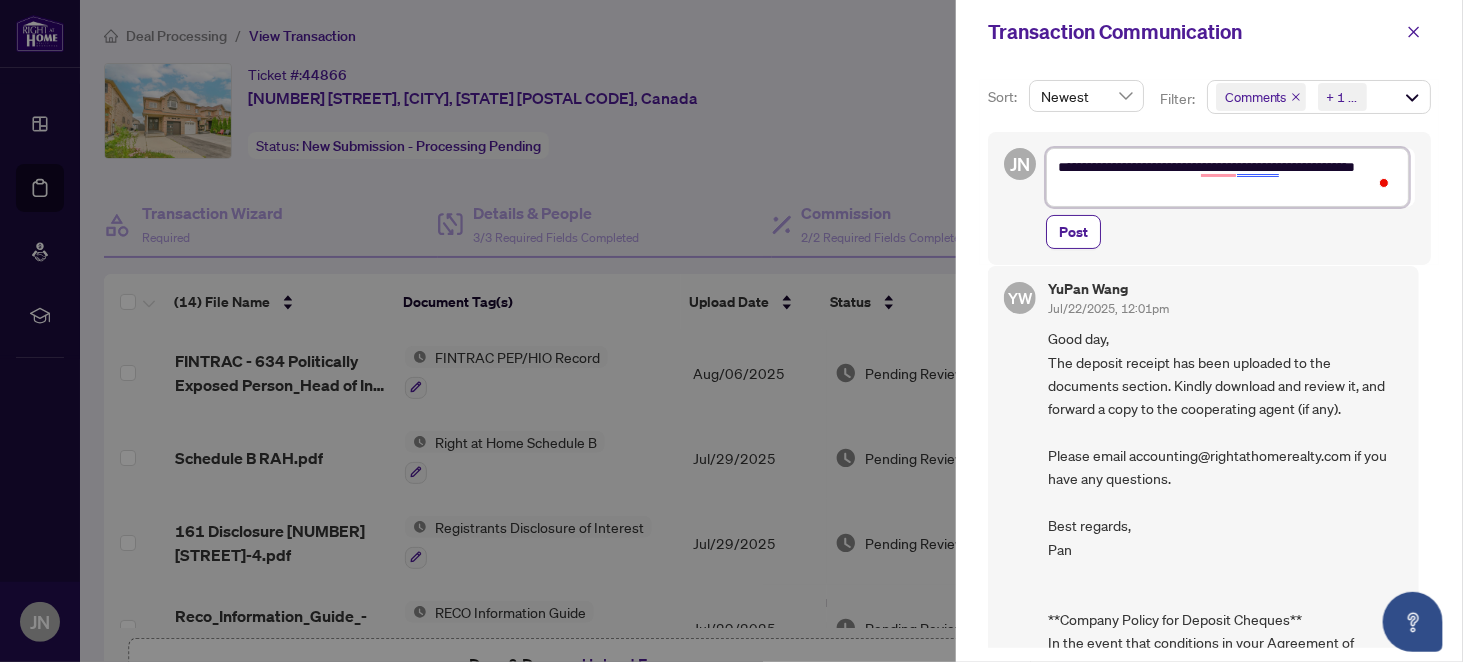 type on "**********" 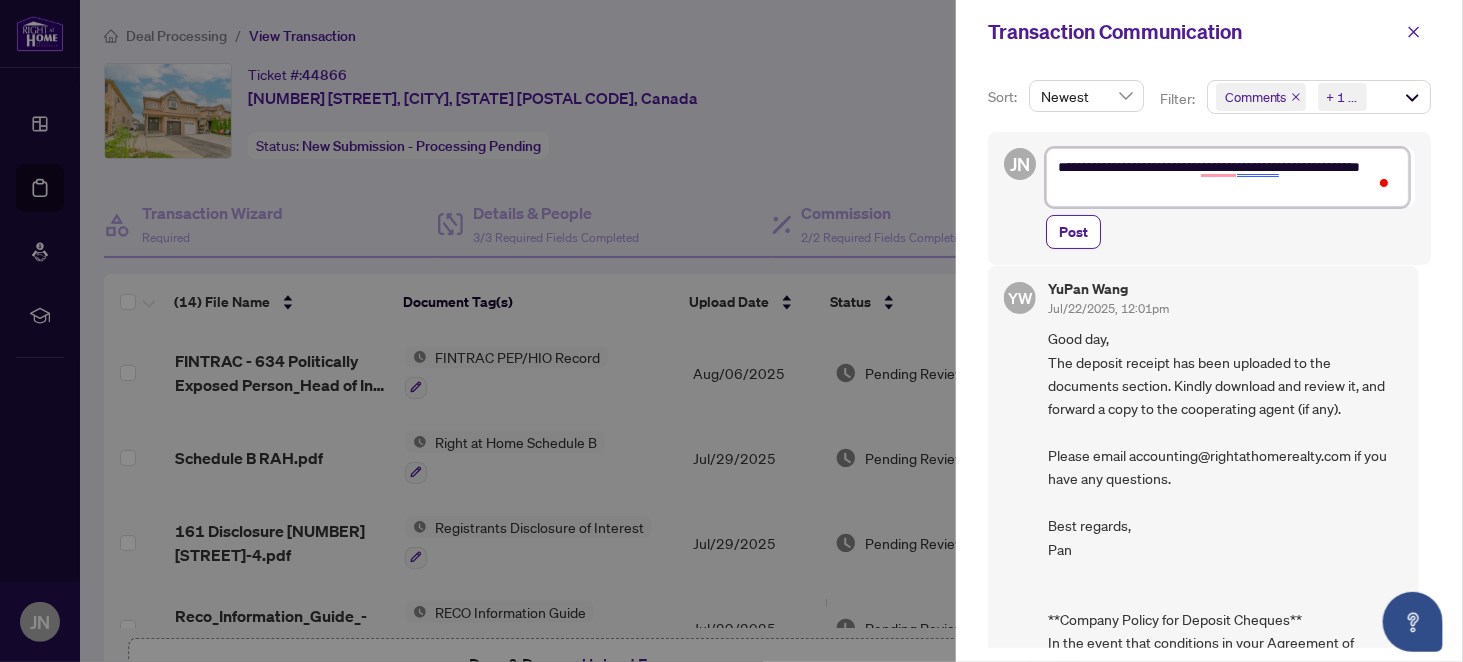type on "**********" 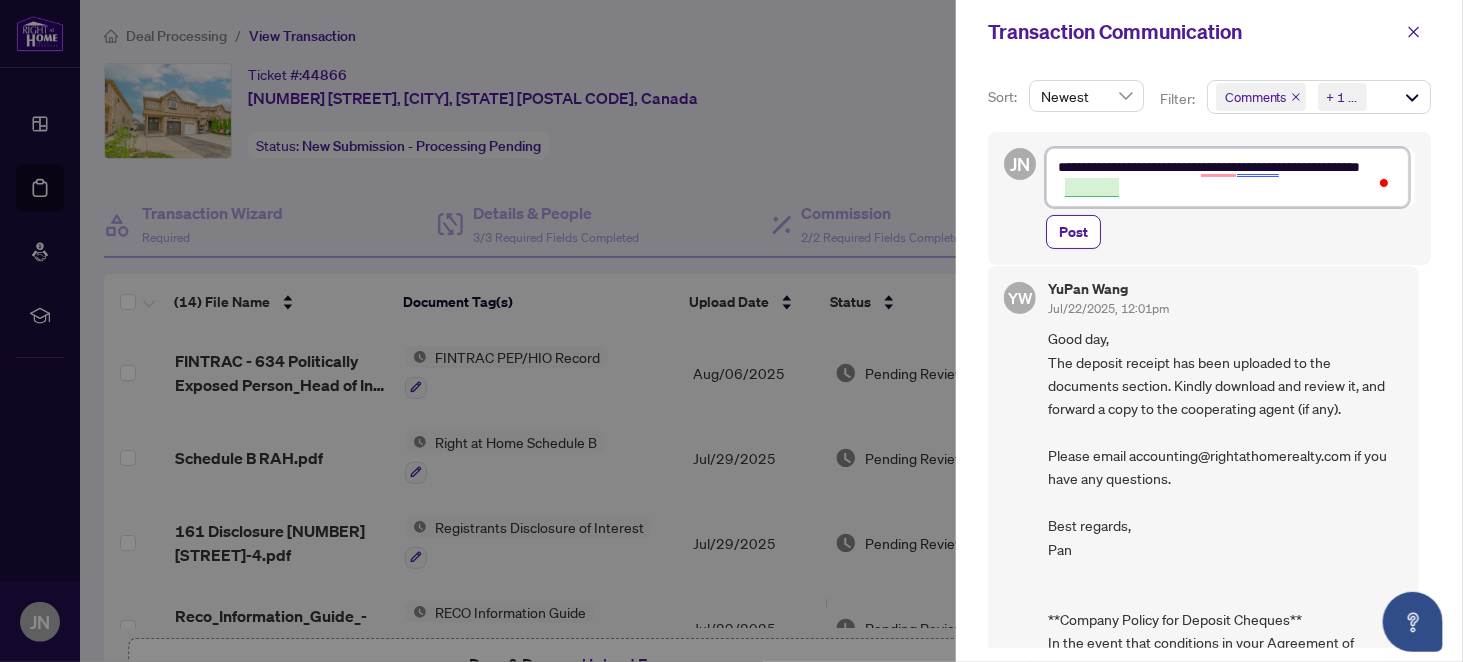 type on "**********" 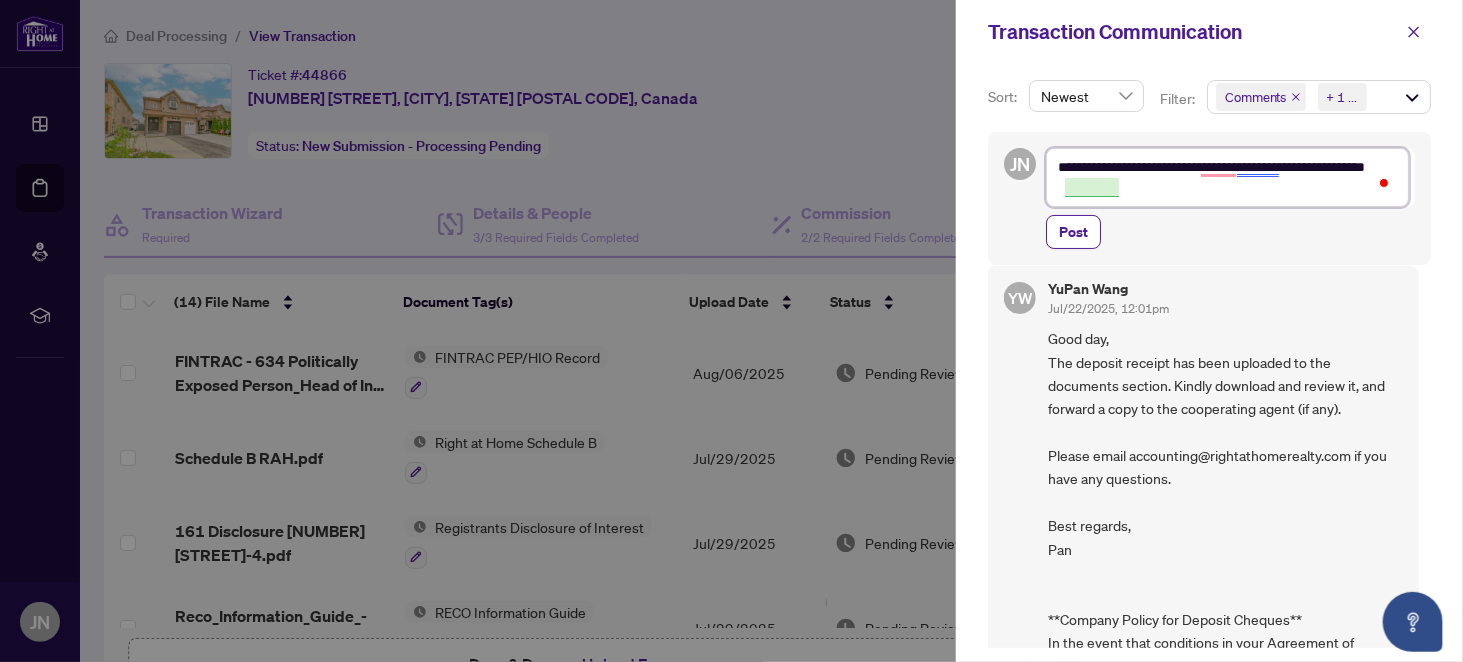 type on "**********" 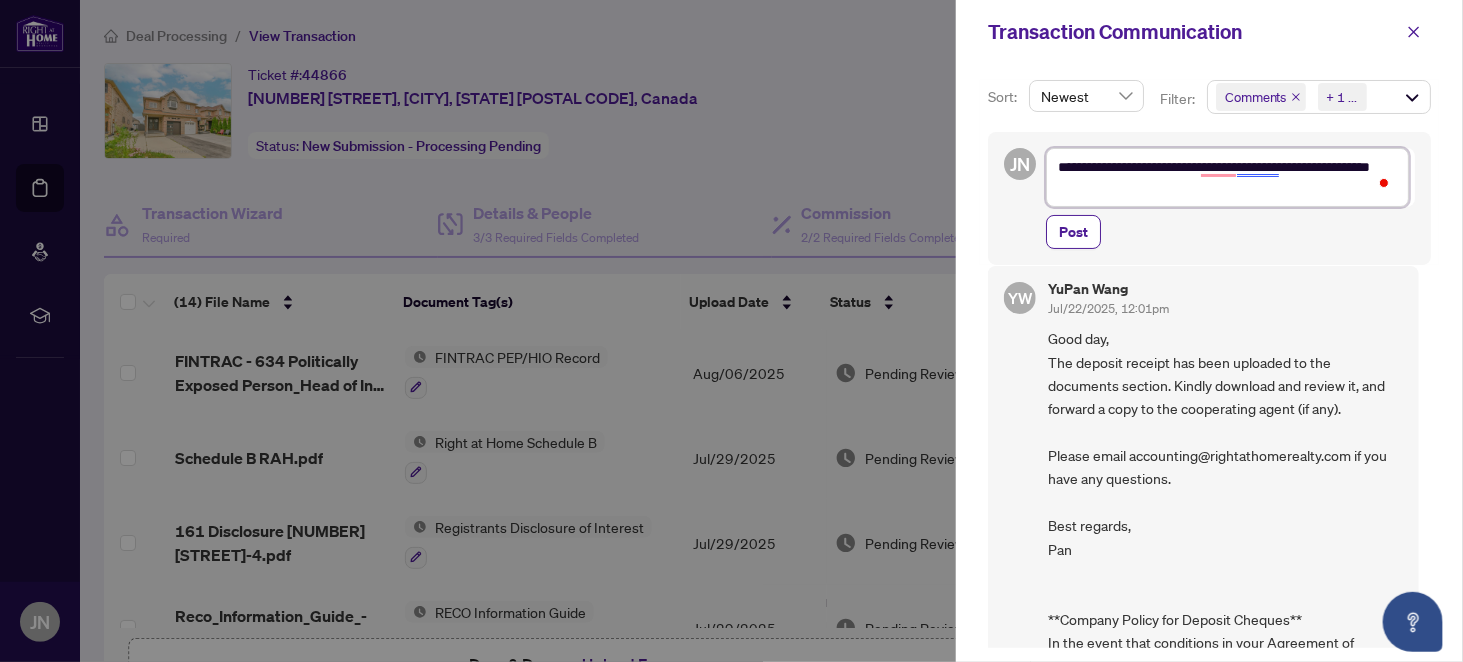 type on "**********" 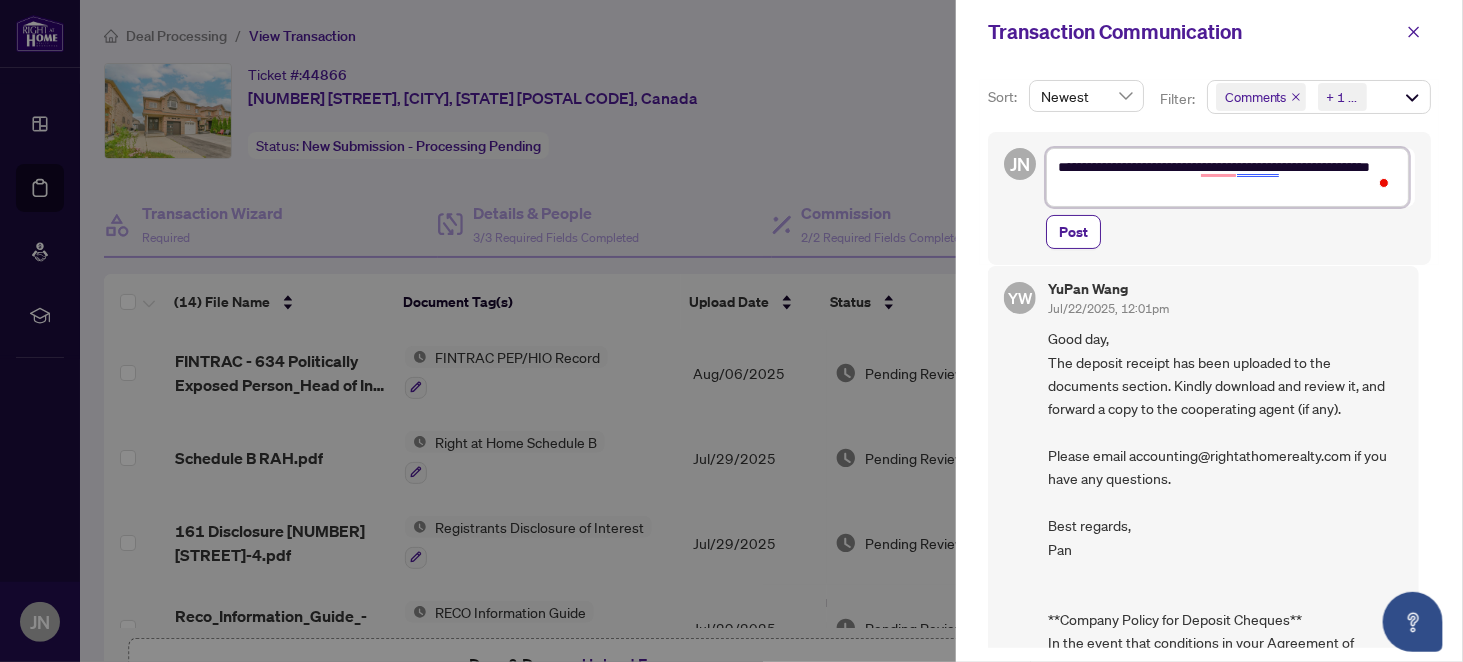 type on "**********" 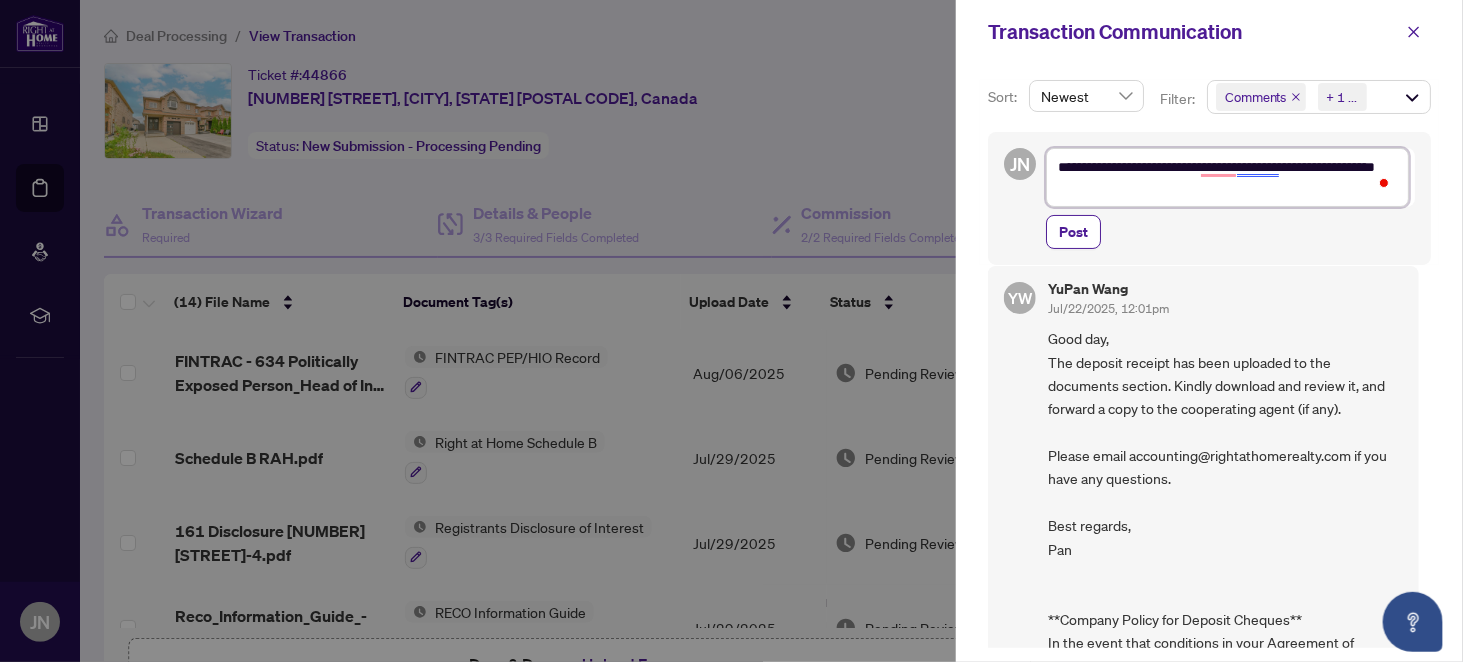 type on "**********" 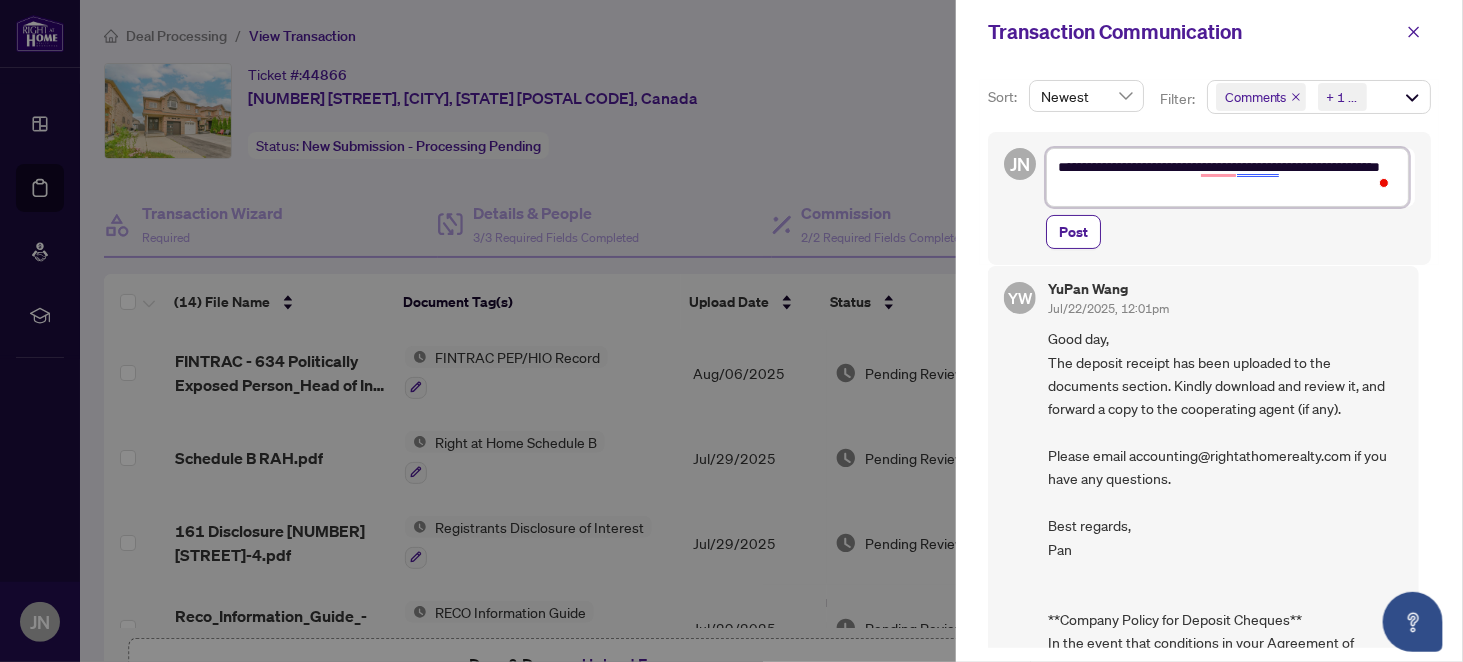type on "**********" 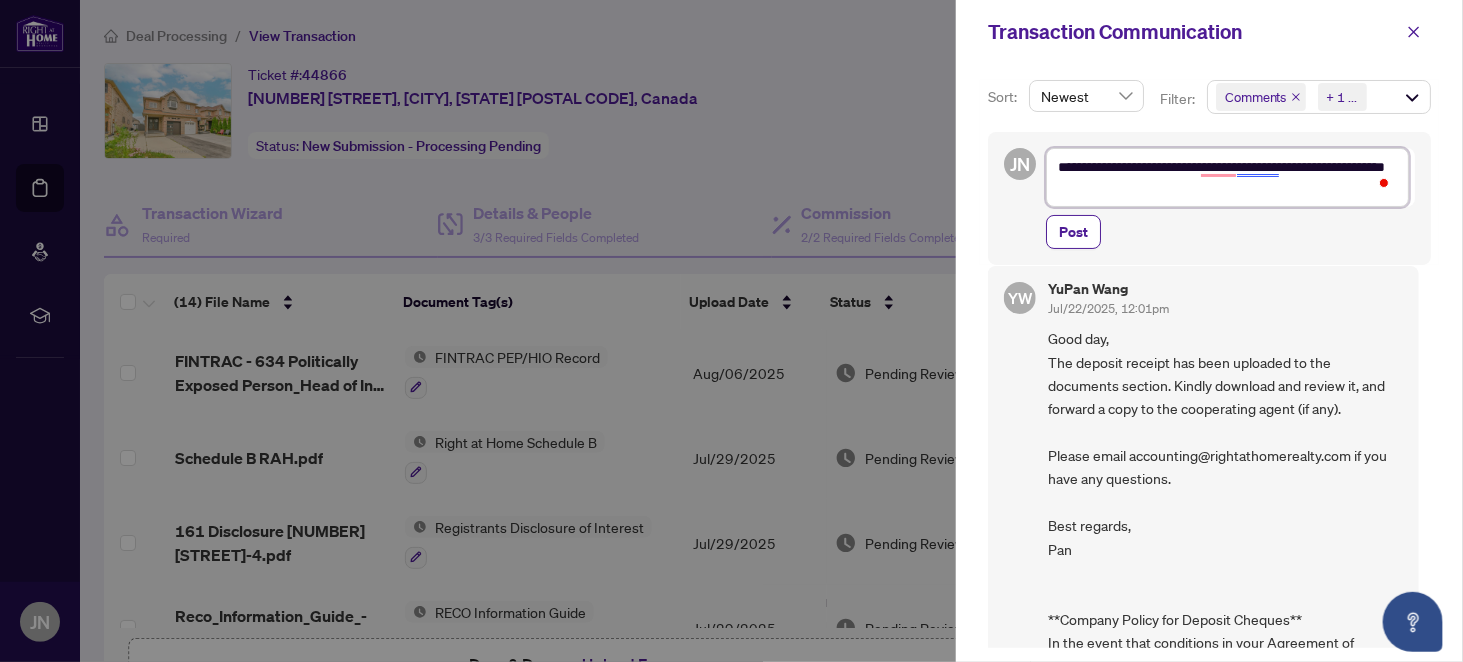 type on "**********" 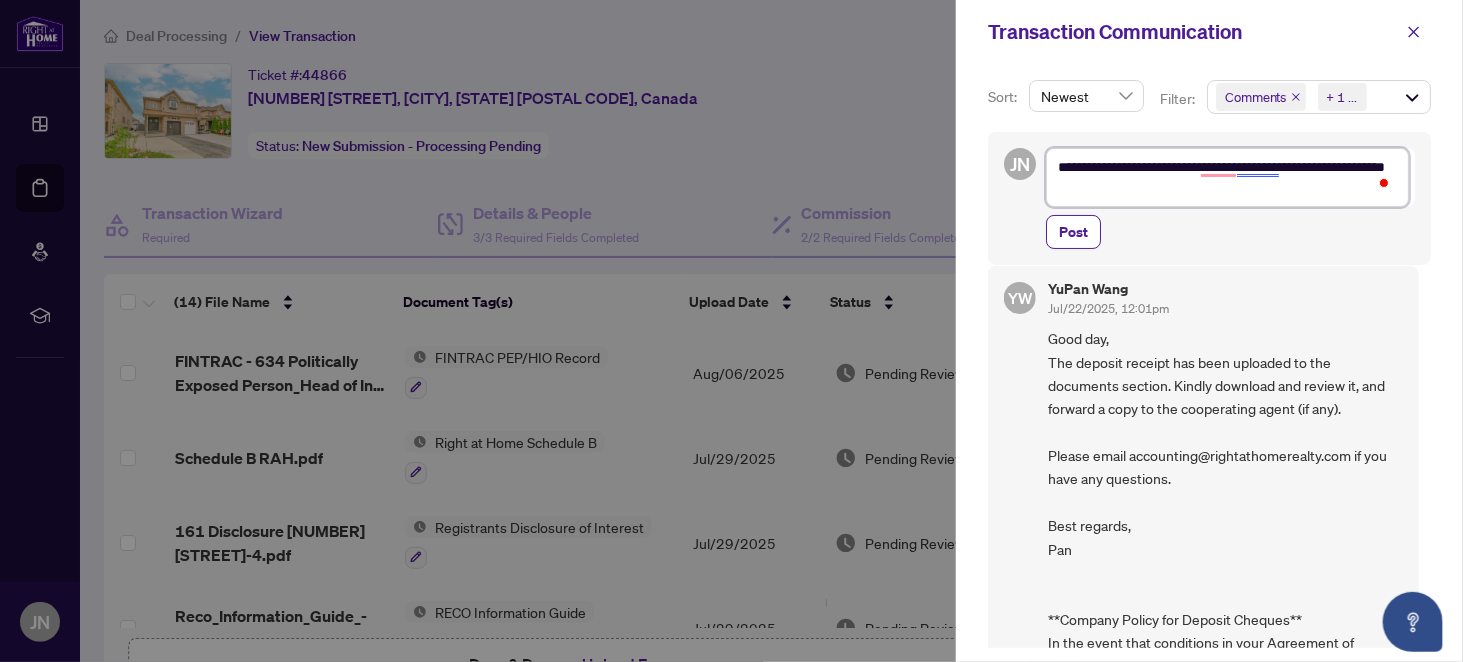 type on "**********" 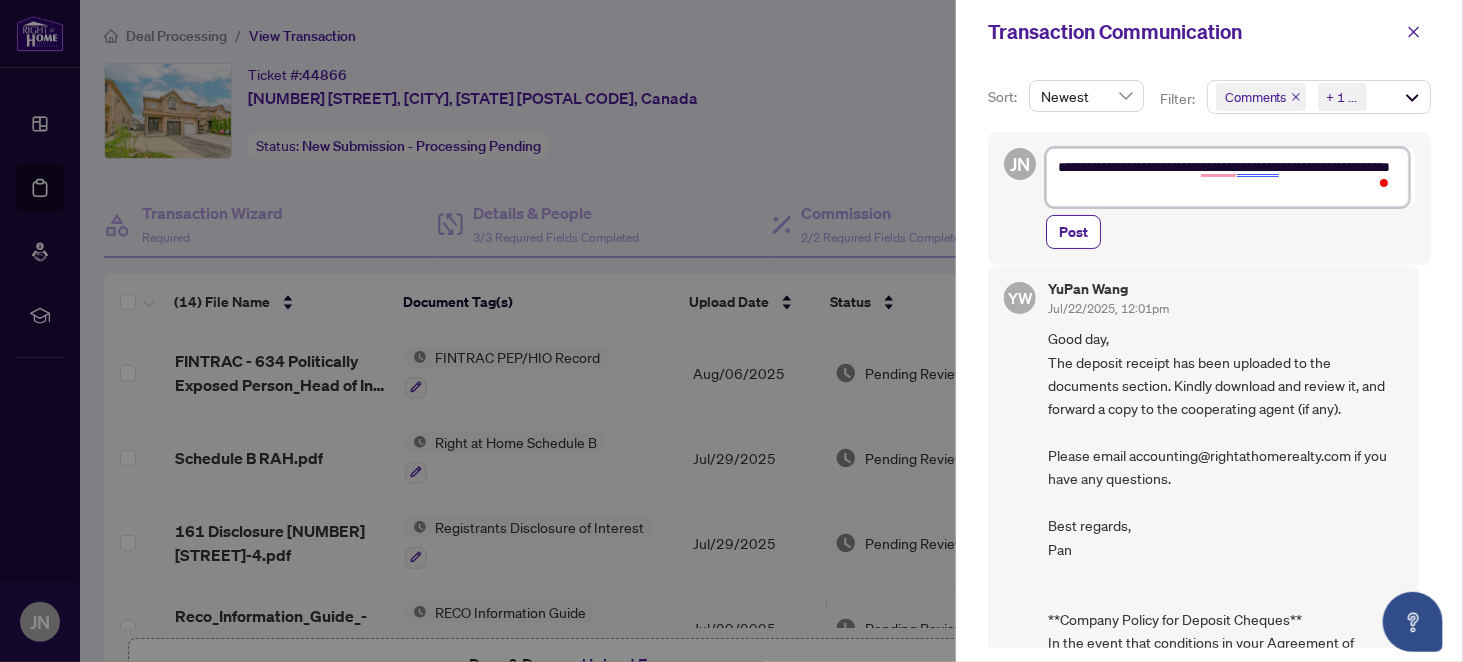 type on "**********" 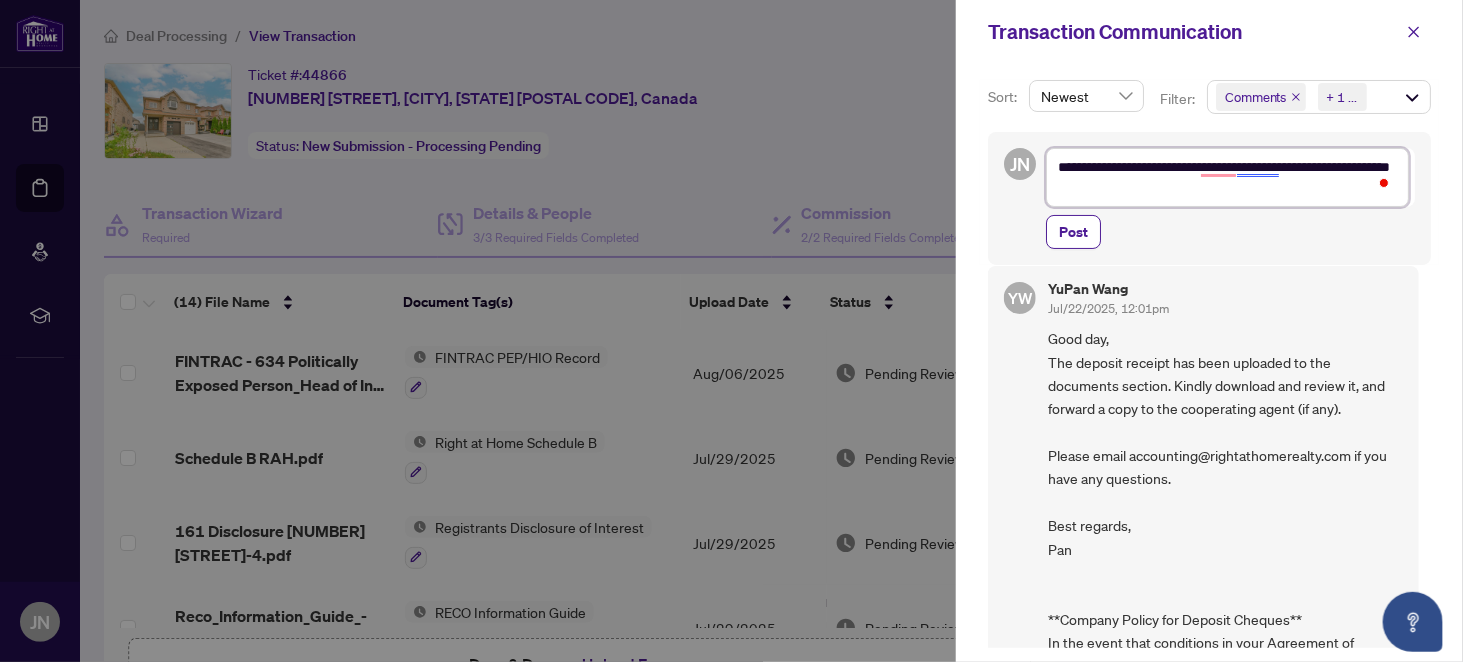 type on "**********" 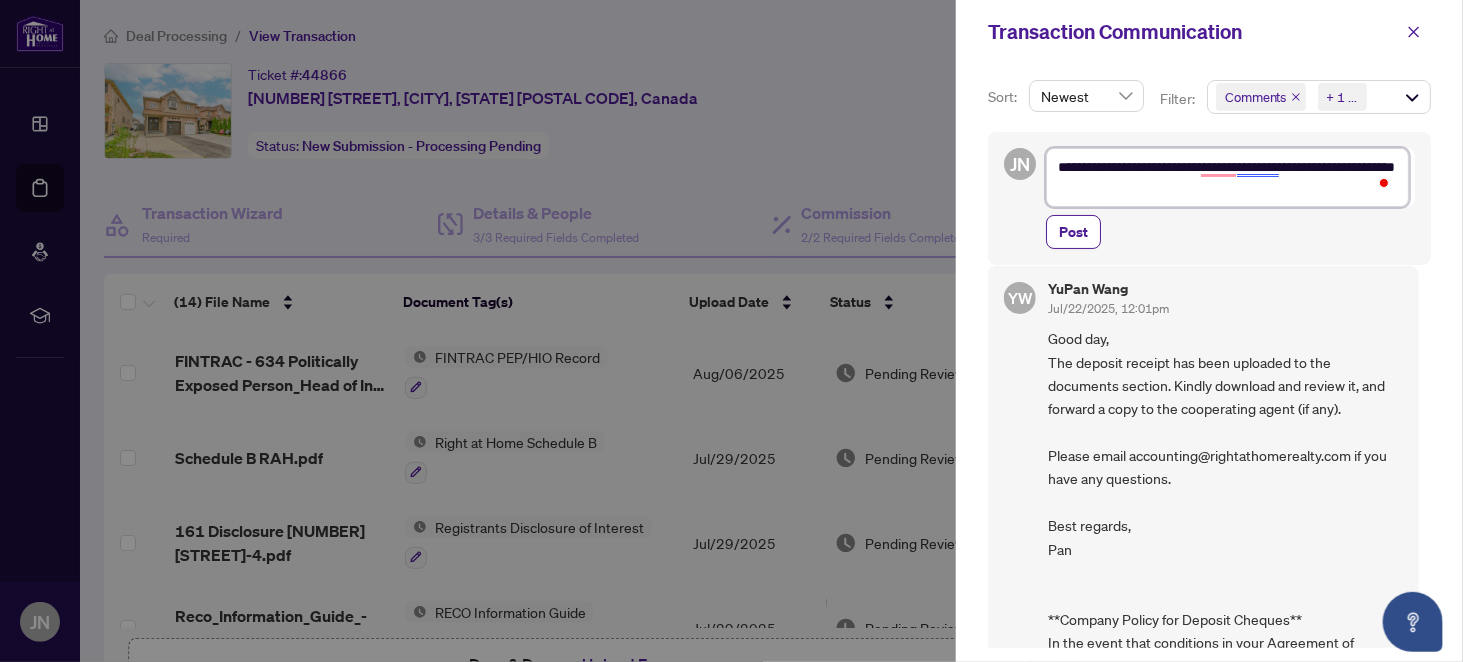 type on "**********" 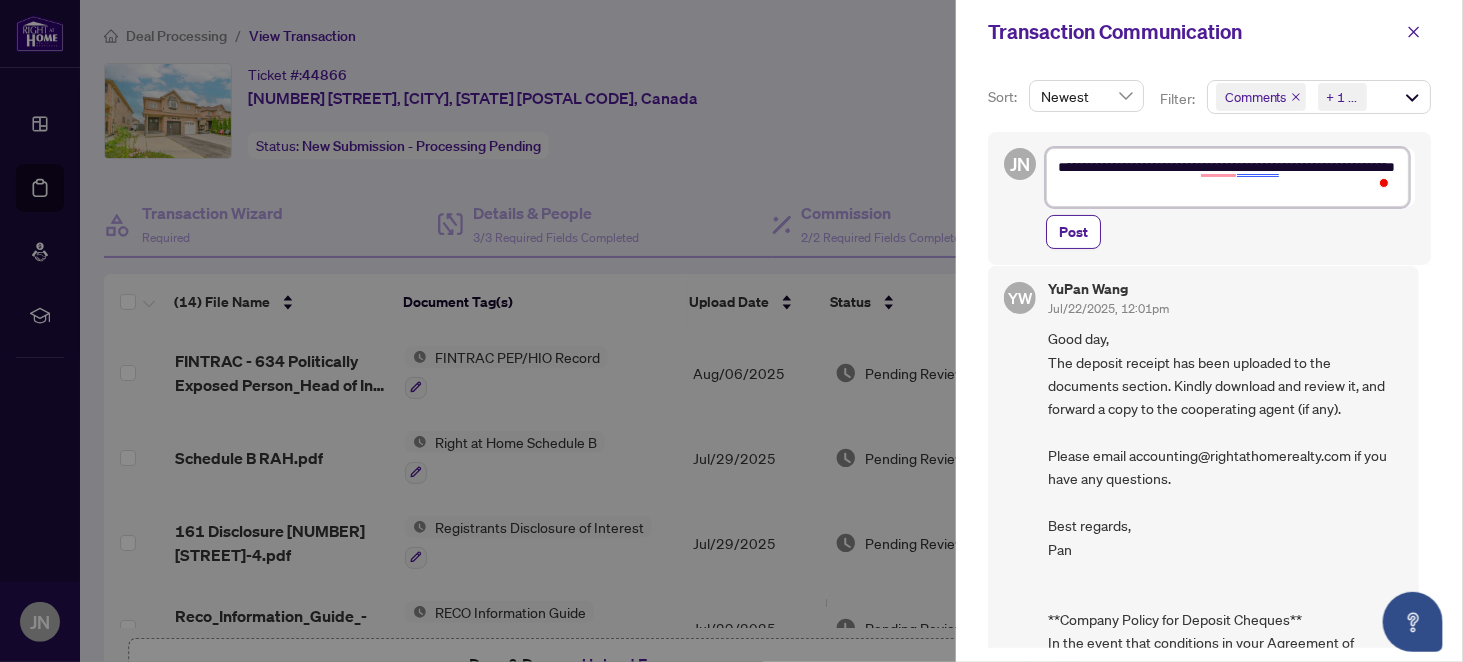 type on "**********" 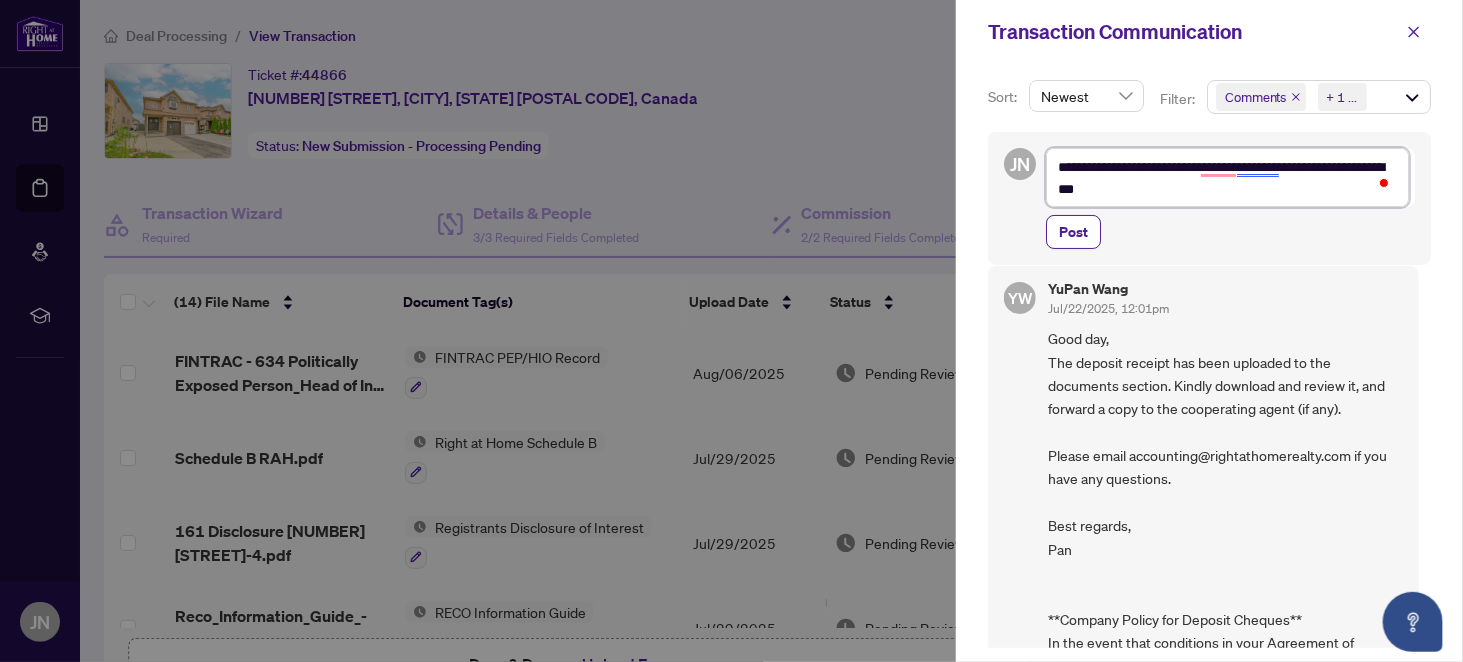 type on "**********" 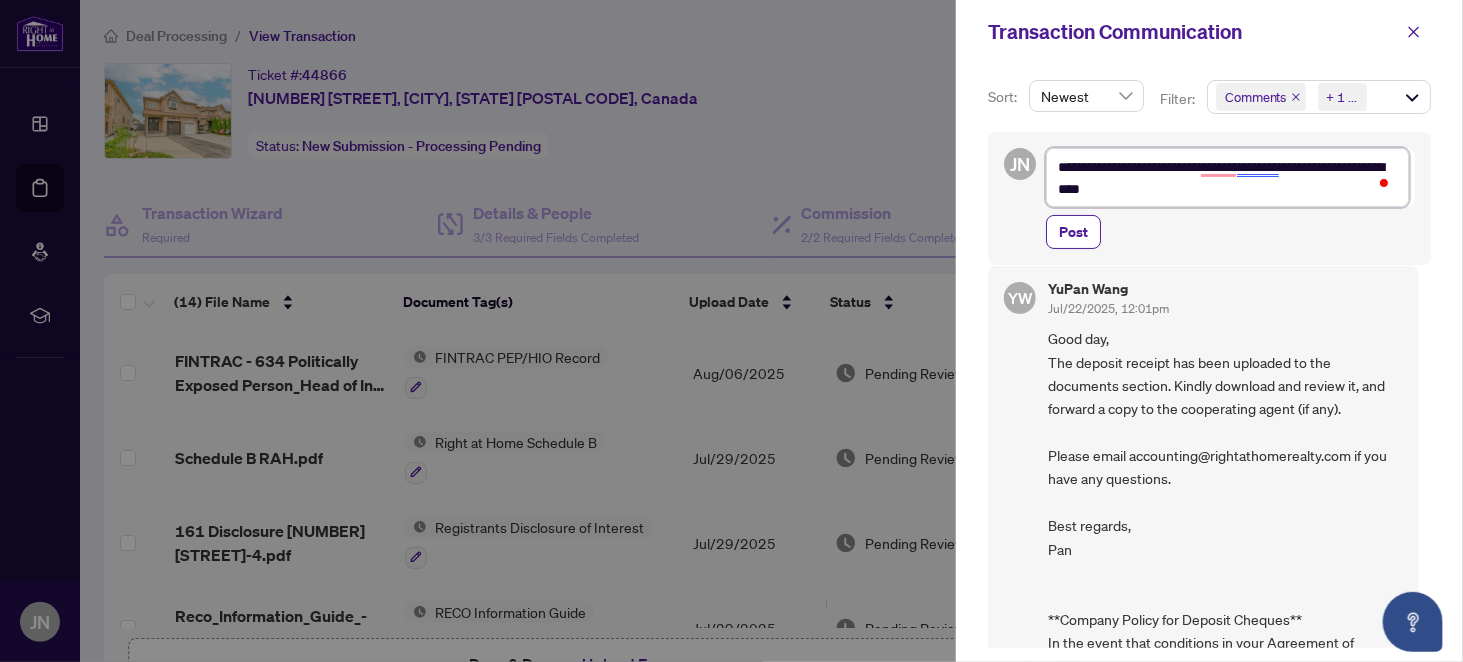 type on "**********" 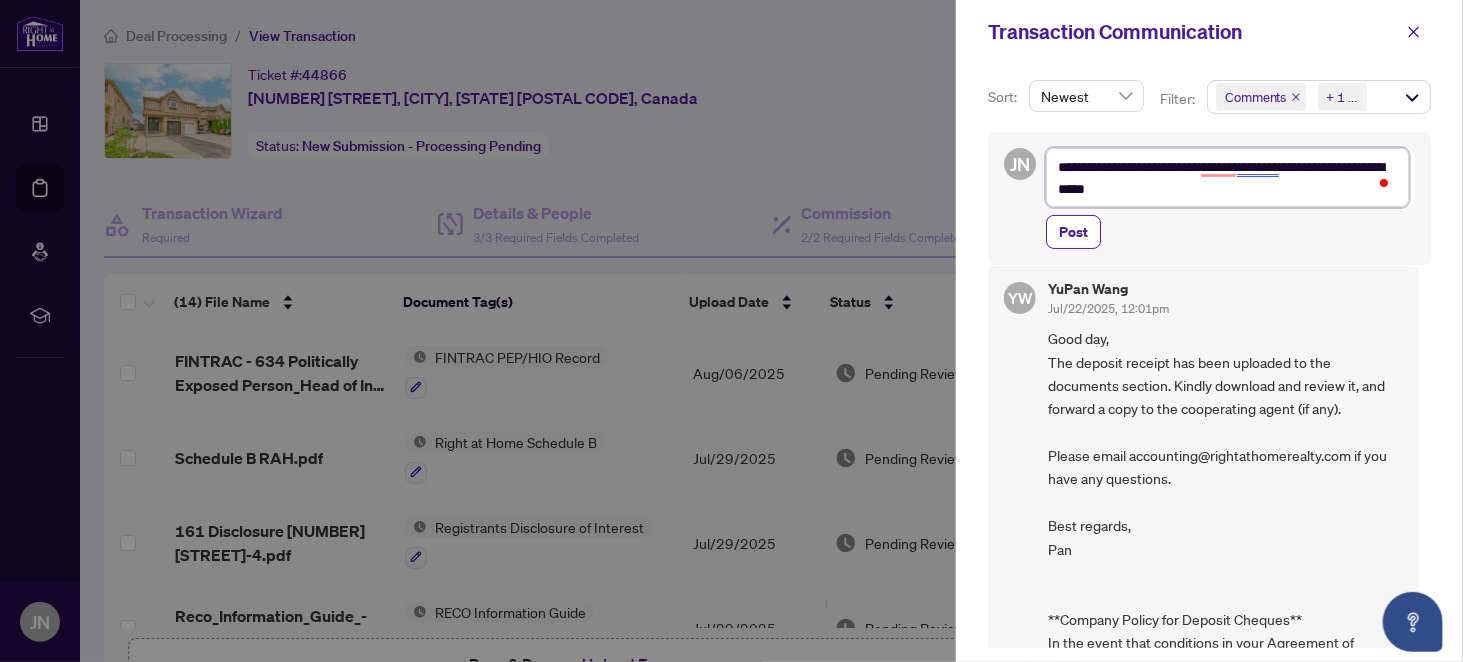 type on "**********" 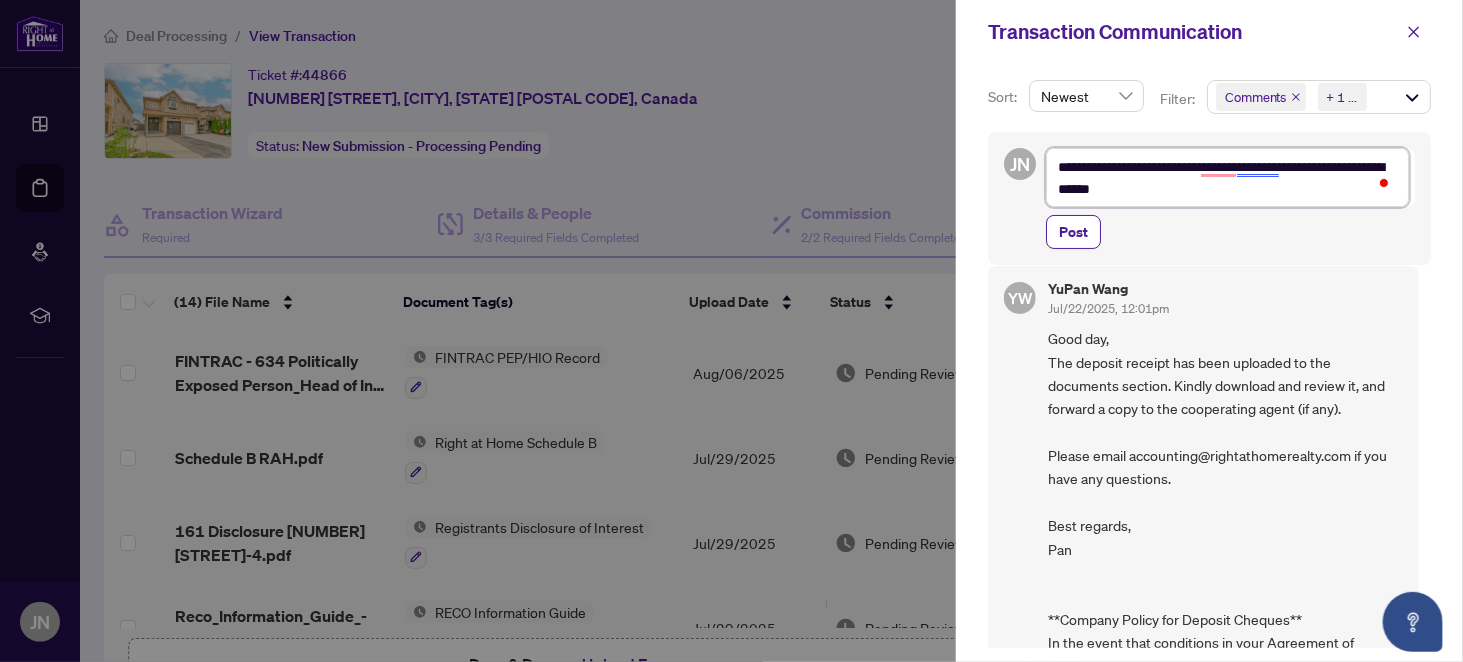 type on "**********" 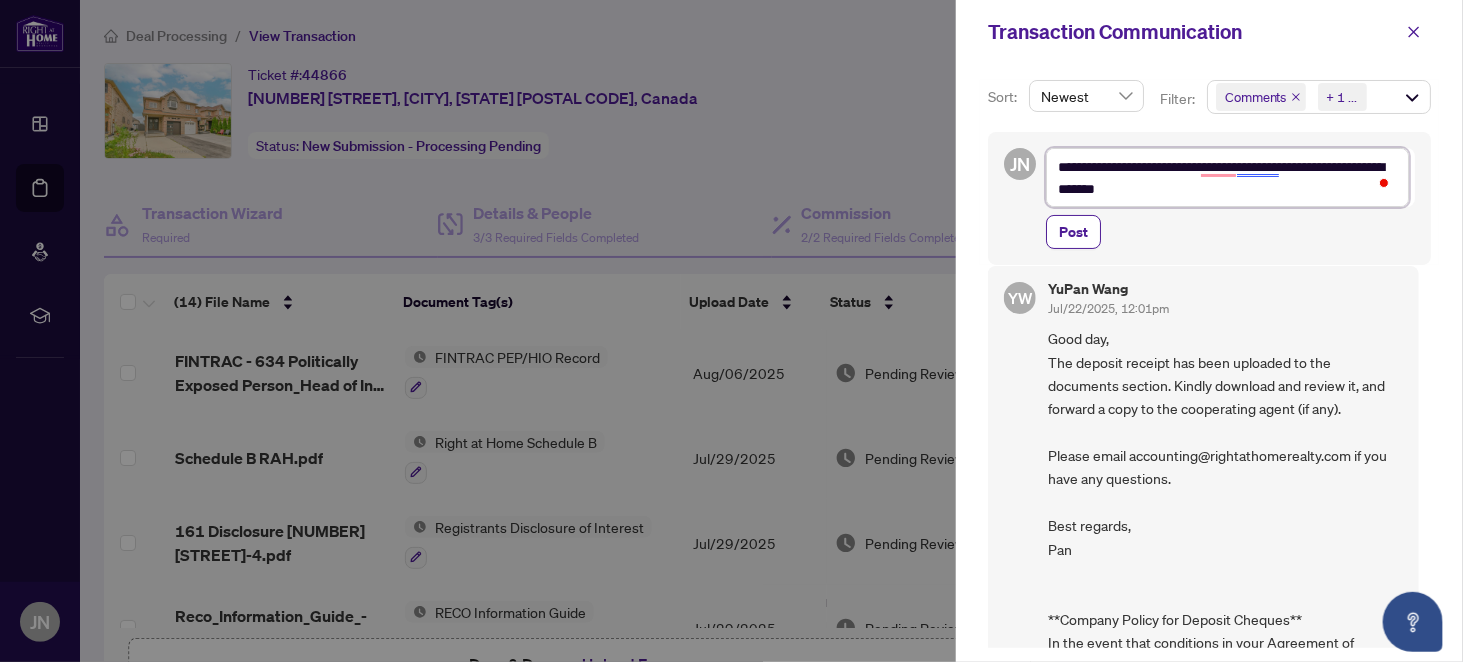 type on "**********" 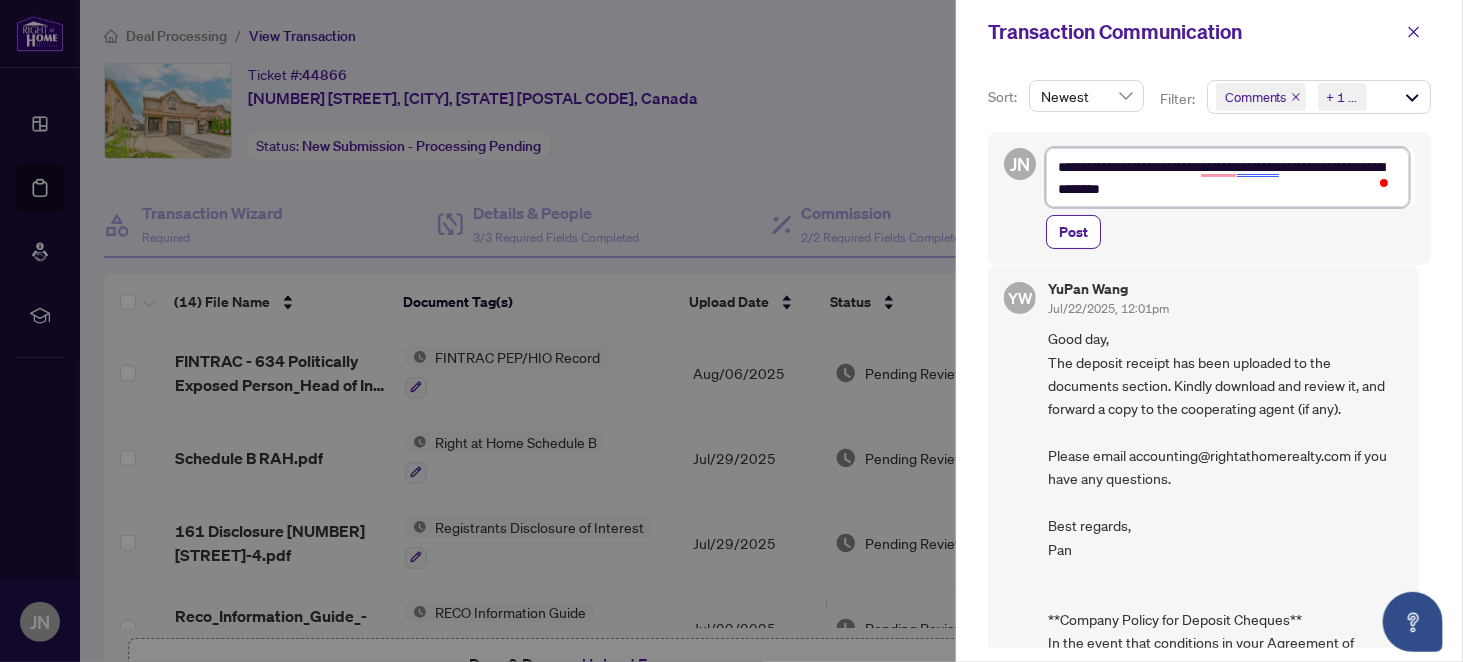 type on "**********" 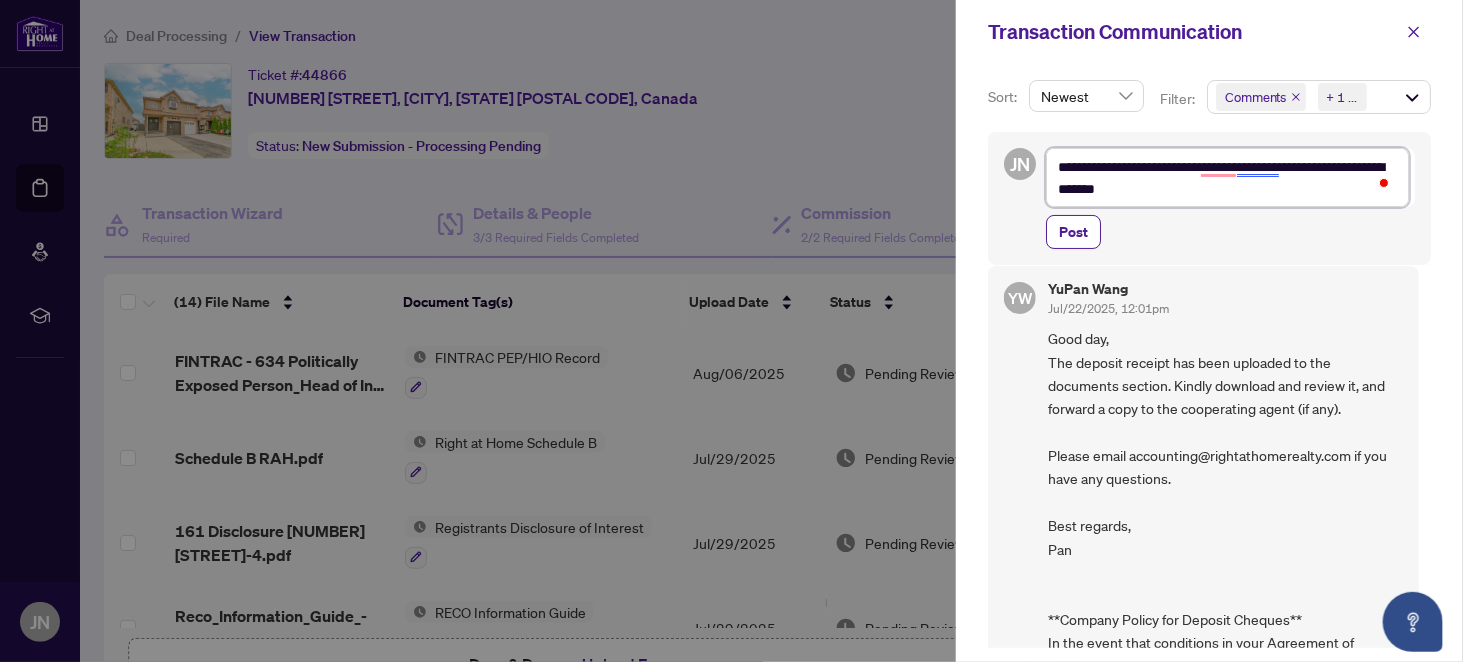 type on "**********" 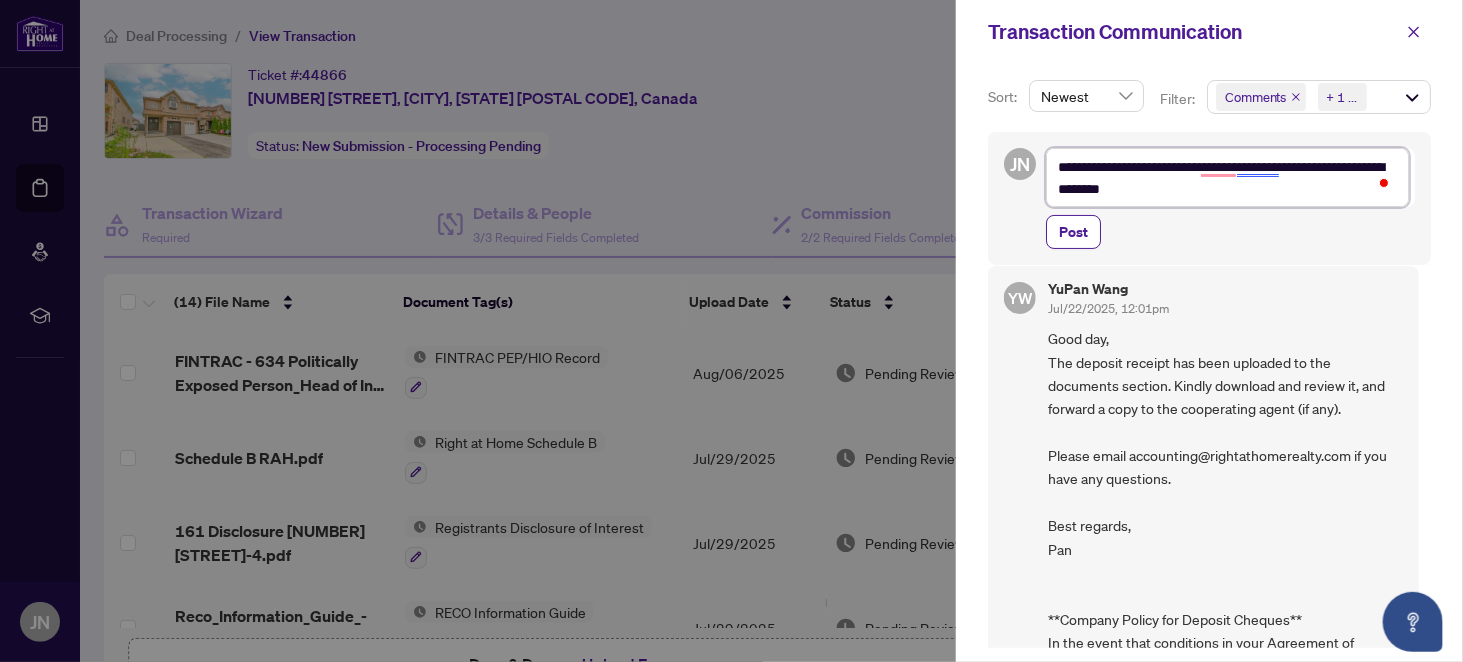 type on "**********" 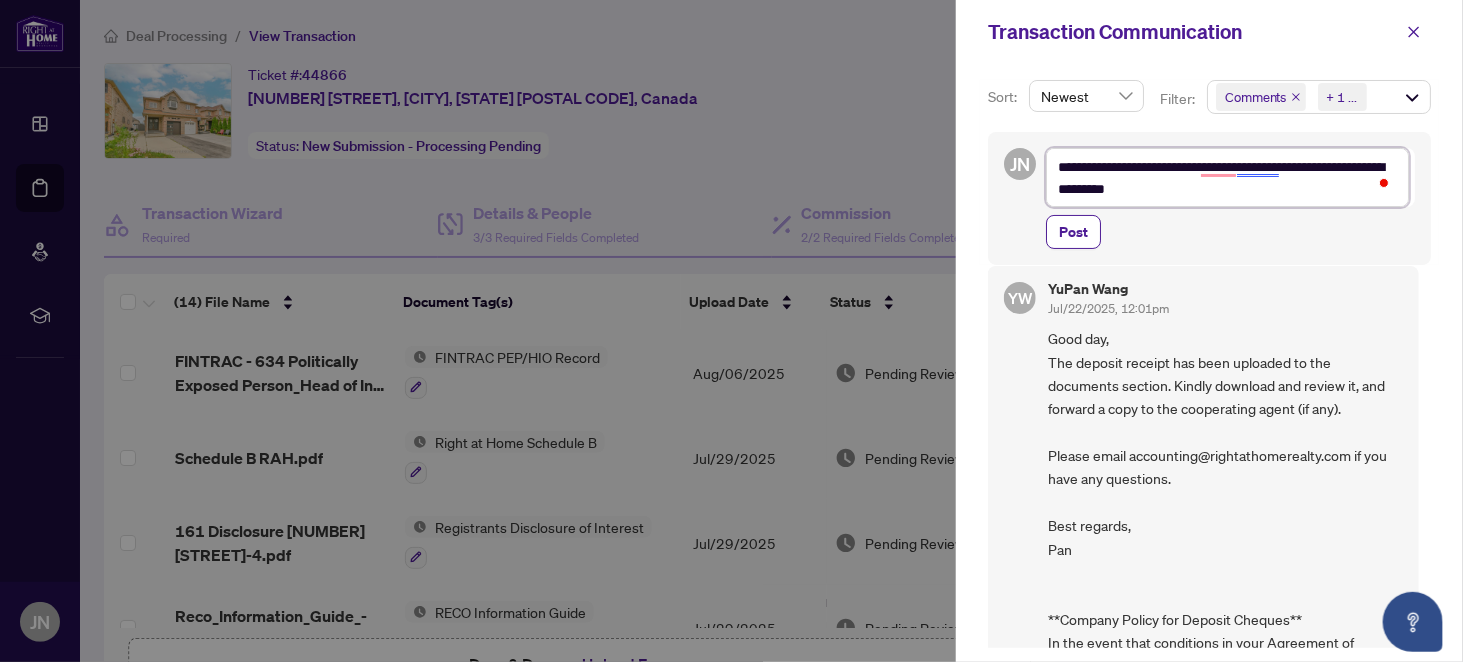 type on "**********" 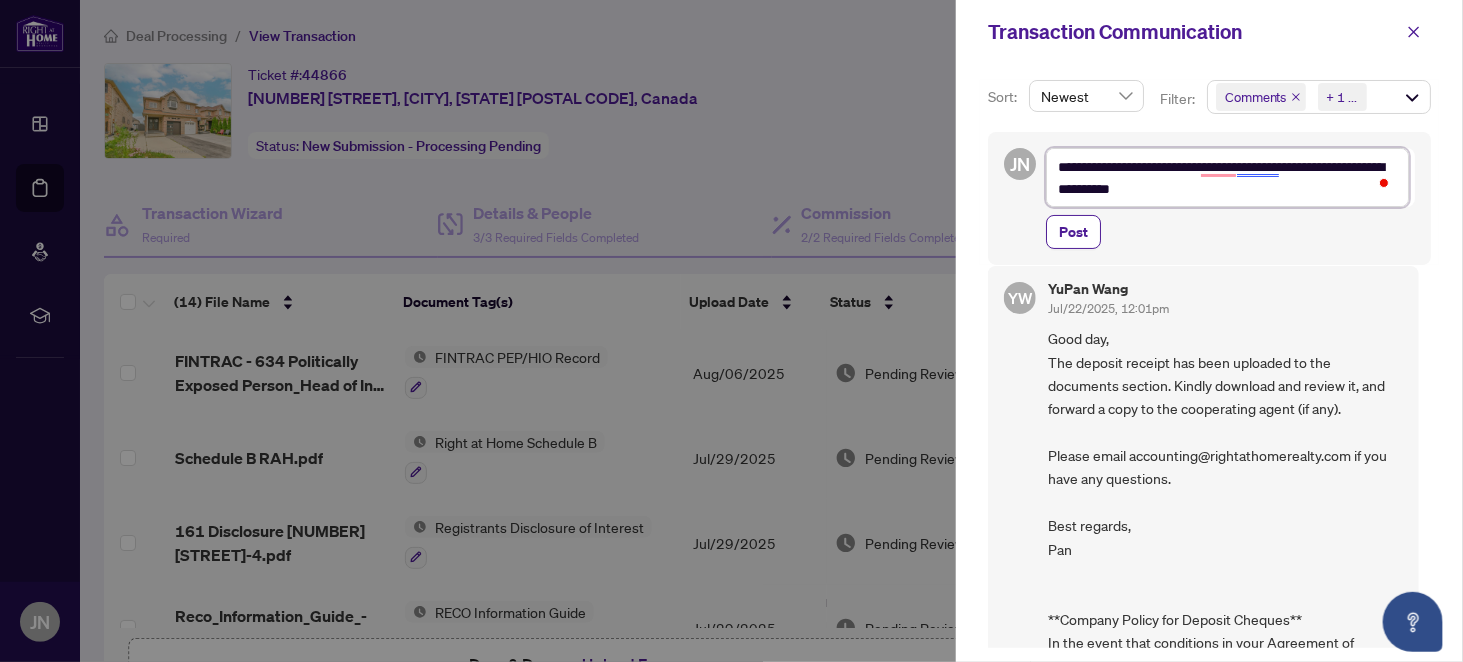 type on "**********" 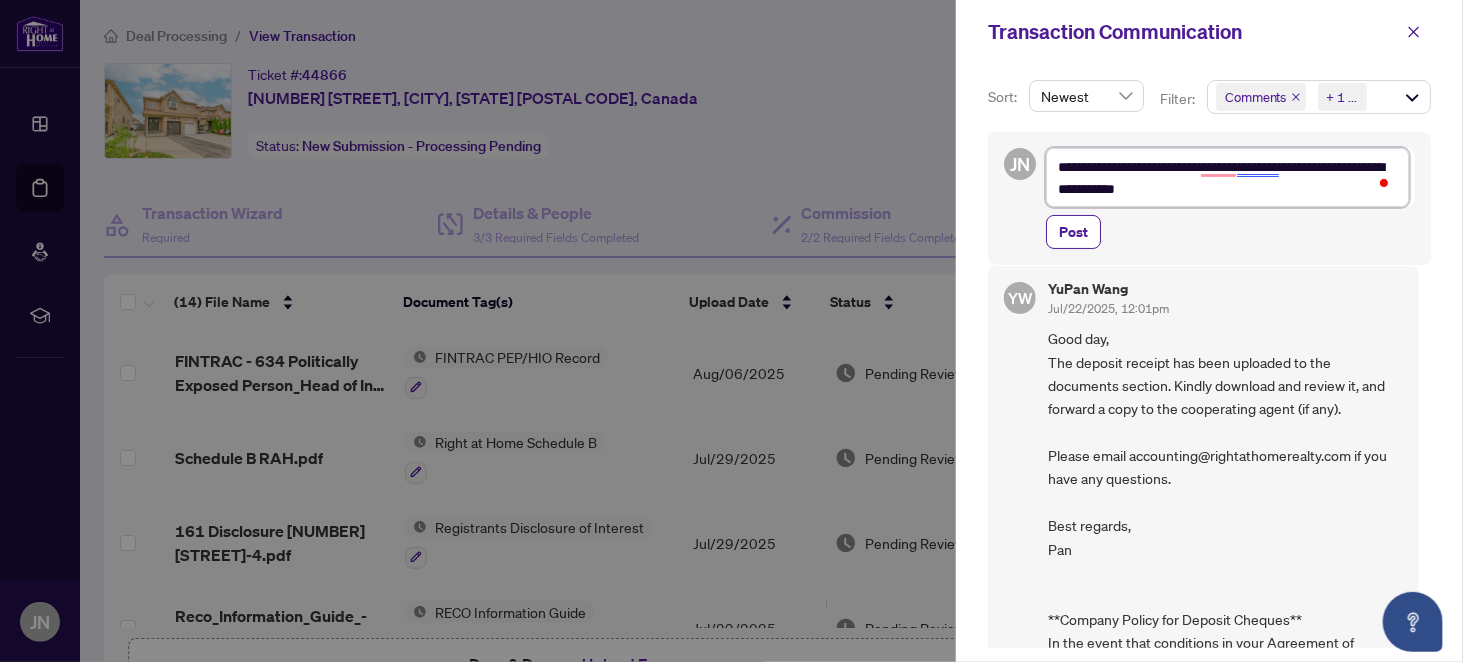 type on "**********" 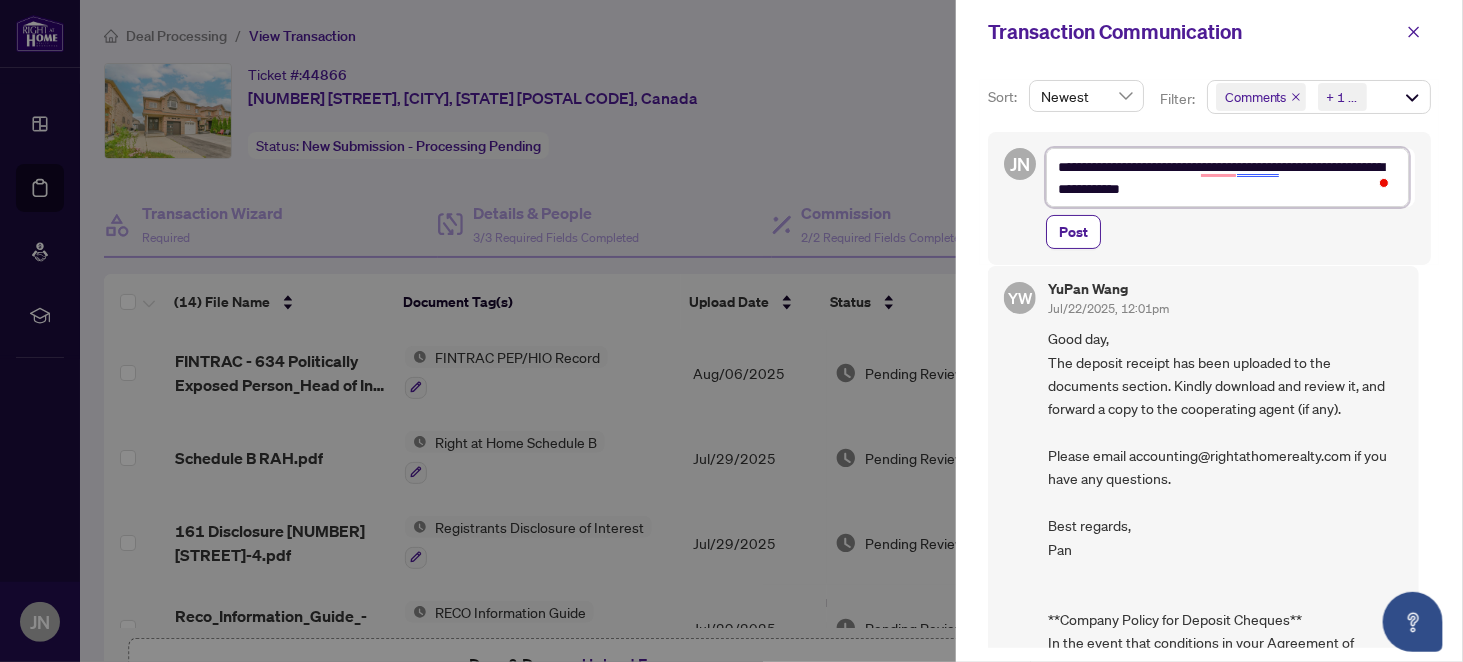 type on "**********" 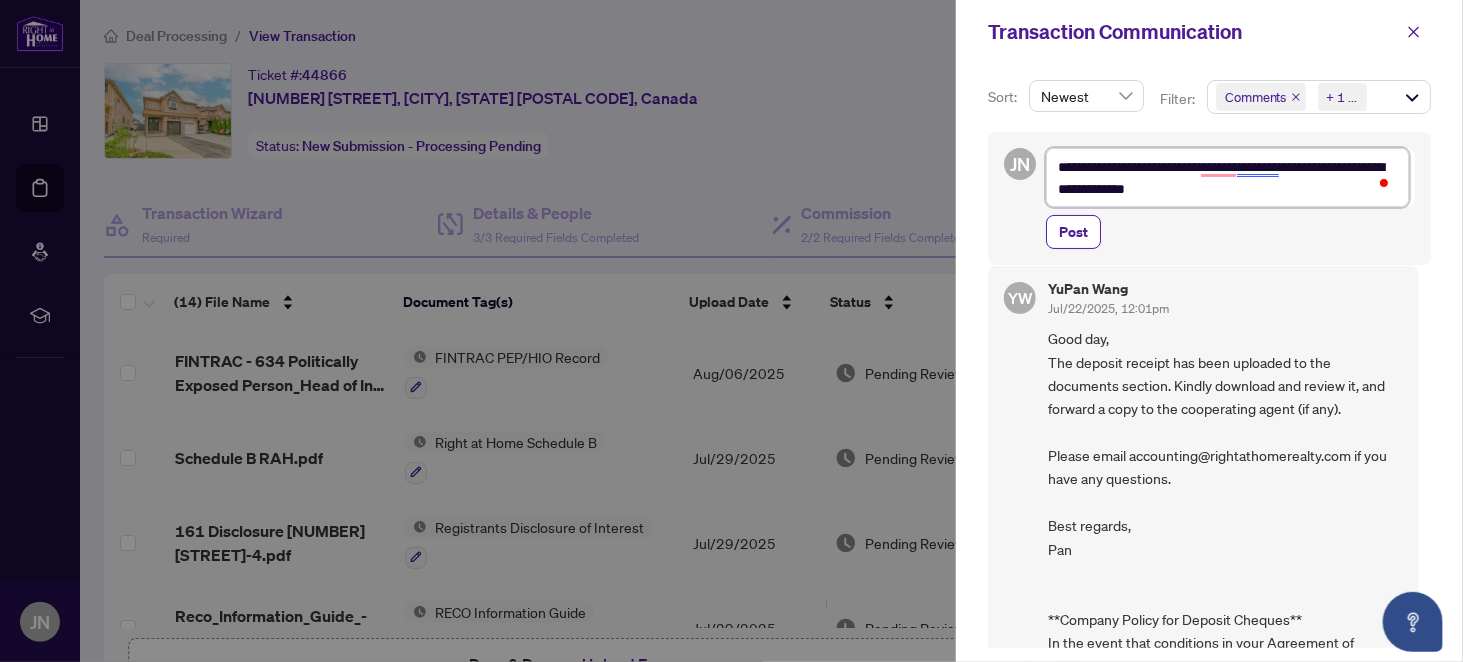 type on "**********" 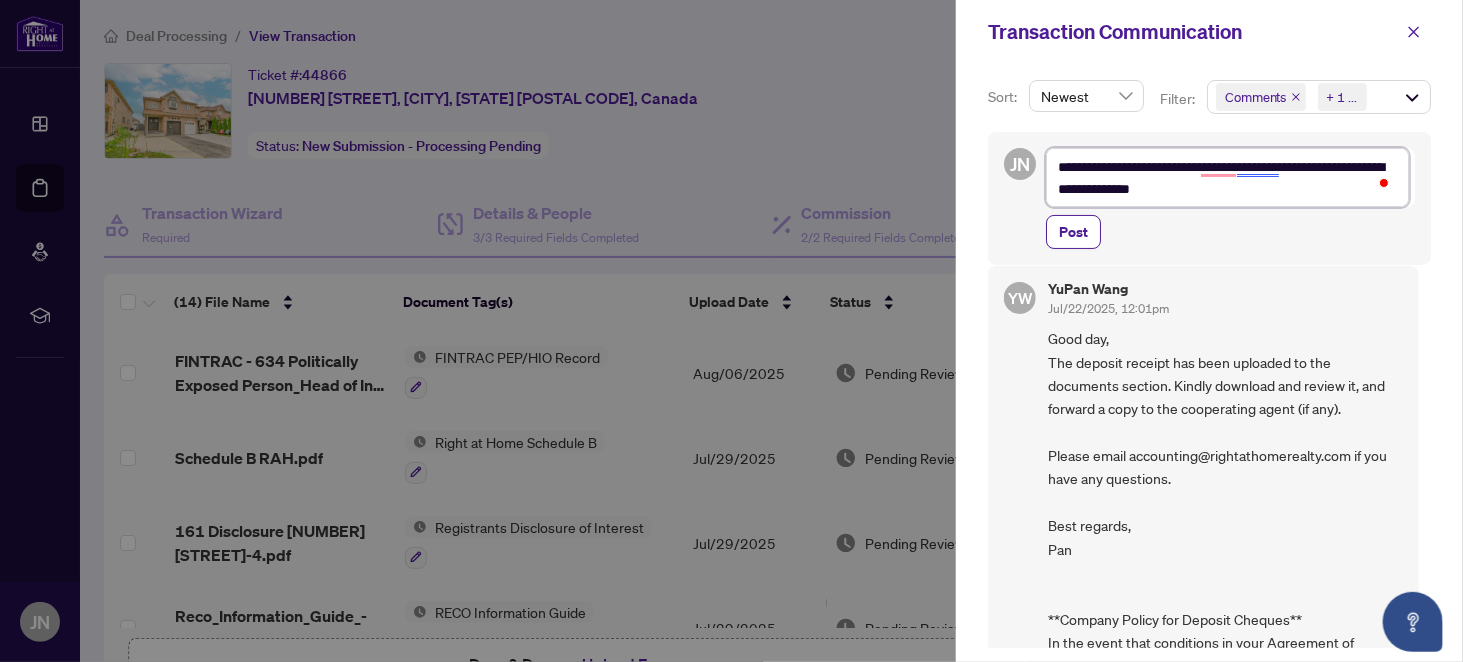 type on "**********" 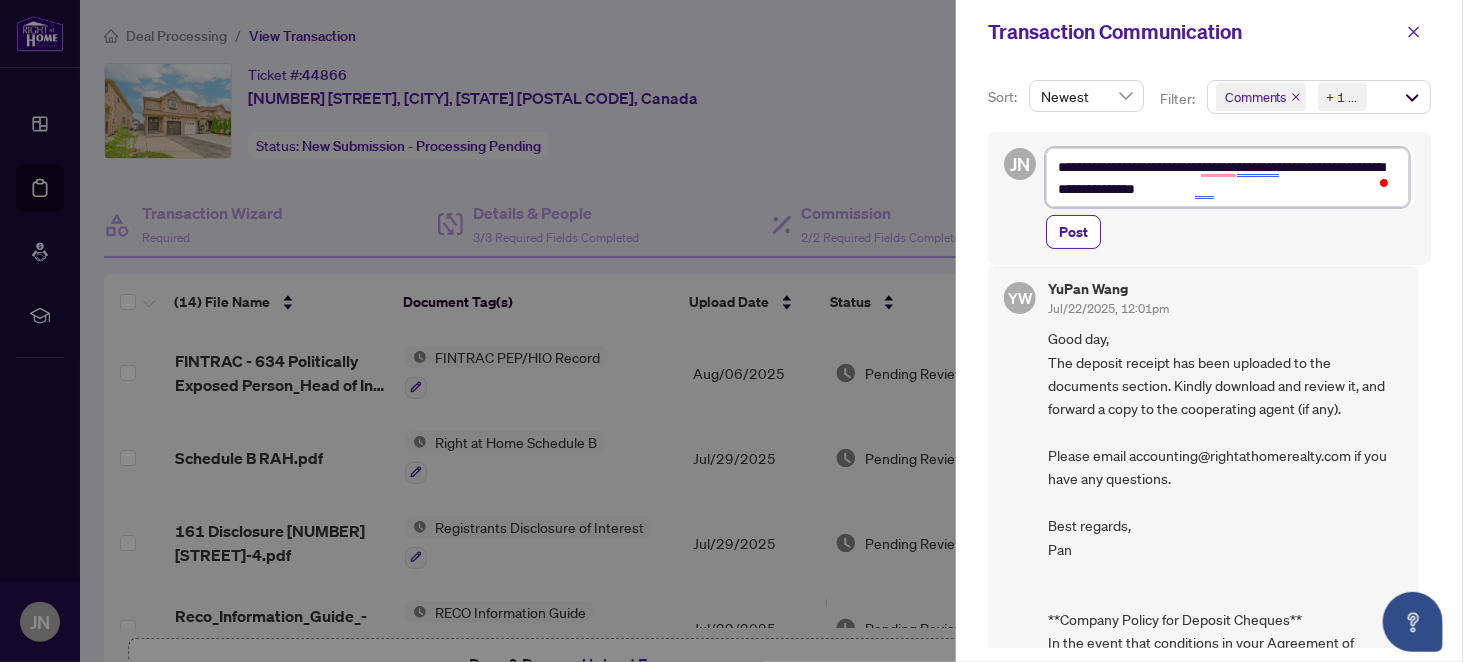 type on "**********" 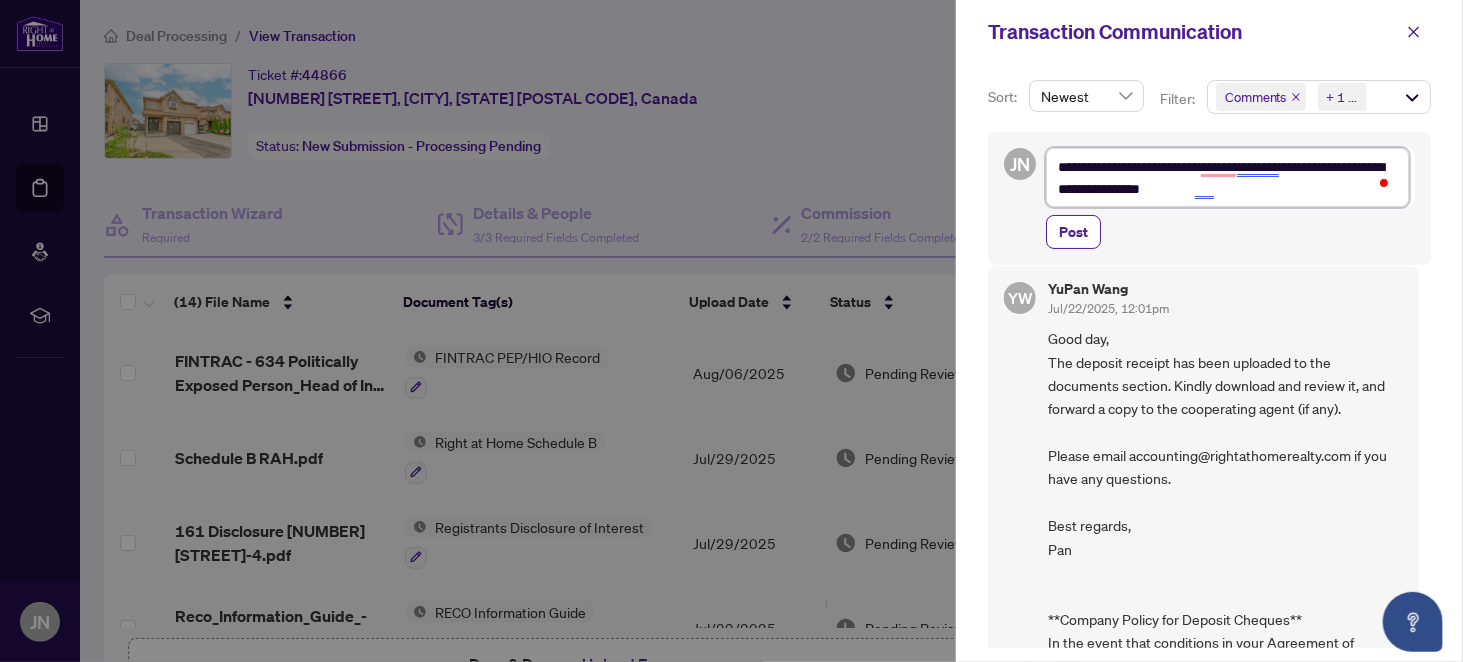 type on "**********" 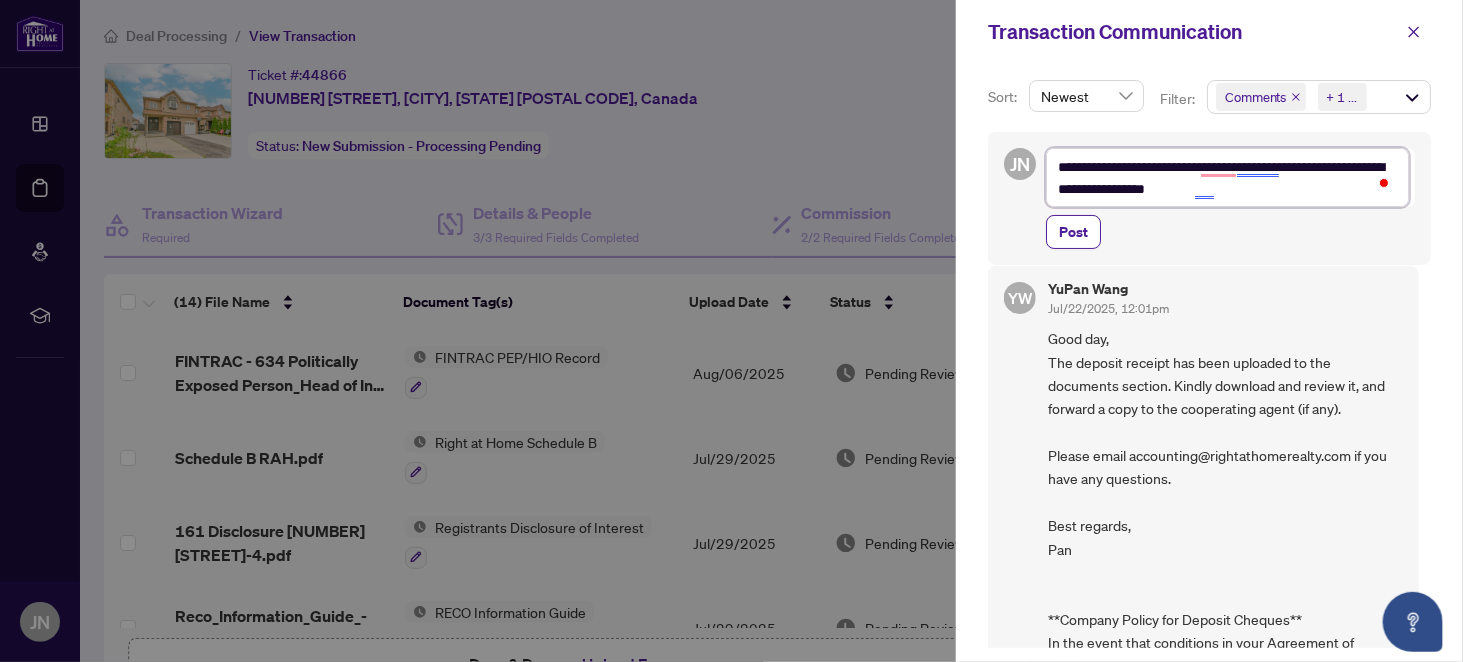 type on "**********" 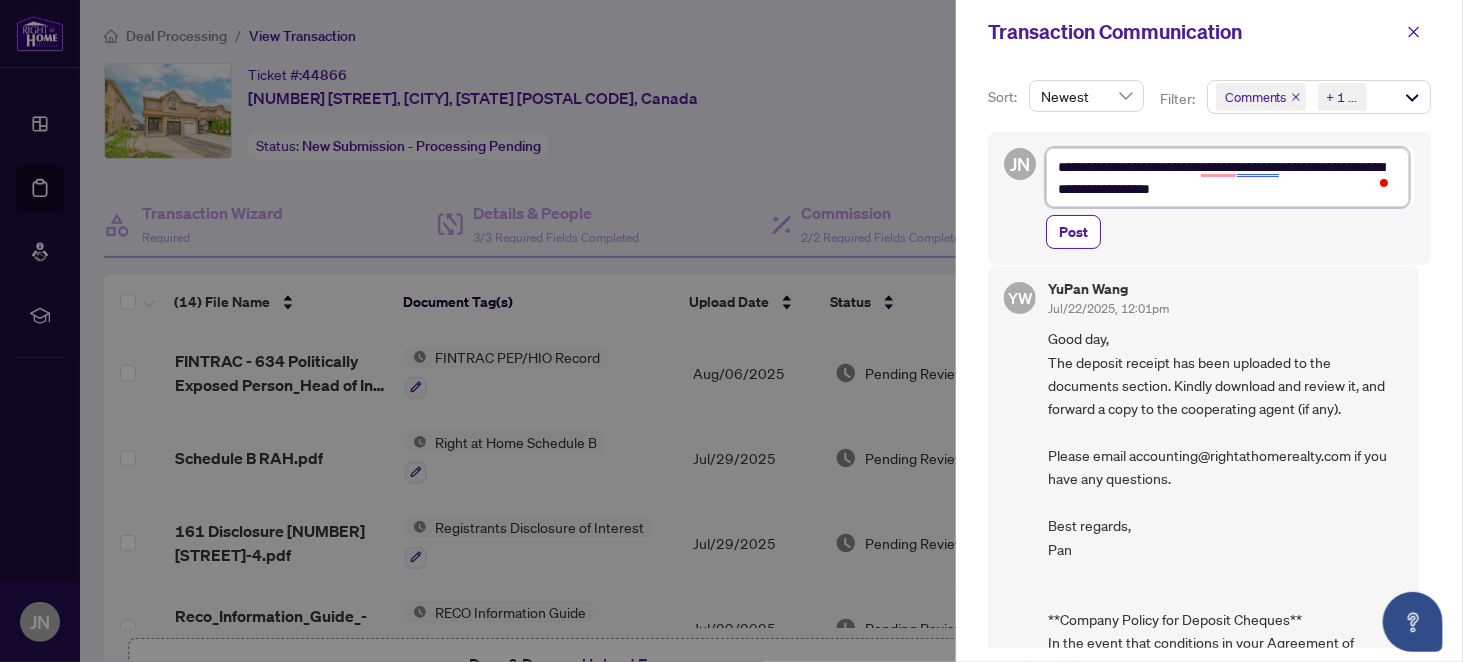 type on "**********" 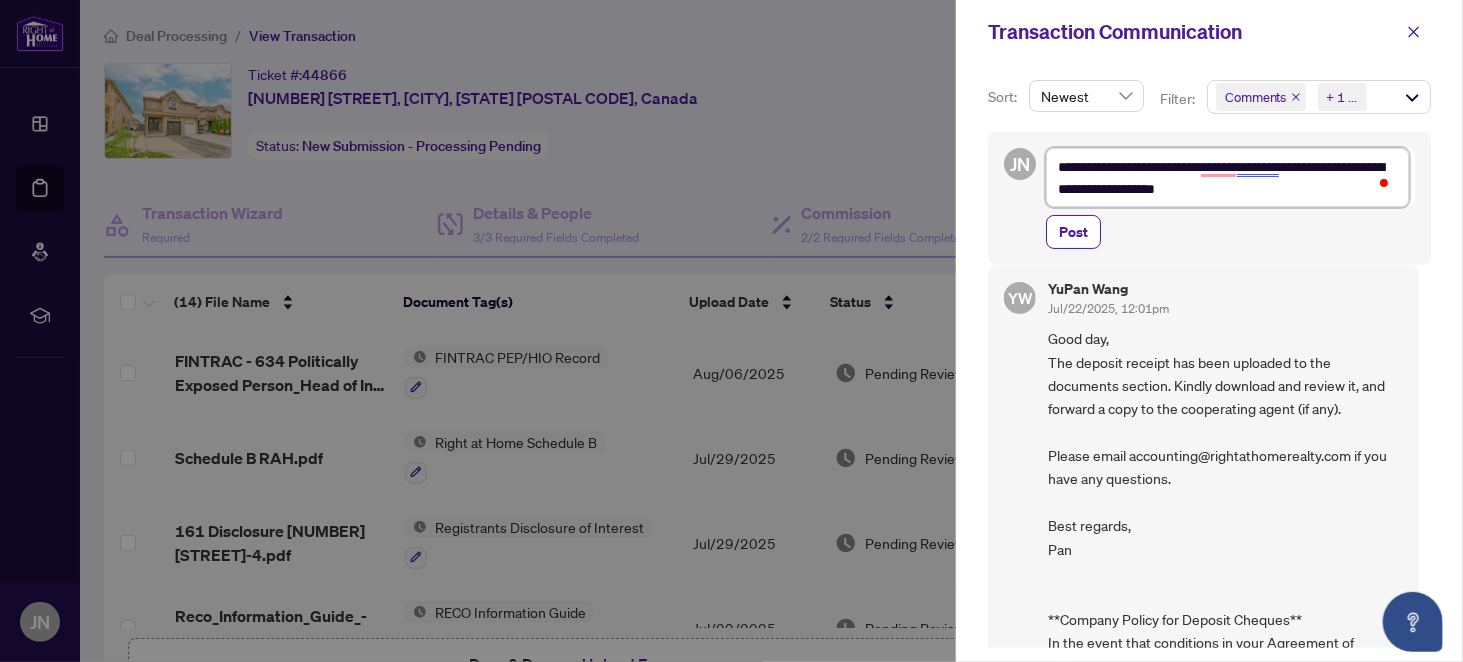 type on "**********" 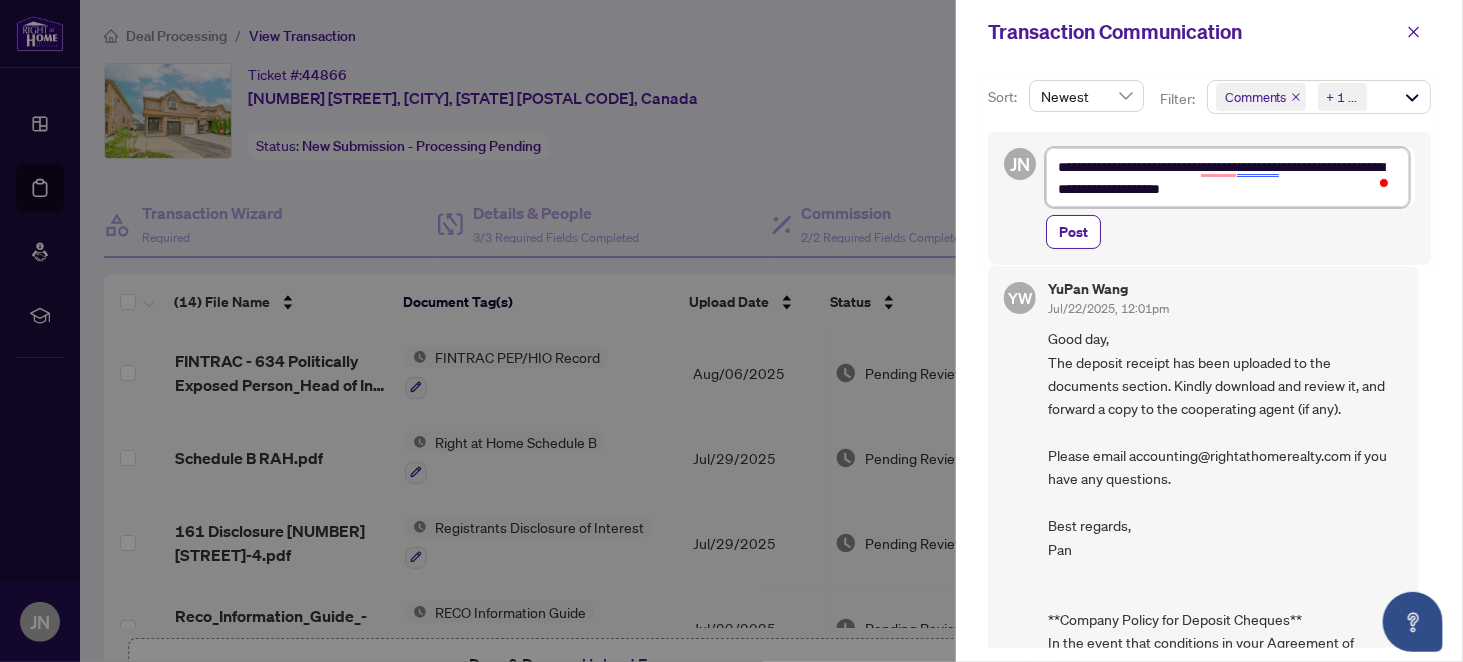 type on "**********" 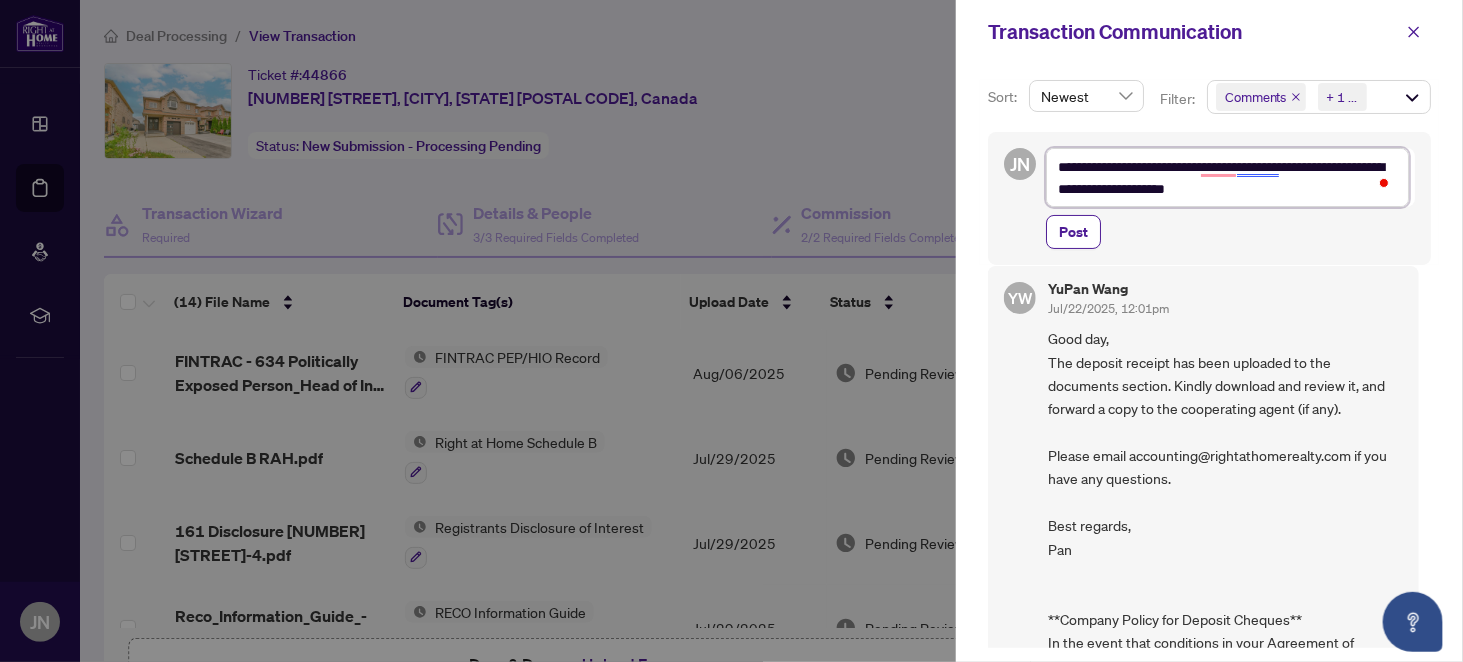 type on "**********" 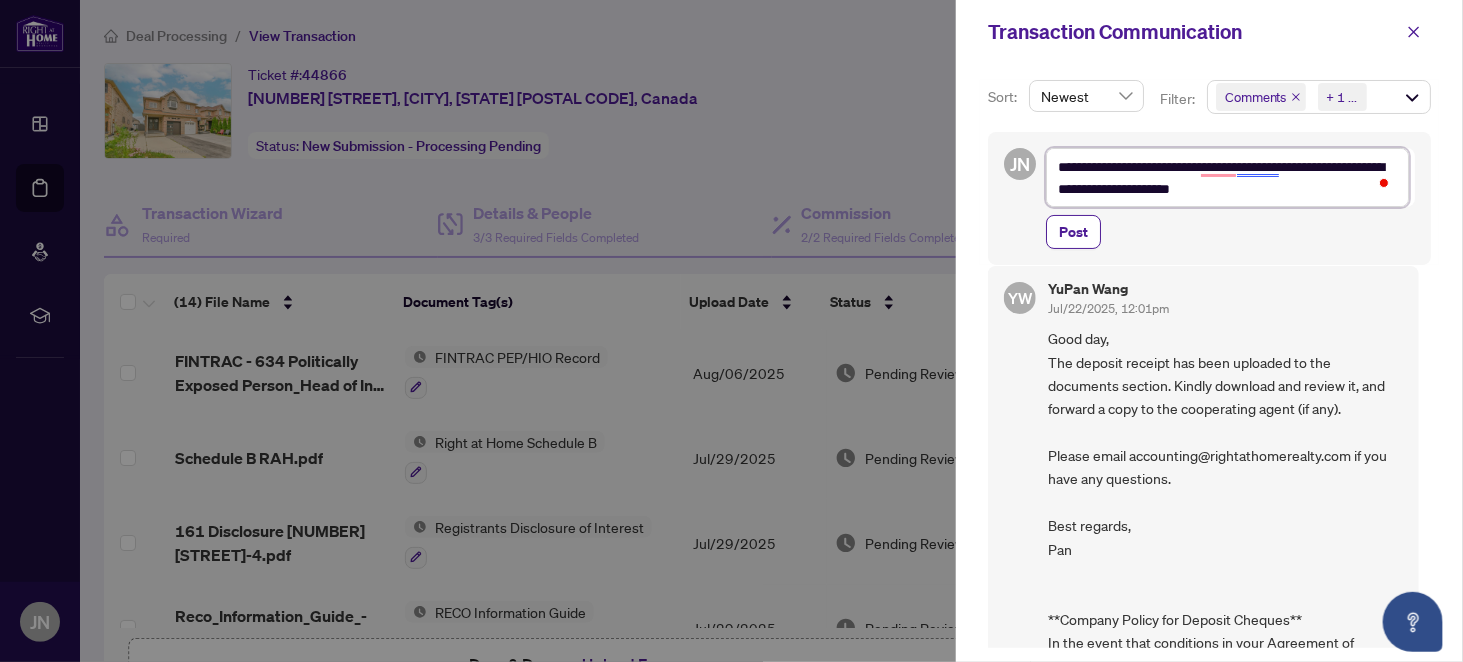 type on "**********" 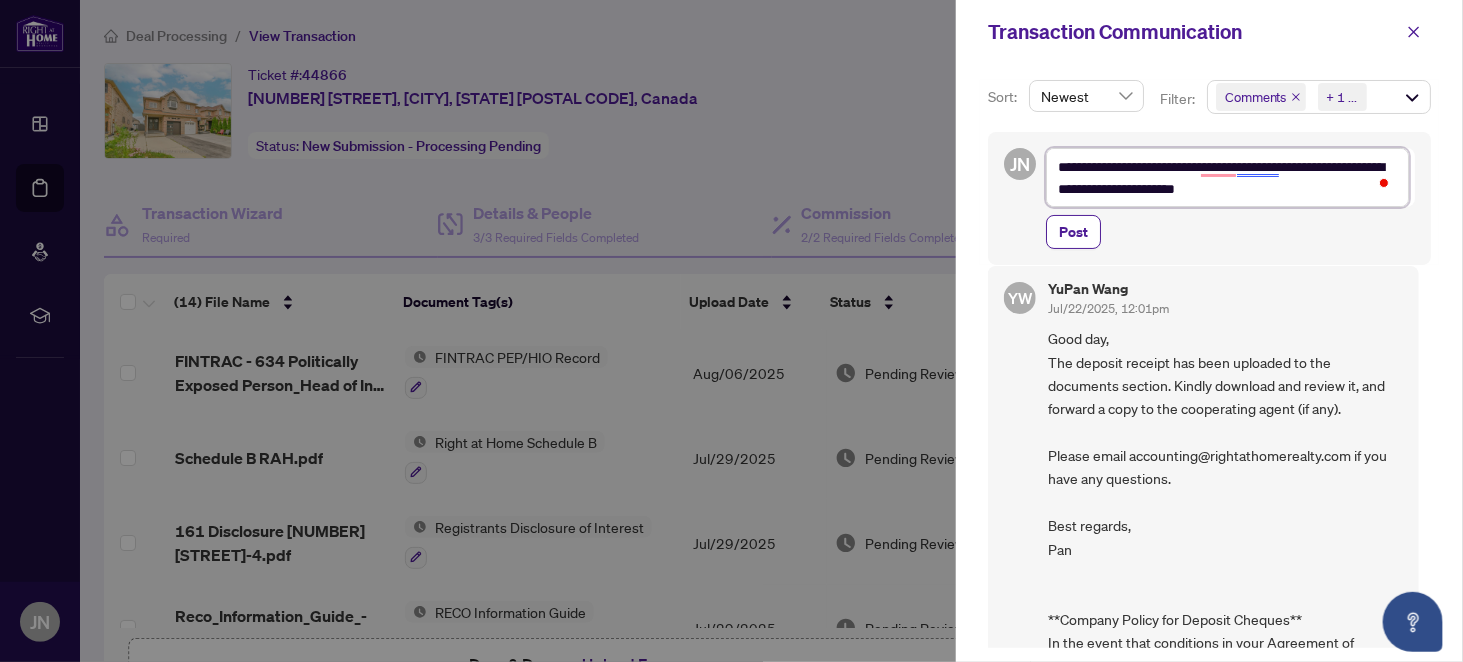 type on "**********" 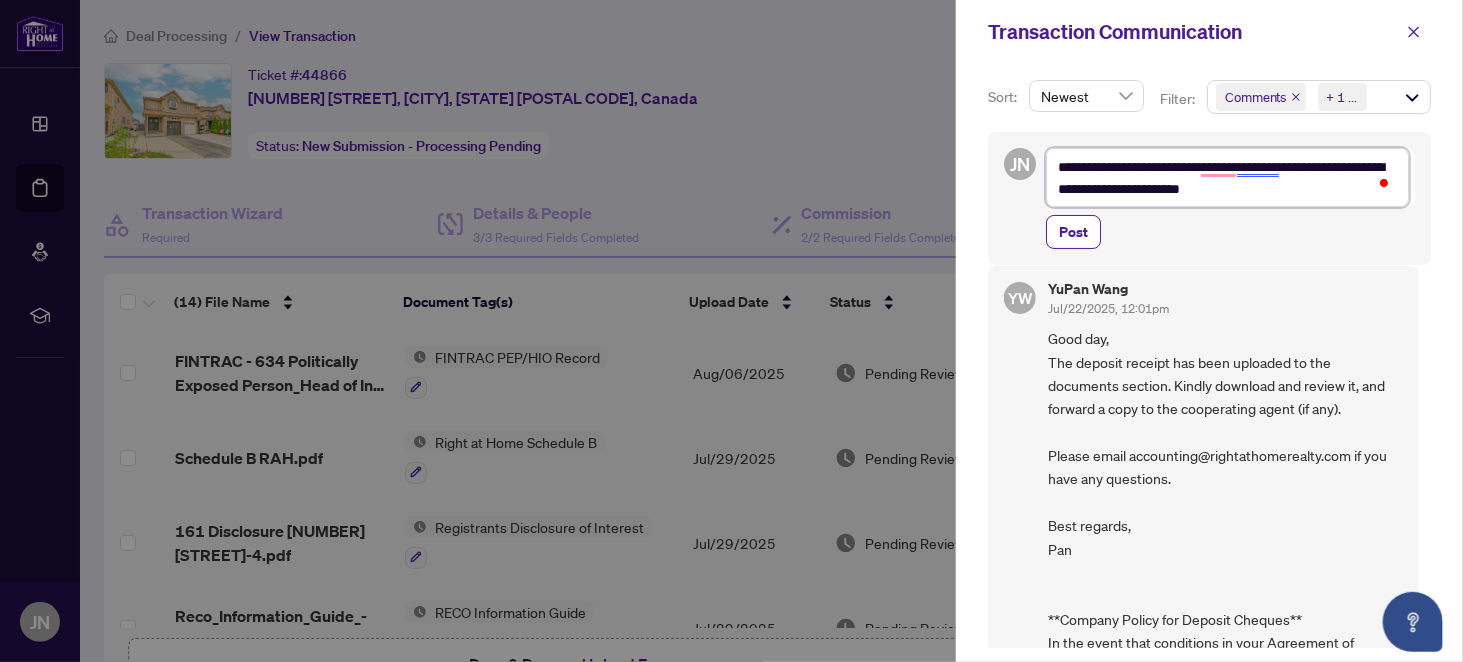 type on "**********" 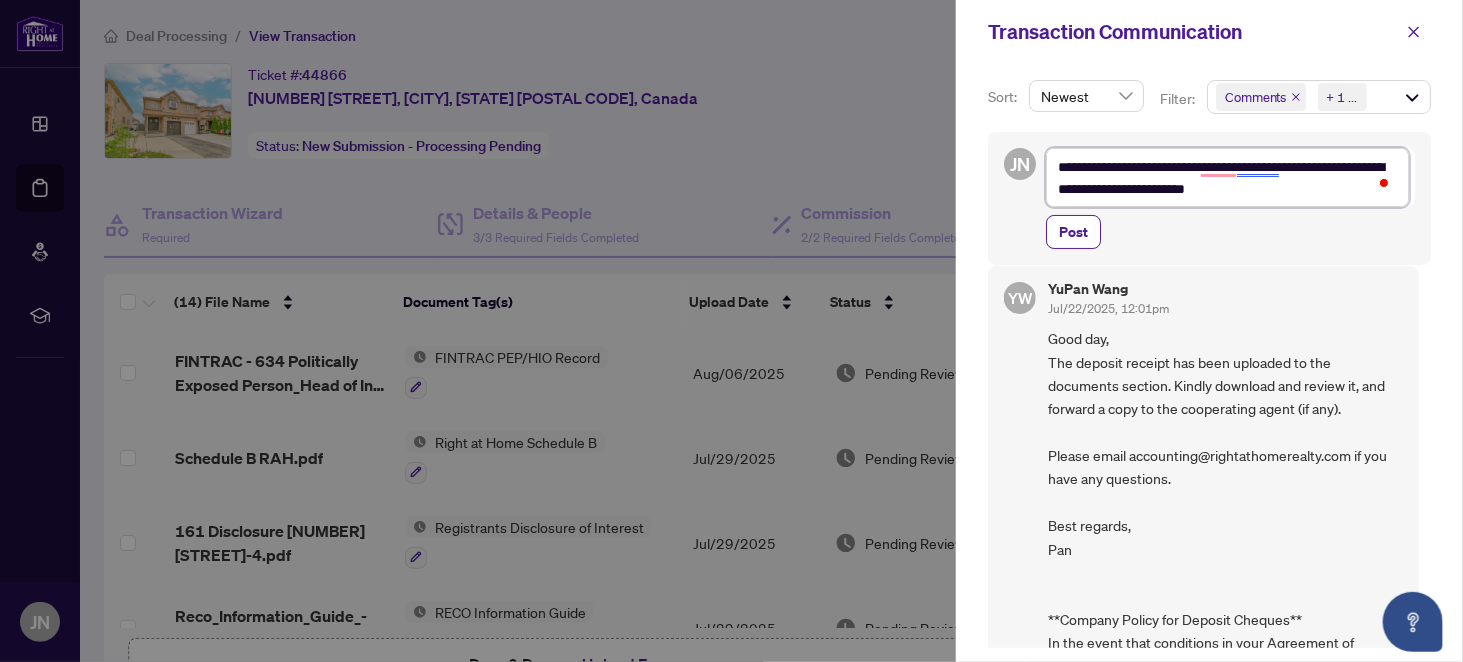 type on "**********" 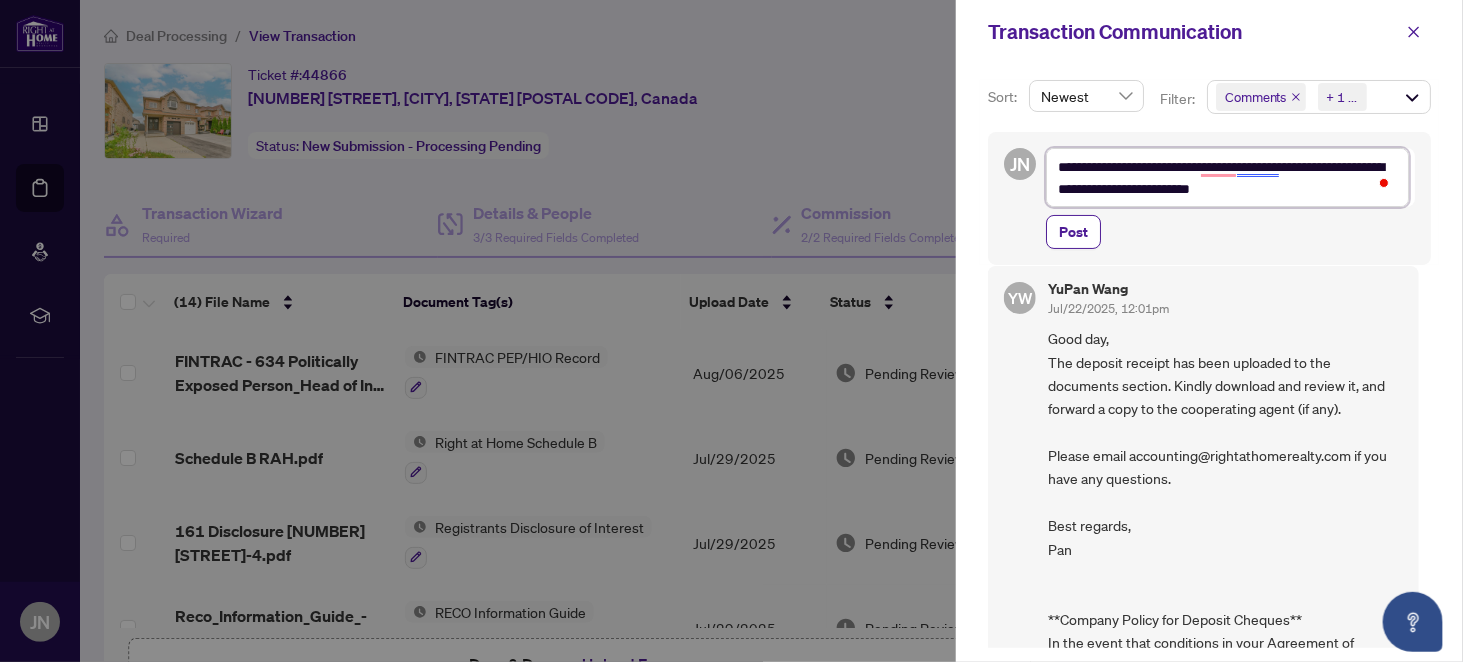 type on "**********" 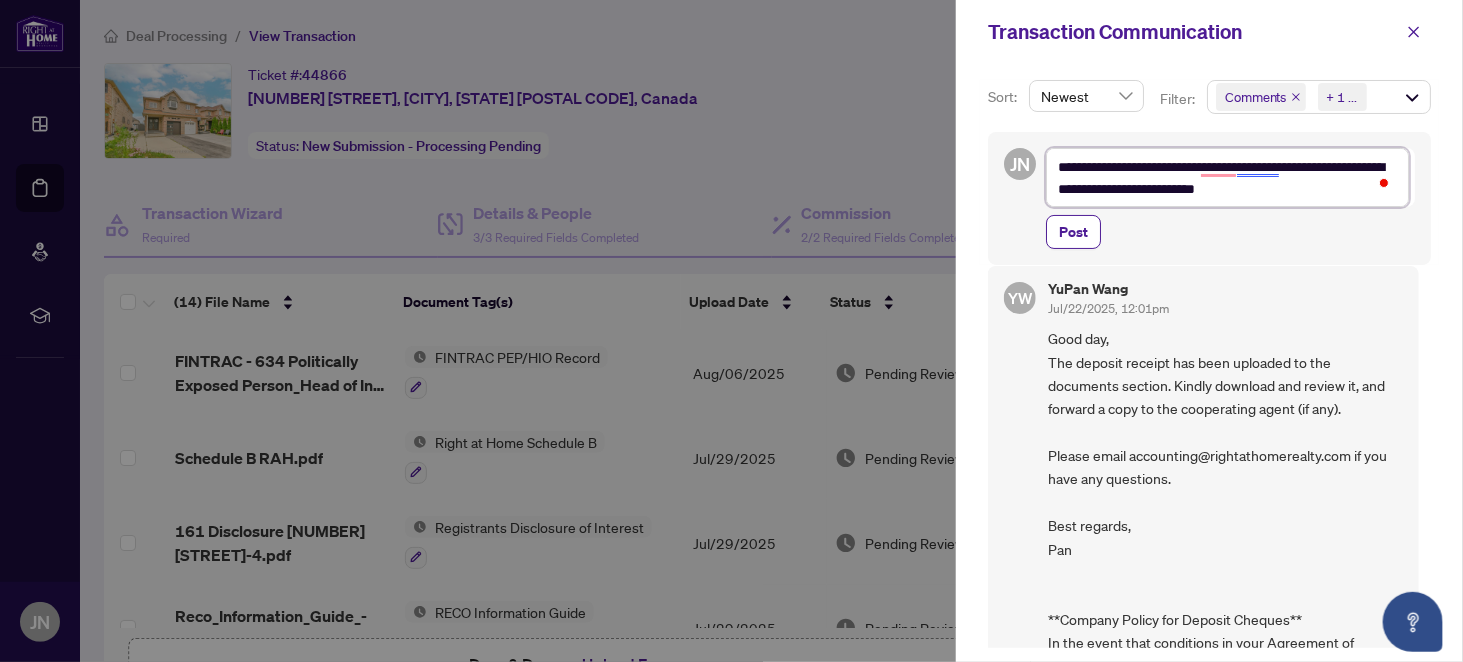 type 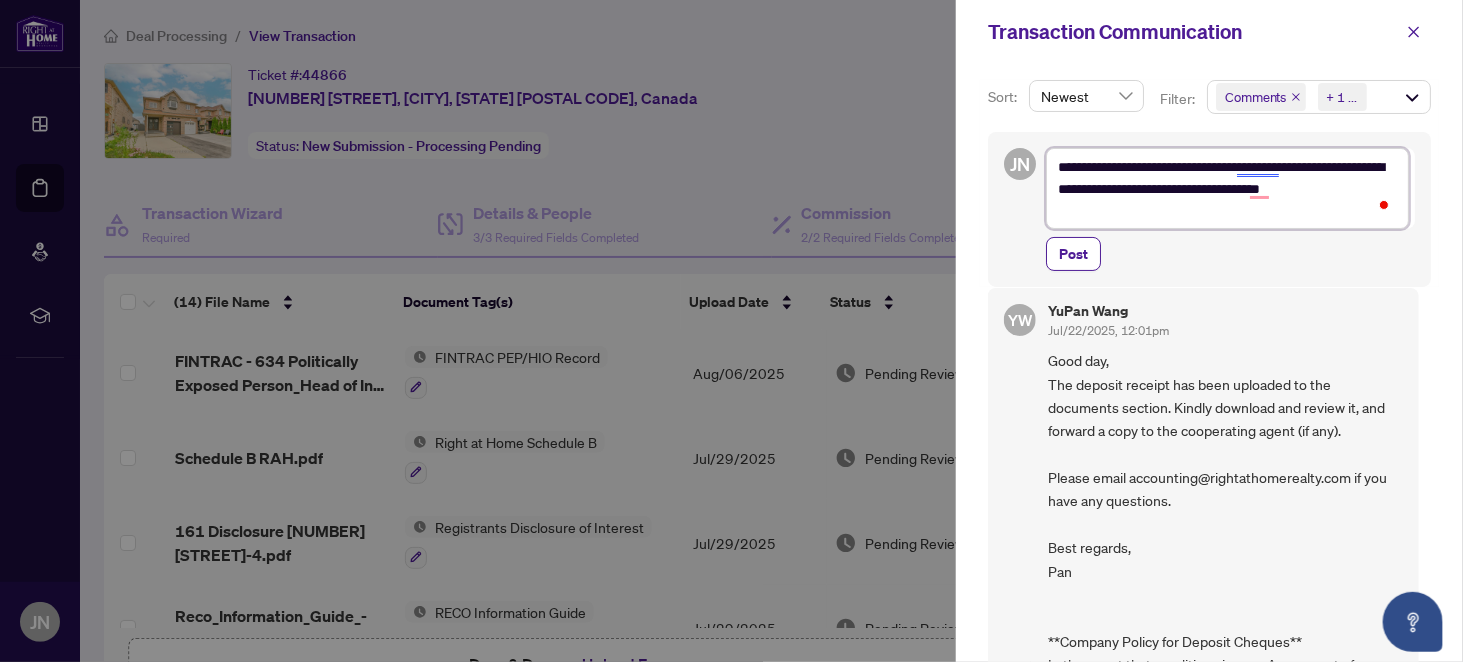 scroll, scrollTop: 45, scrollLeft: 0, axis: vertical 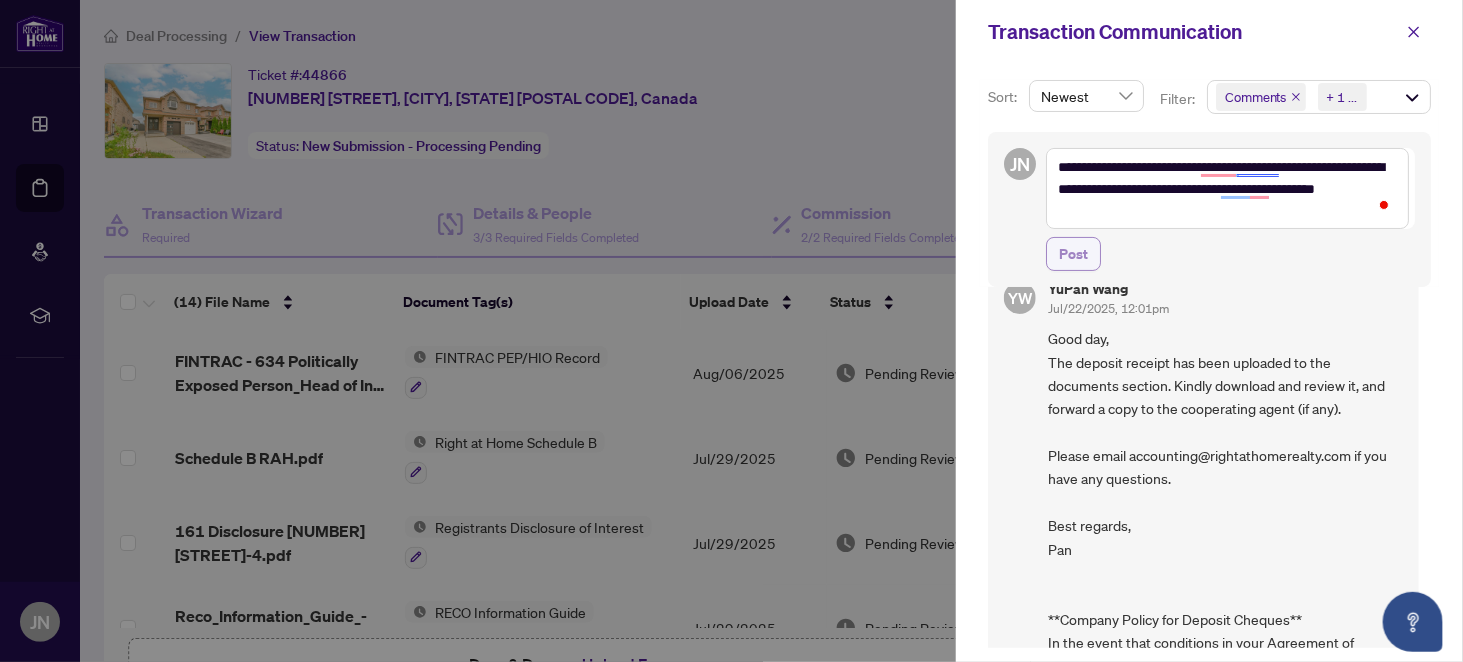 click on "Post" at bounding box center (1073, 254) 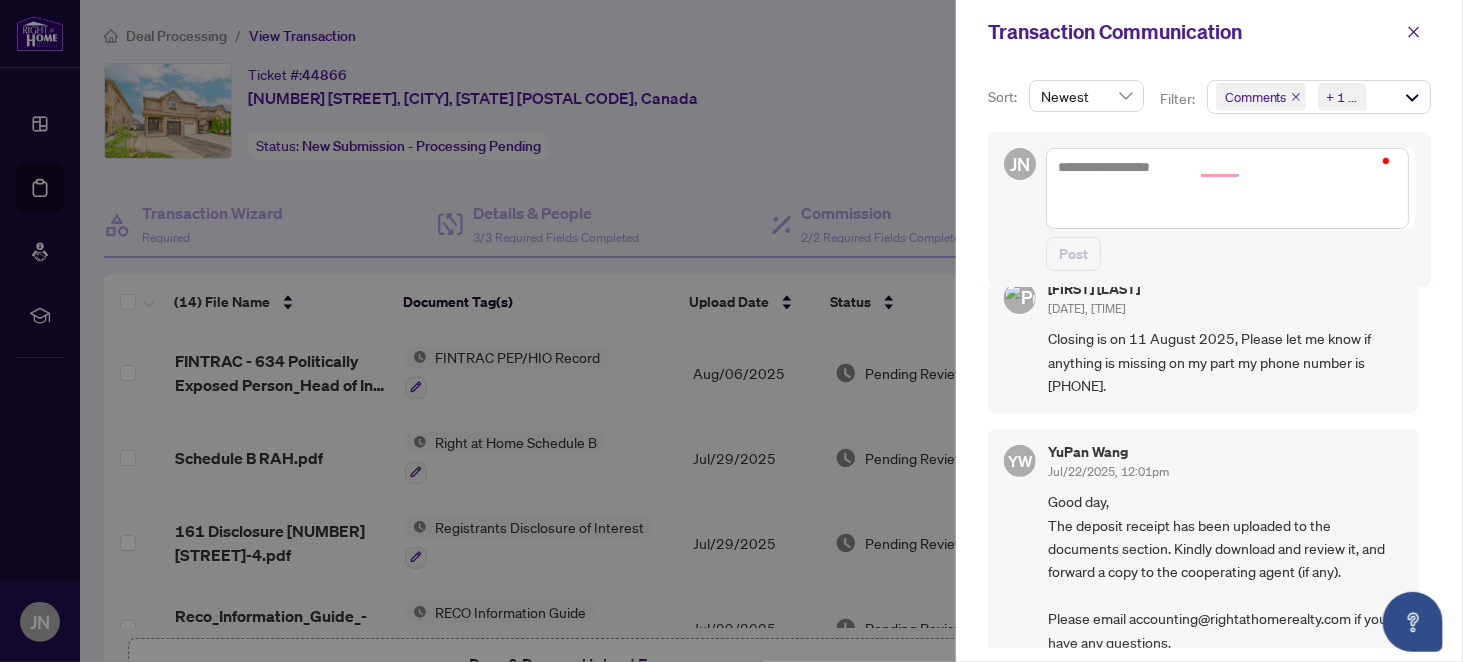 scroll, scrollTop: 1, scrollLeft: 0, axis: vertical 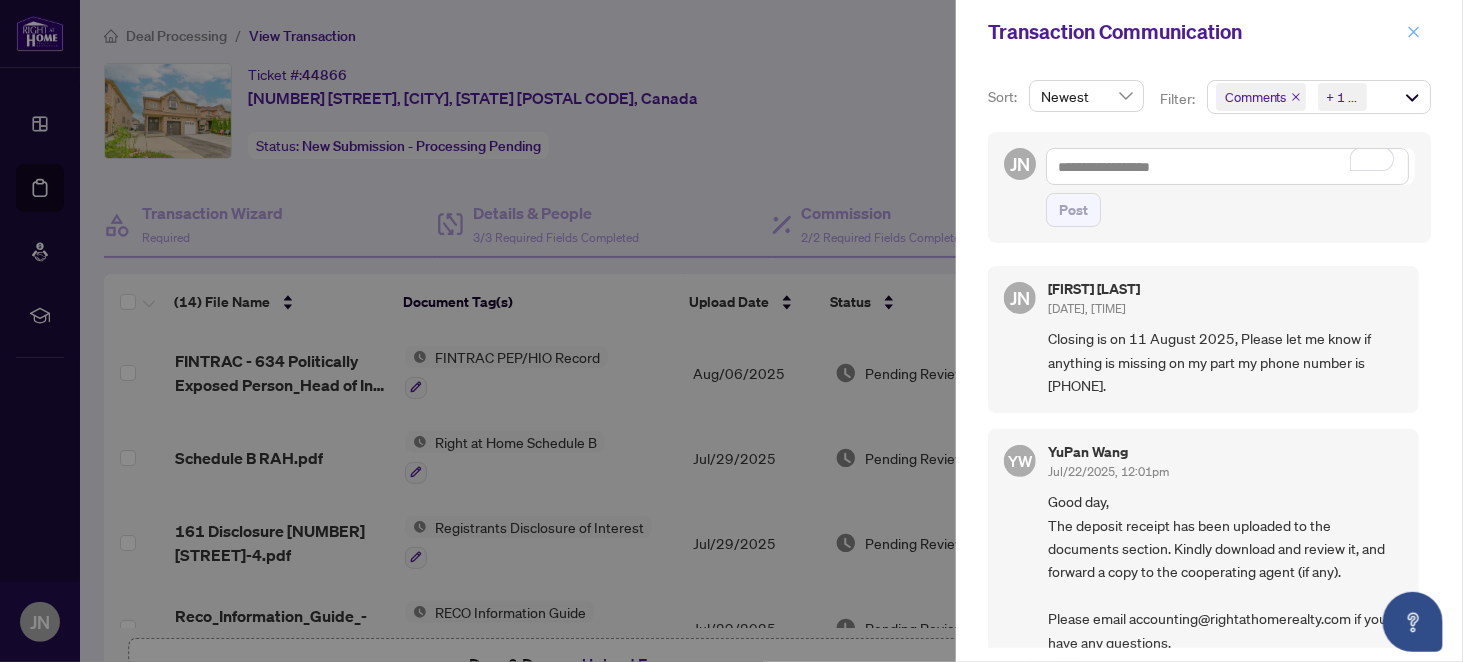 click 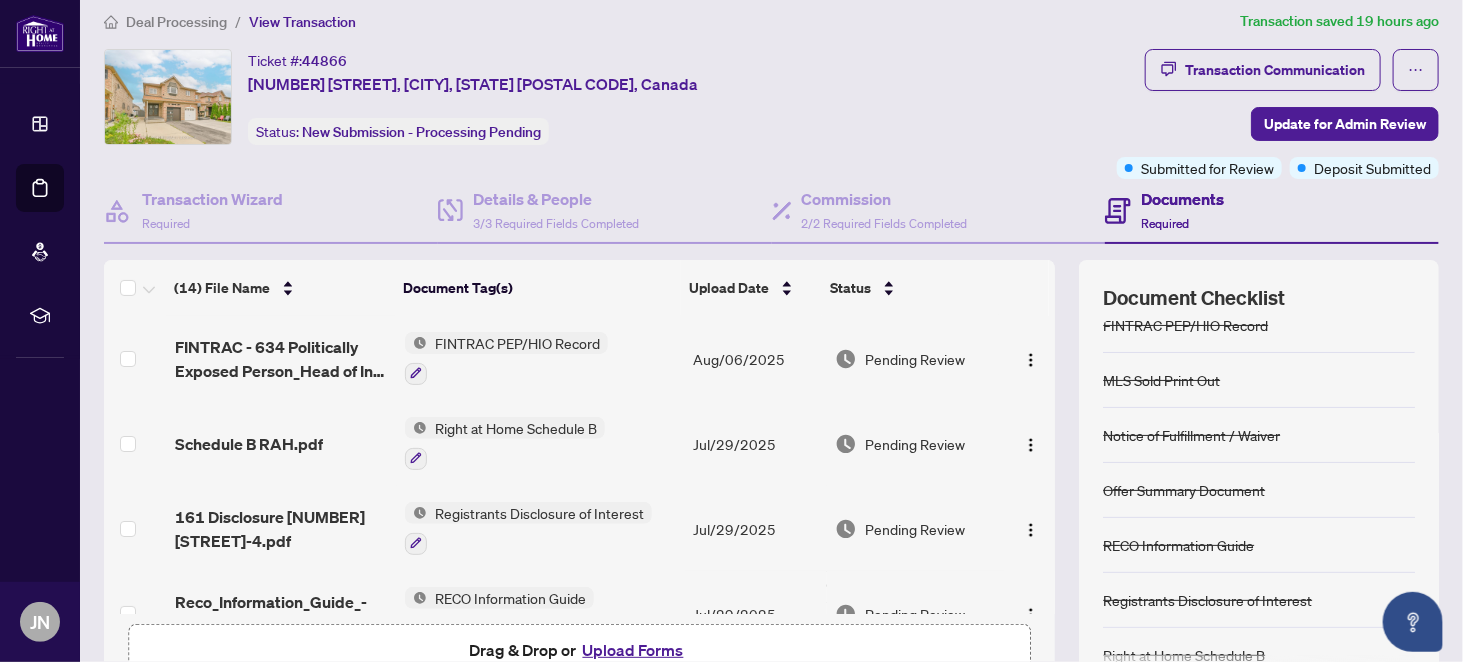 scroll, scrollTop: 0, scrollLeft: 0, axis: both 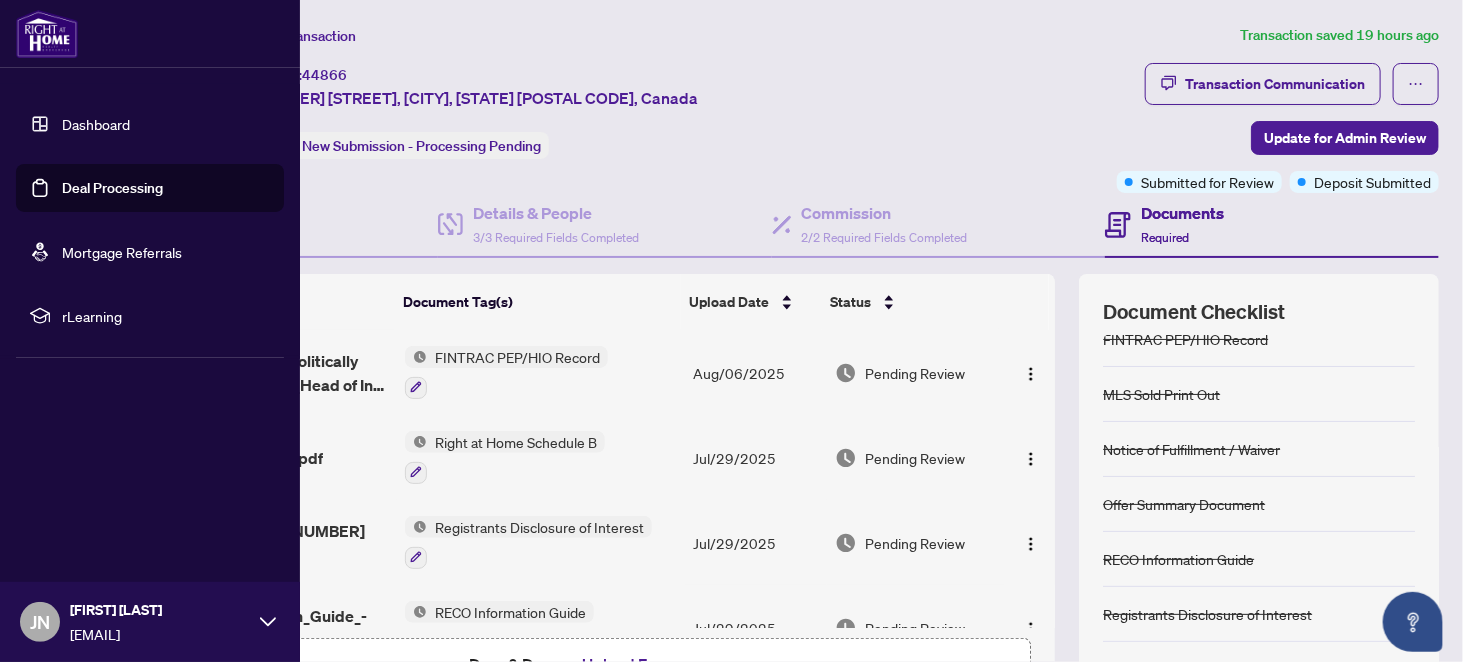click on "Deal Processing" at bounding box center [112, 188] 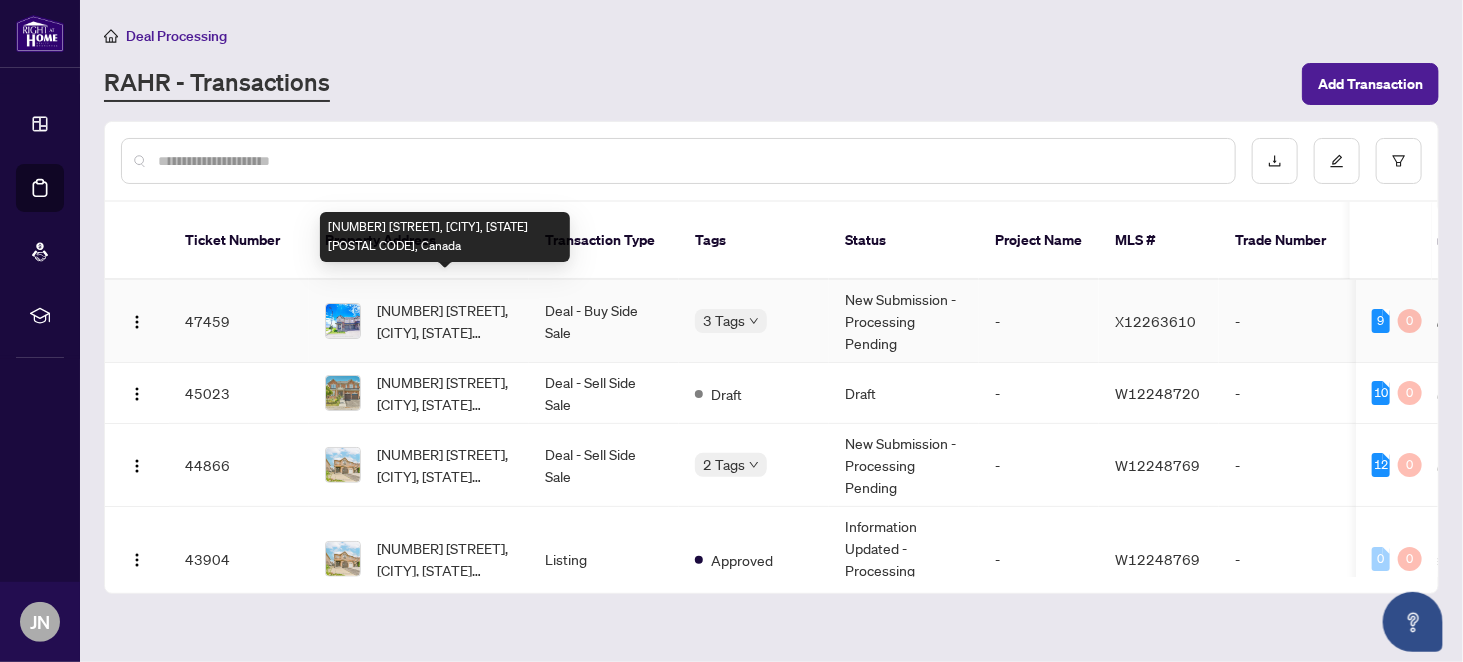 click on "[NUMBER] [STREET], [CITY], [STATE] [POSTAL CODE], Canada" at bounding box center (445, 321) 